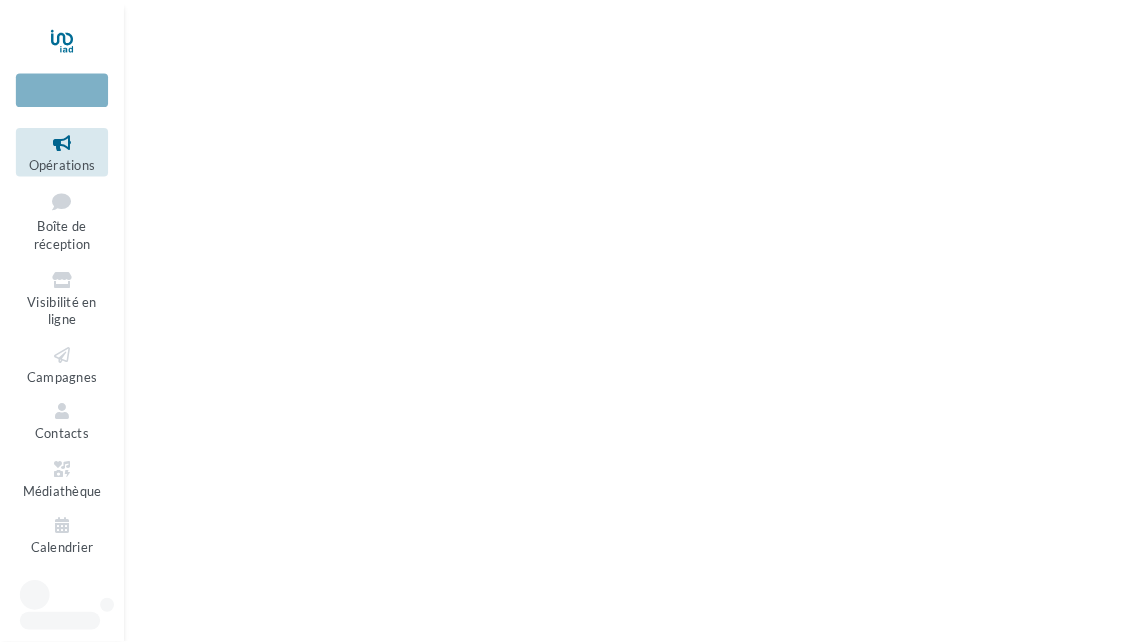 scroll, scrollTop: 0, scrollLeft: 0, axis: both 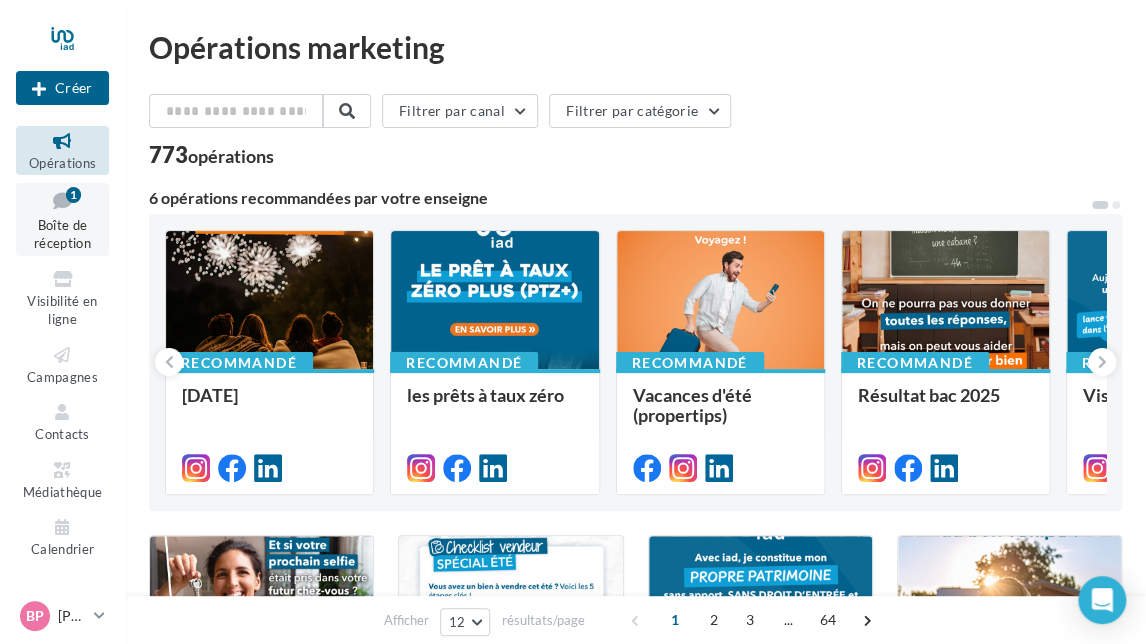 click at bounding box center [62, 200] 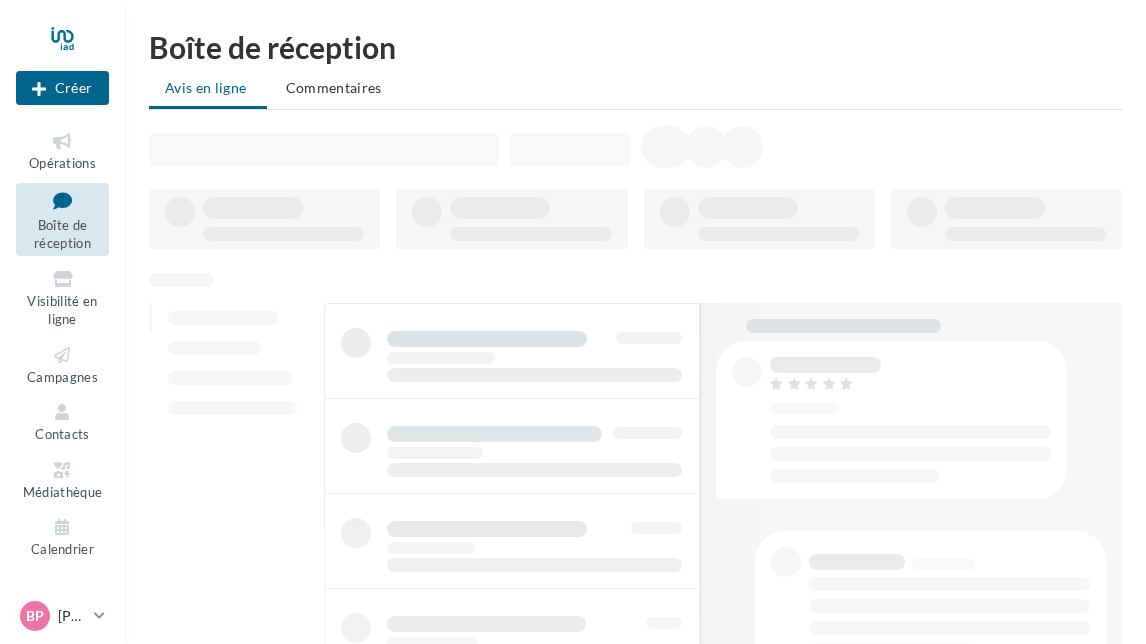 scroll, scrollTop: 0, scrollLeft: 0, axis: both 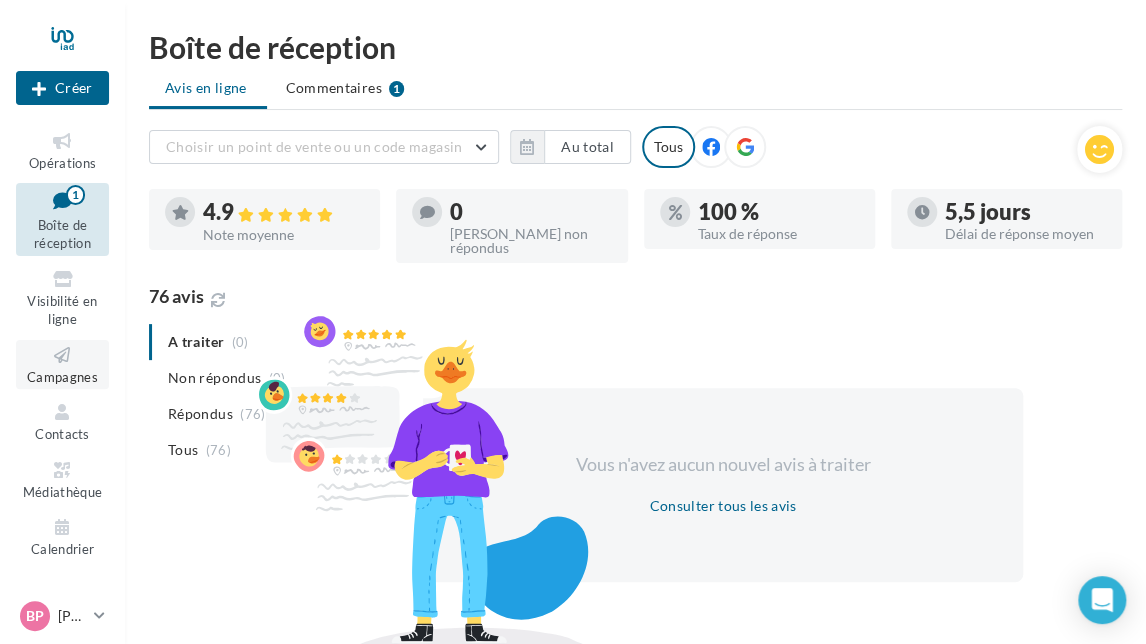 click on "Campagnes" at bounding box center (62, 377) 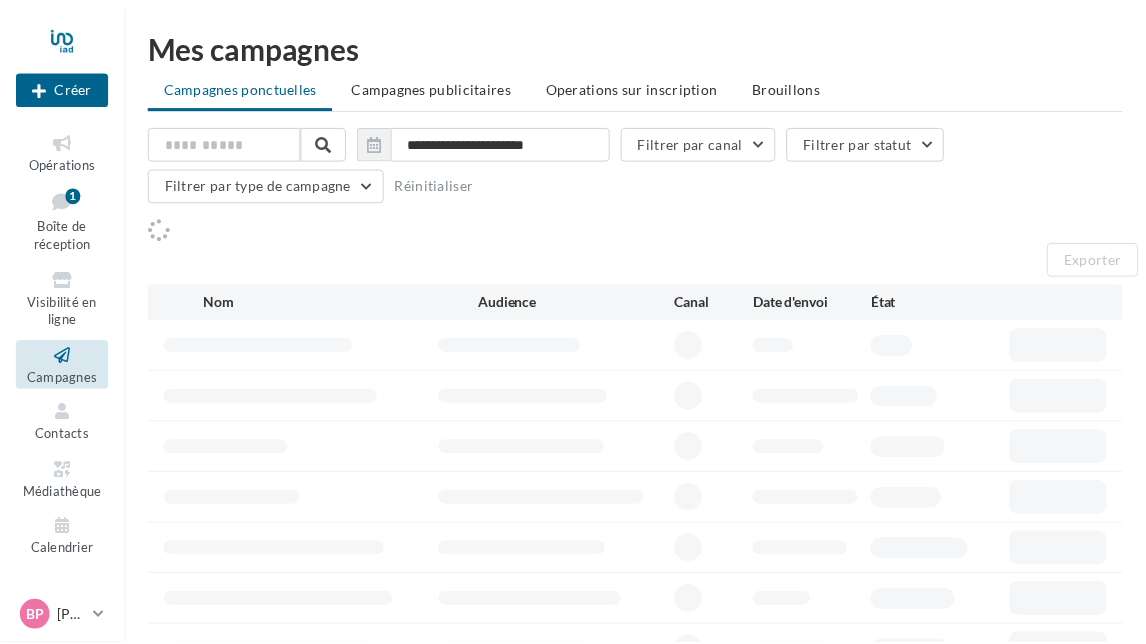 scroll, scrollTop: 0, scrollLeft: 0, axis: both 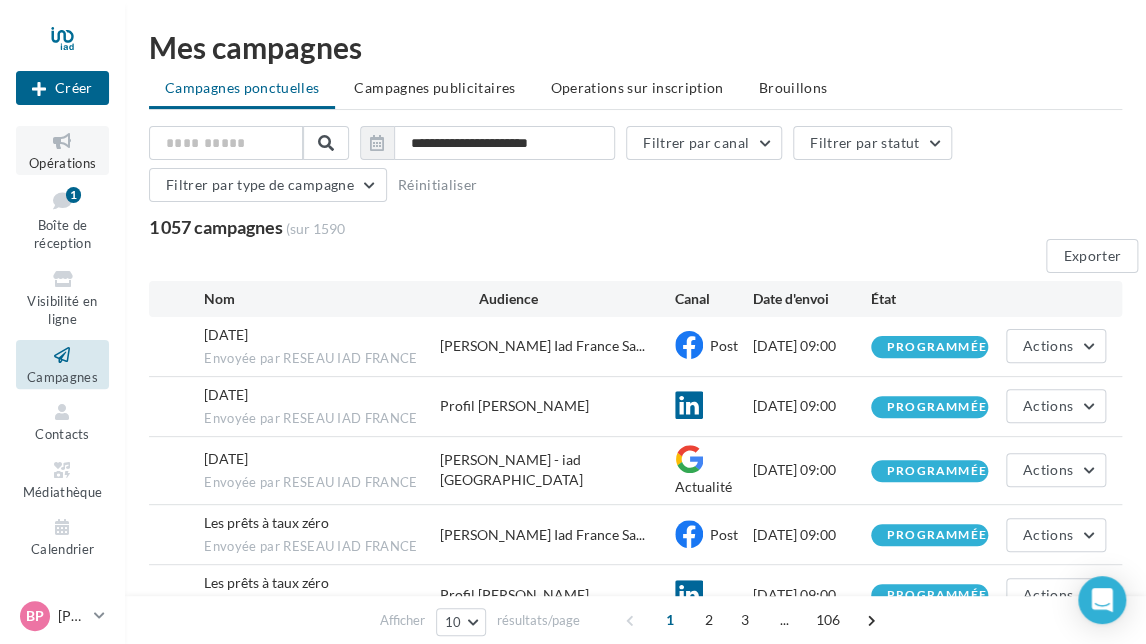 click at bounding box center (62, 141) 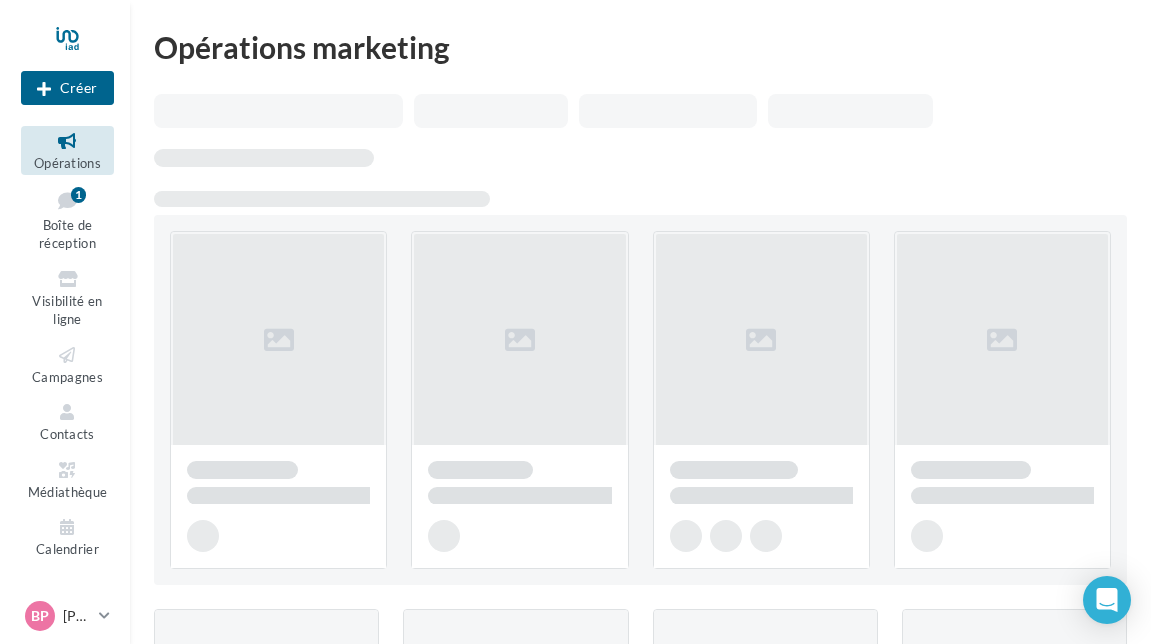 scroll, scrollTop: 0, scrollLeft: 0, axis: both 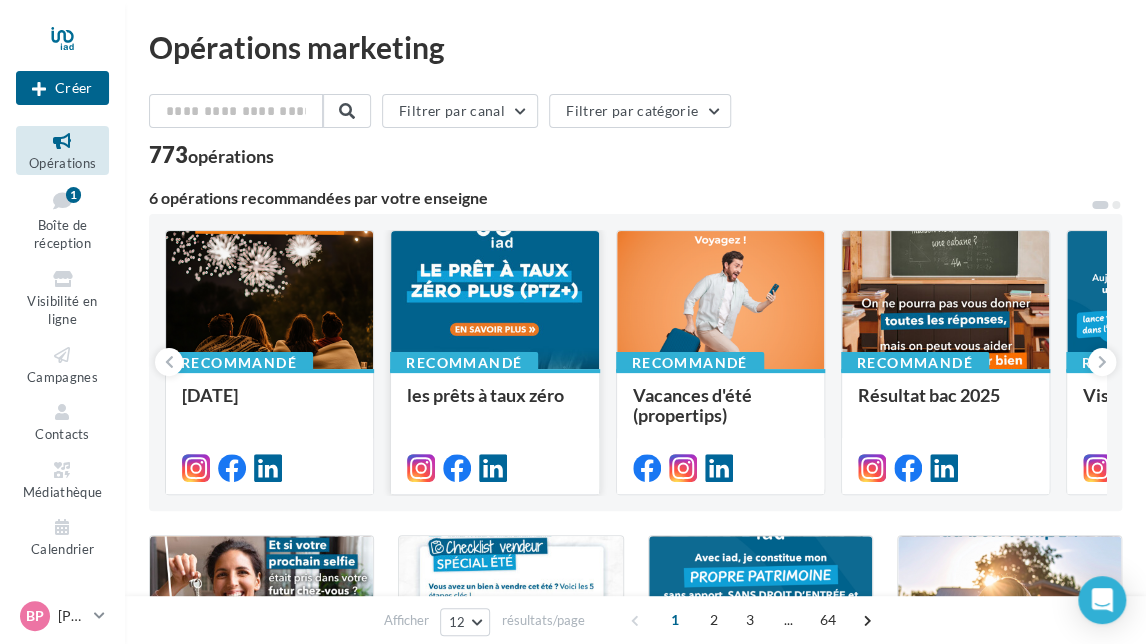 click at bounding box center (494, 301) 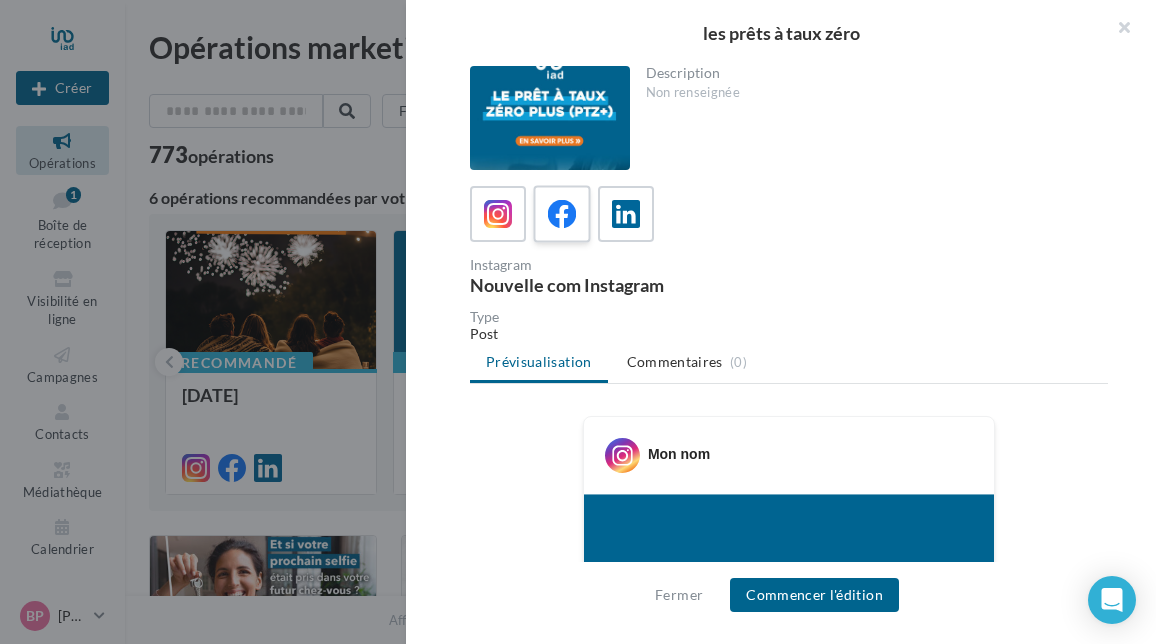 click at bounding box center (562, 214) 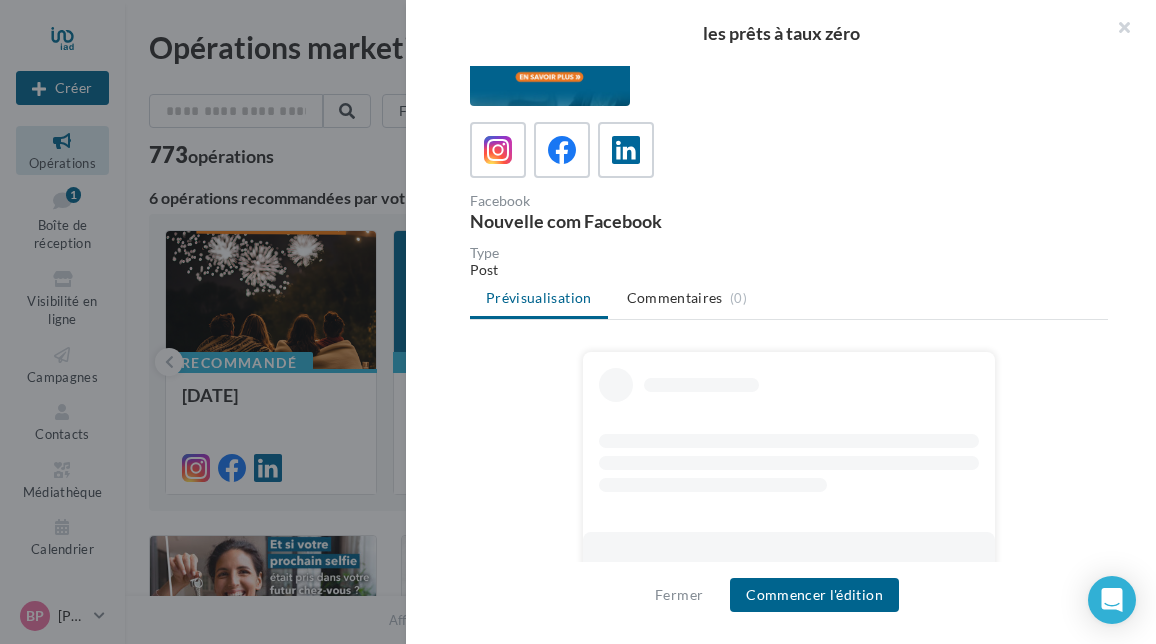 scroll, scrollTop: 100, scrollLeft: 0, axis: vertical 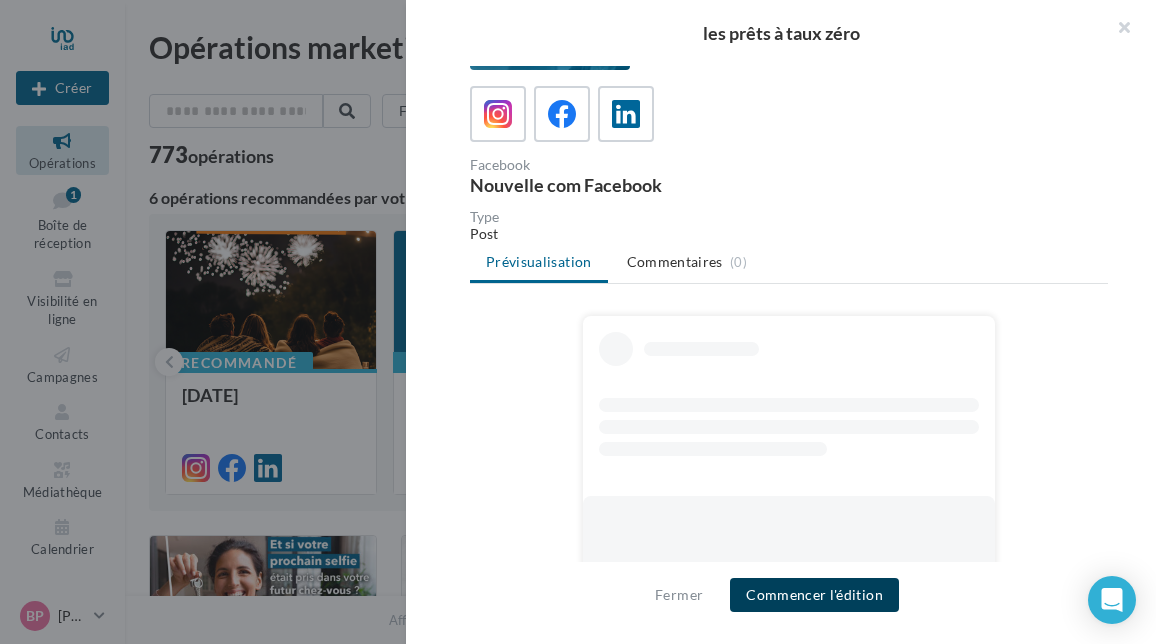 click on "Commencer l'édition" at bounding box center (814, 595) 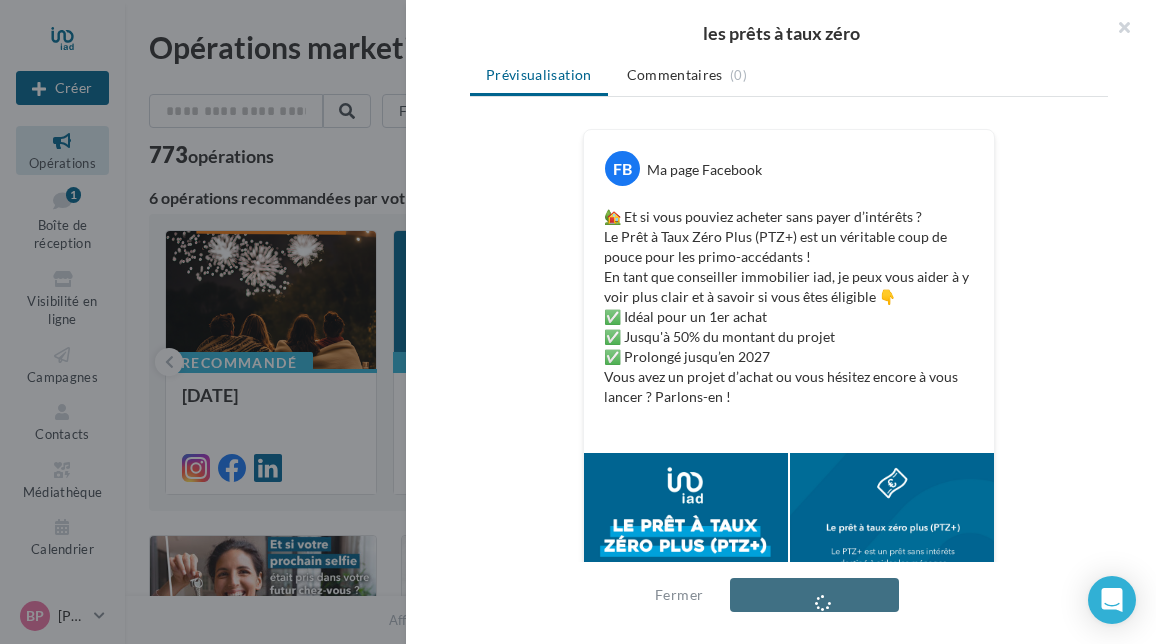 scroll, scrollTop: 300, scrollLeft: 0, axis: vertical 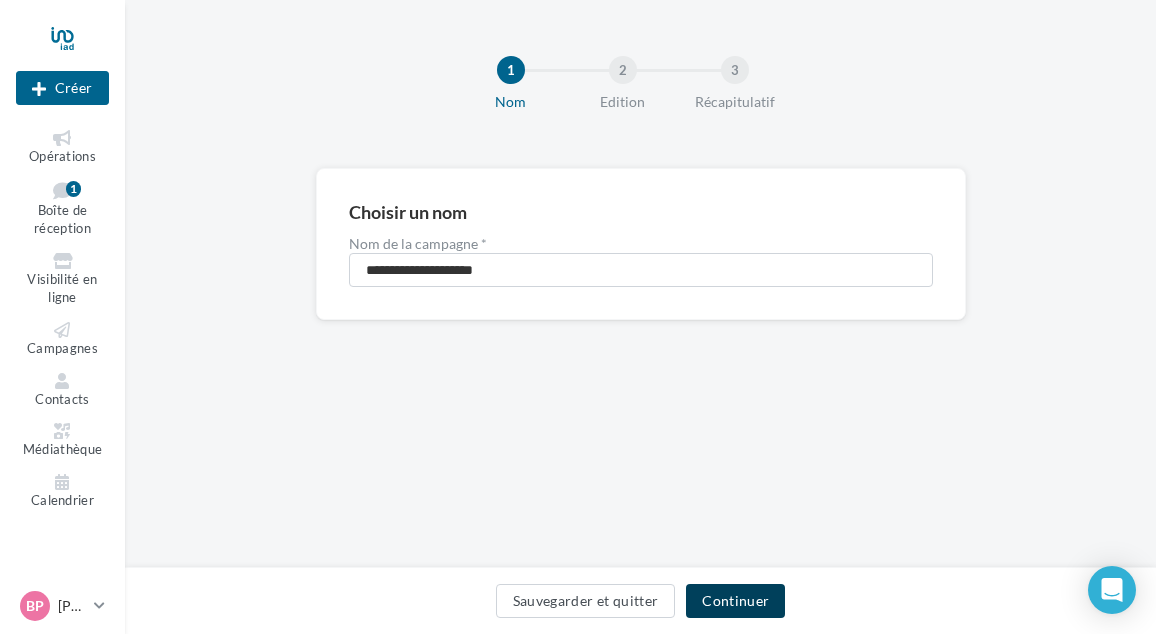 click on "Continuer" at bounding box center [735, 601] 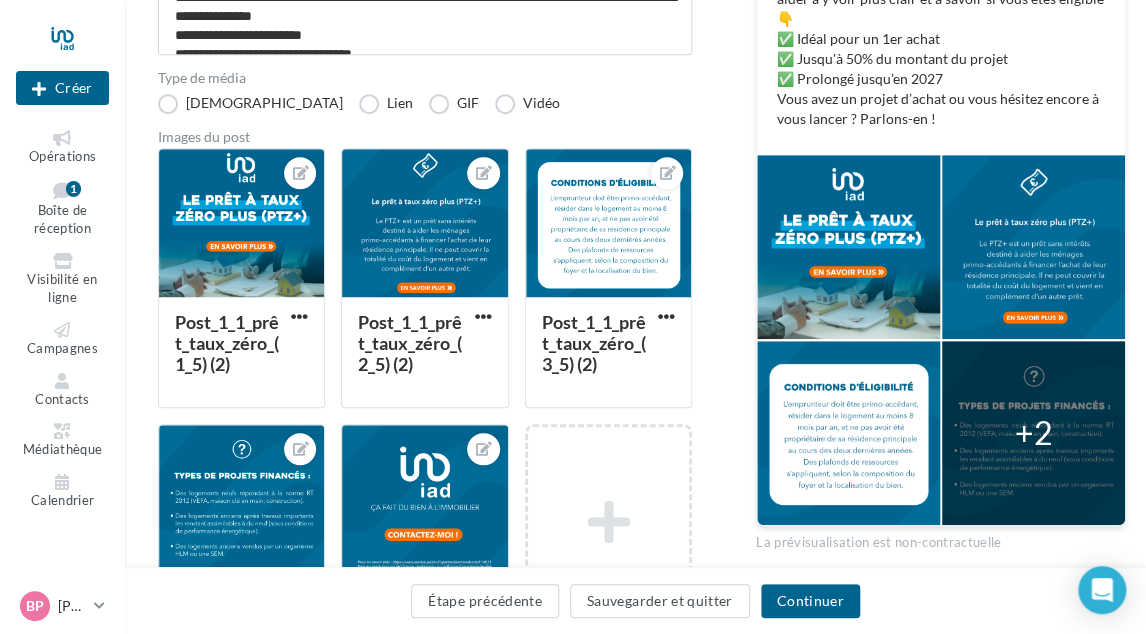 scroll, scrollTop: 200, scrollLeft: 0, axis: vertical 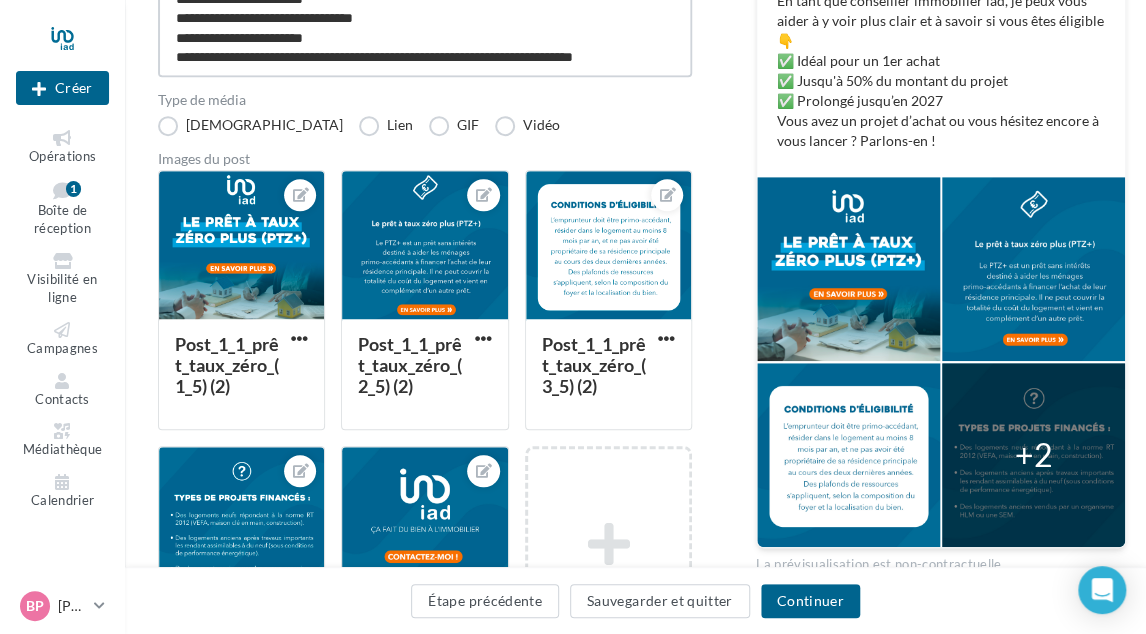click on "**********" at bounding box center [425, 19] 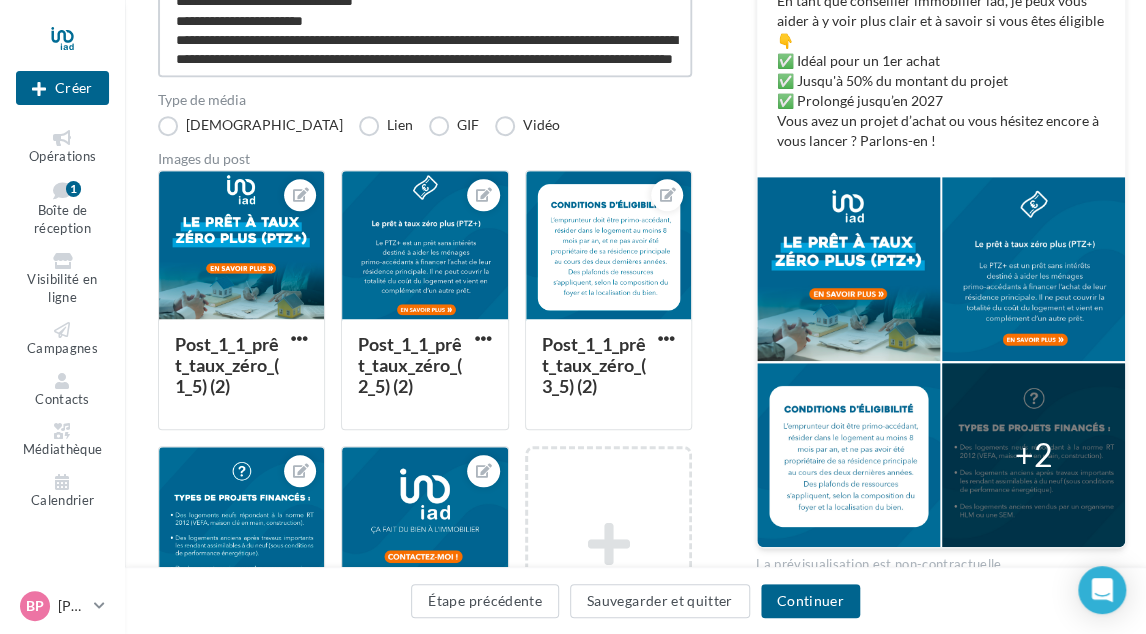 scroll, scrollTop: 125, scrollLeft: 0, axis: vertical 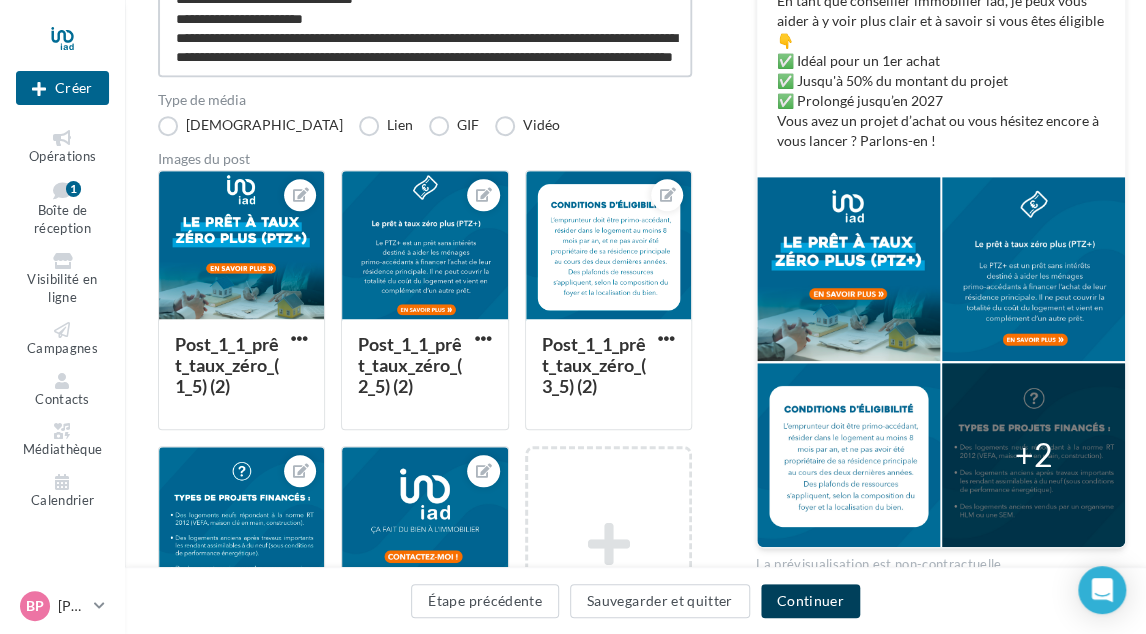 type on "**********" 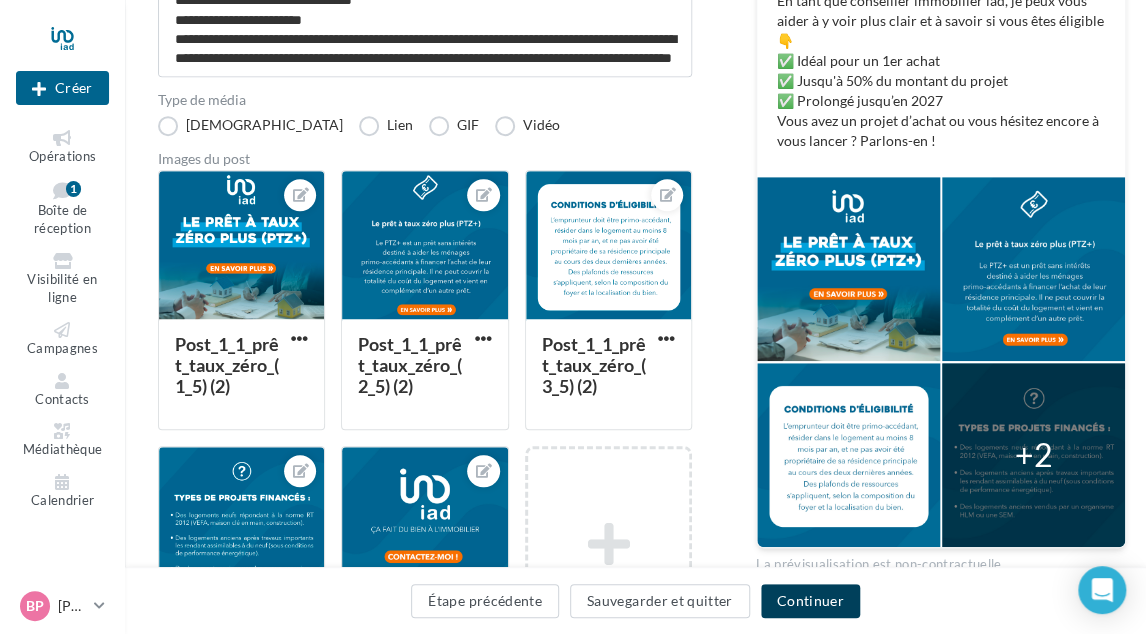 scroll, scrollTop: 124, scrollLeft: 0, axis: vertical 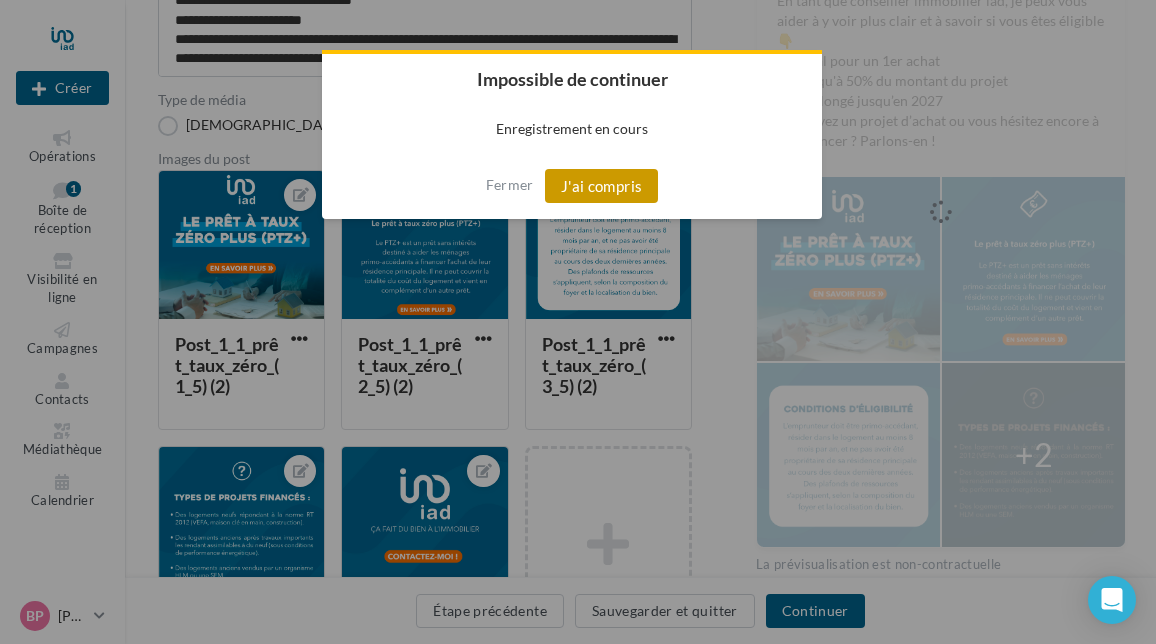 click on "J'ai compris" at bounding box center [602, 186] 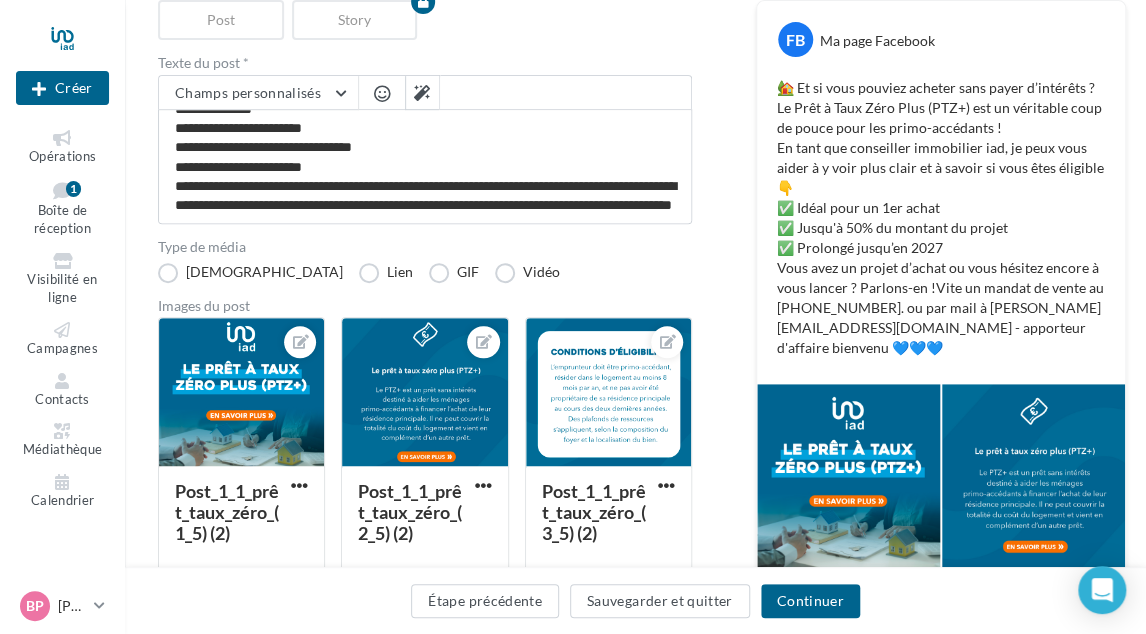 scroll, scrollTop: 0, scrollLeft: 0, axis: both 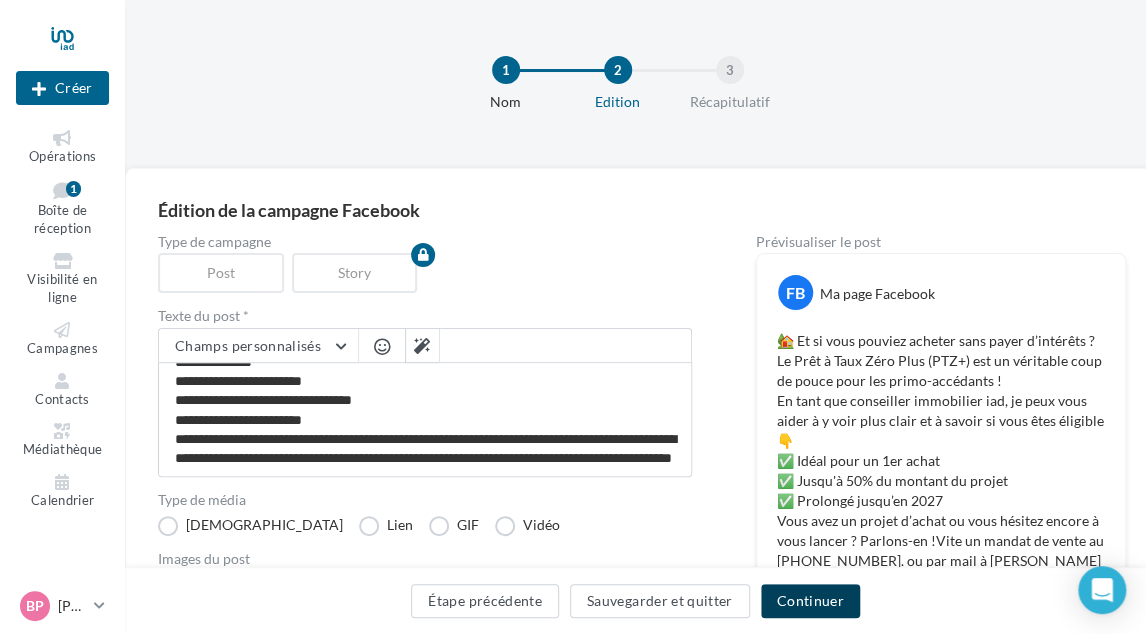 click on "Continuer" at bounding box center [810, 601] 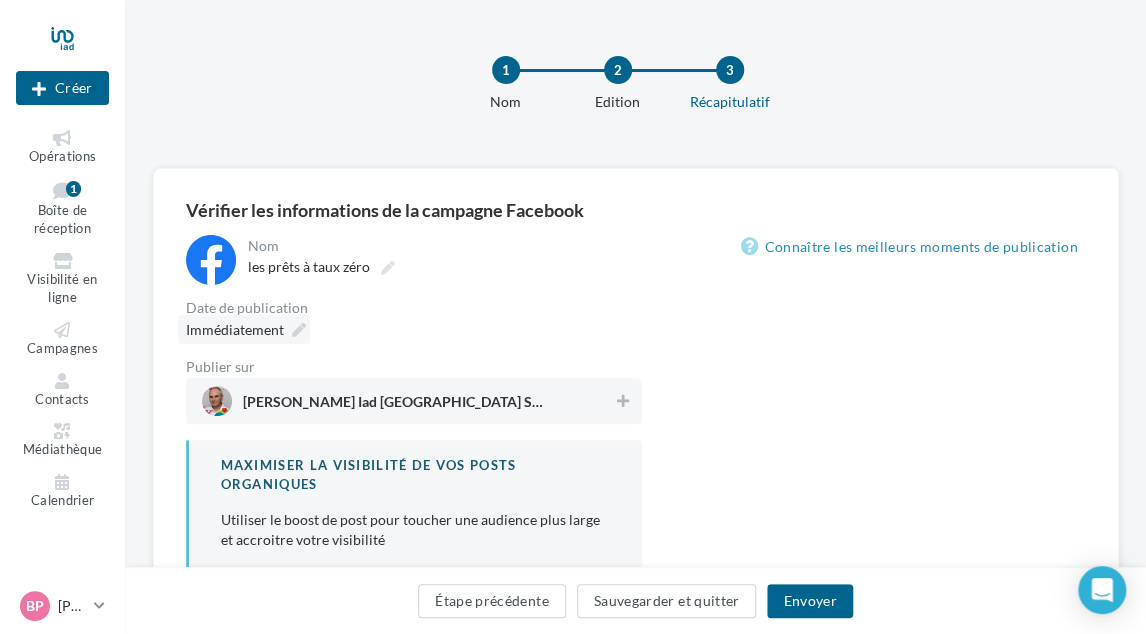 click at bounding box center [299, 330] 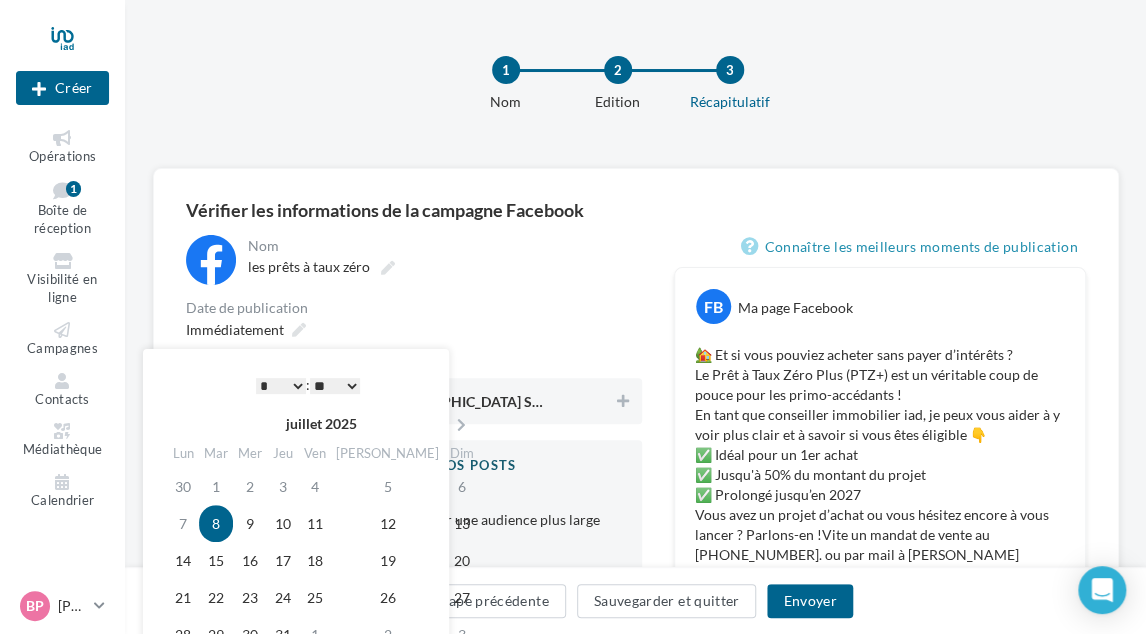 click on "Bruno PAPIN Iad France Saint Ouen et L'Ile Saint Denis" at bounding box center (408, 401) 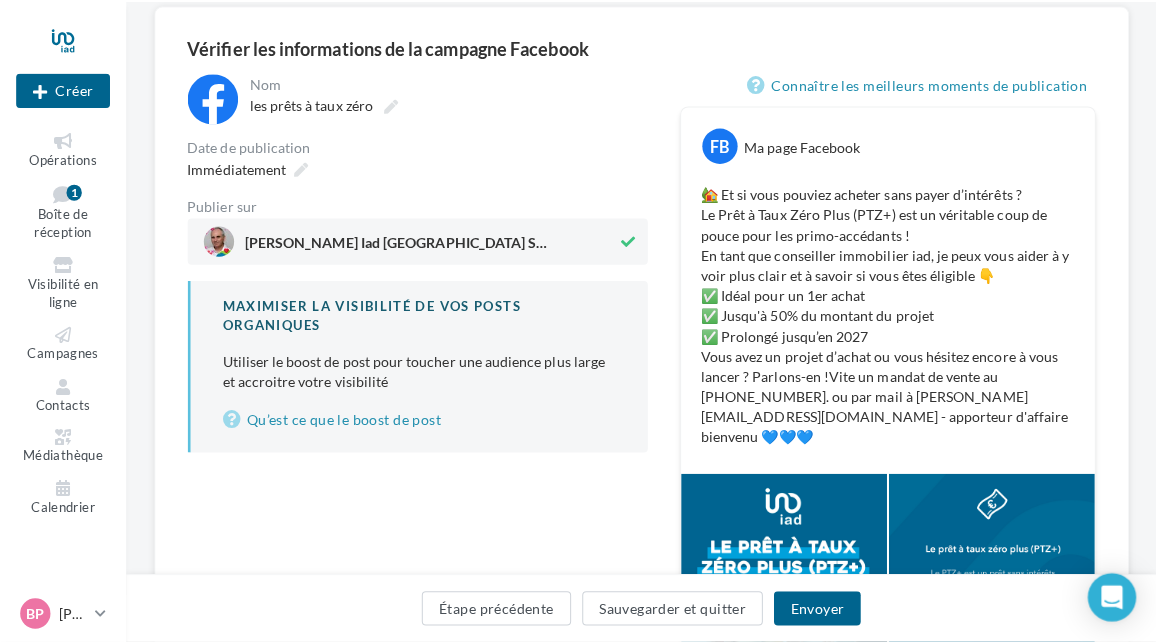 scroll, scrollTop: 200, scrollLeft: 0, axis: vertical 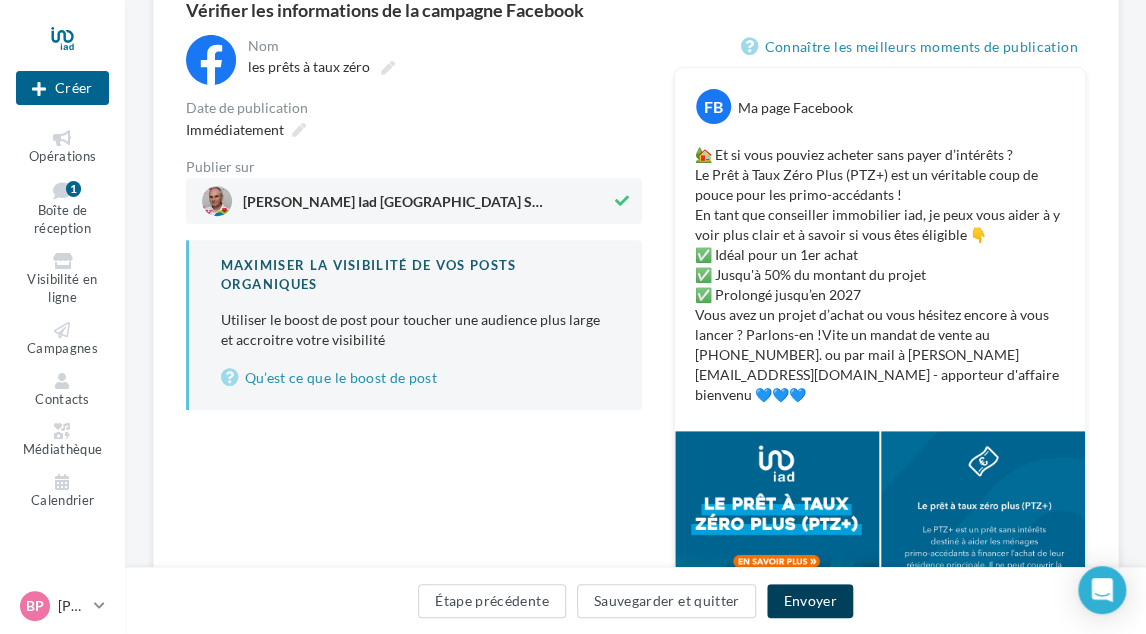click on "Envoyer" at bounding box center (809, 601) 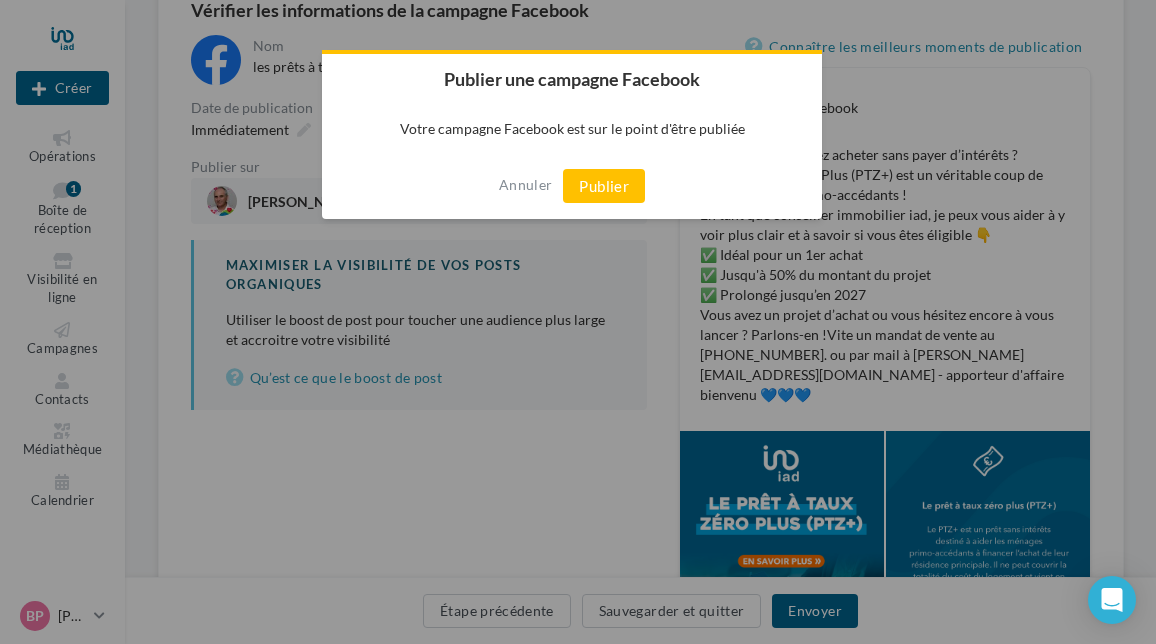 click on "Annuler
Publier" at bounding box center [572, 186] 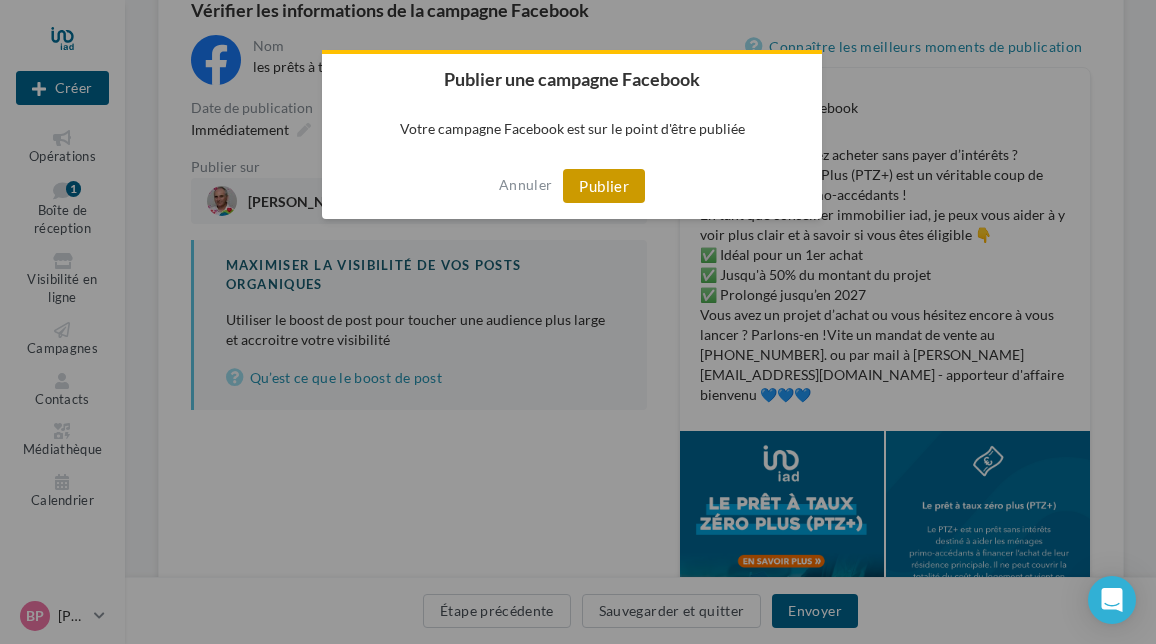 click on "Publier" at bounding box center (604, 186) 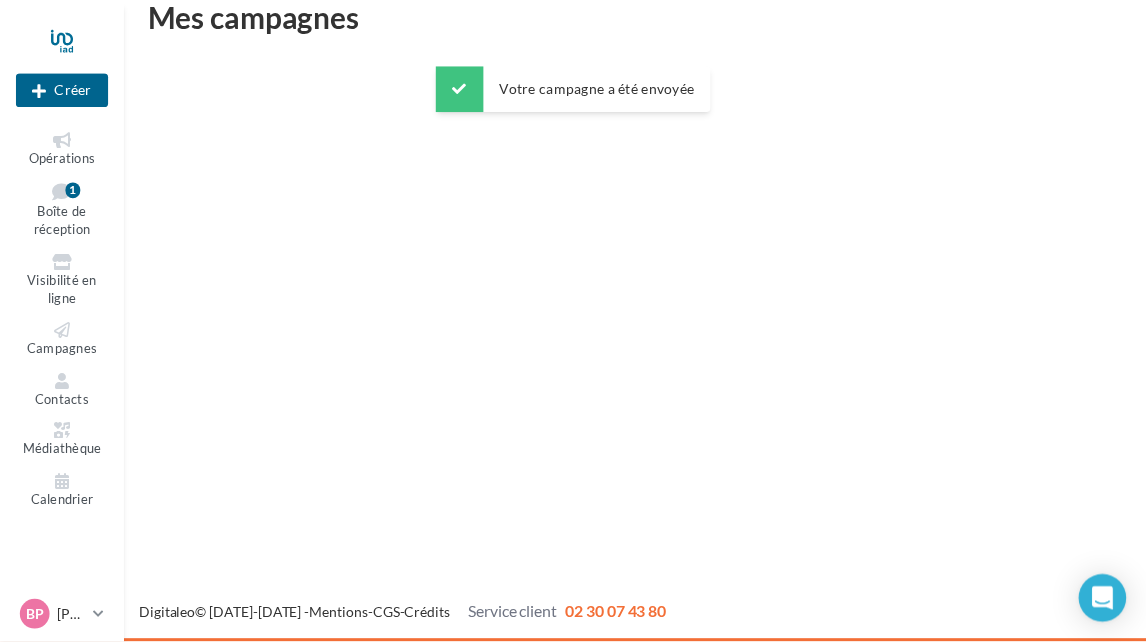 scroll, scrollTop: 32, scrollLeft: 0, axis: vertical 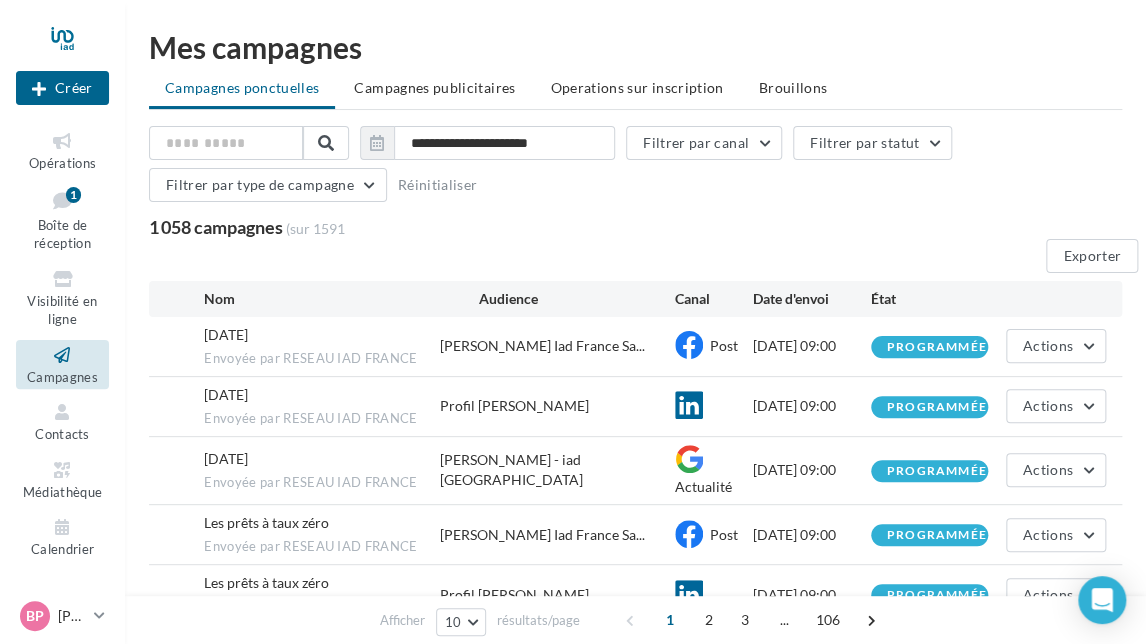 click at bounding box center [62, 355] 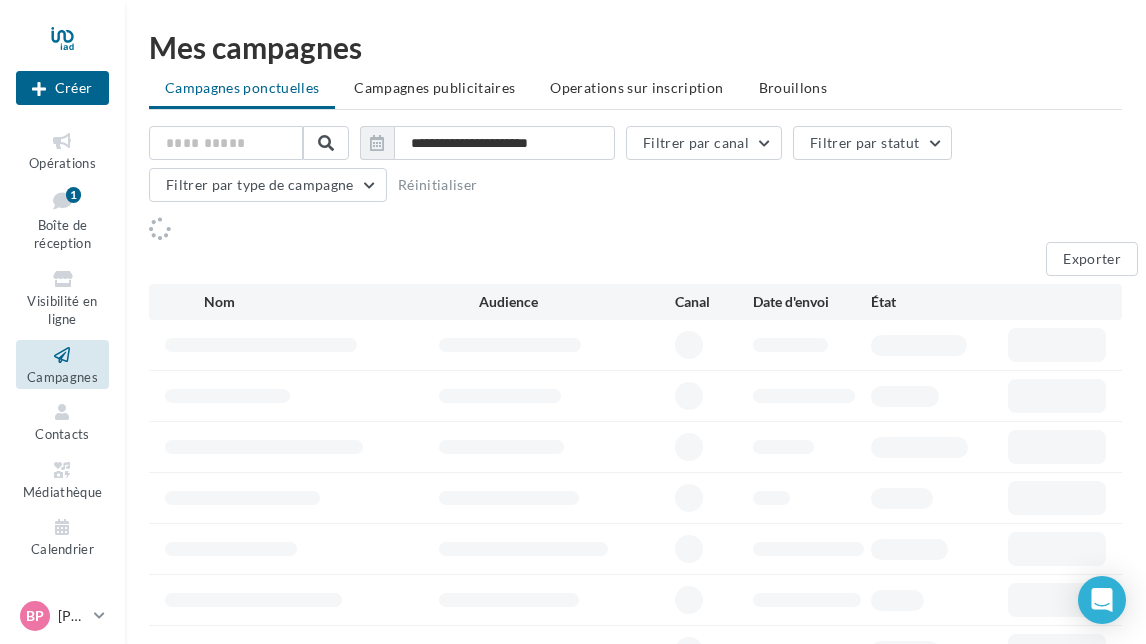 scroll, scrollTop: 0, scrollLeft: 0, axis: both 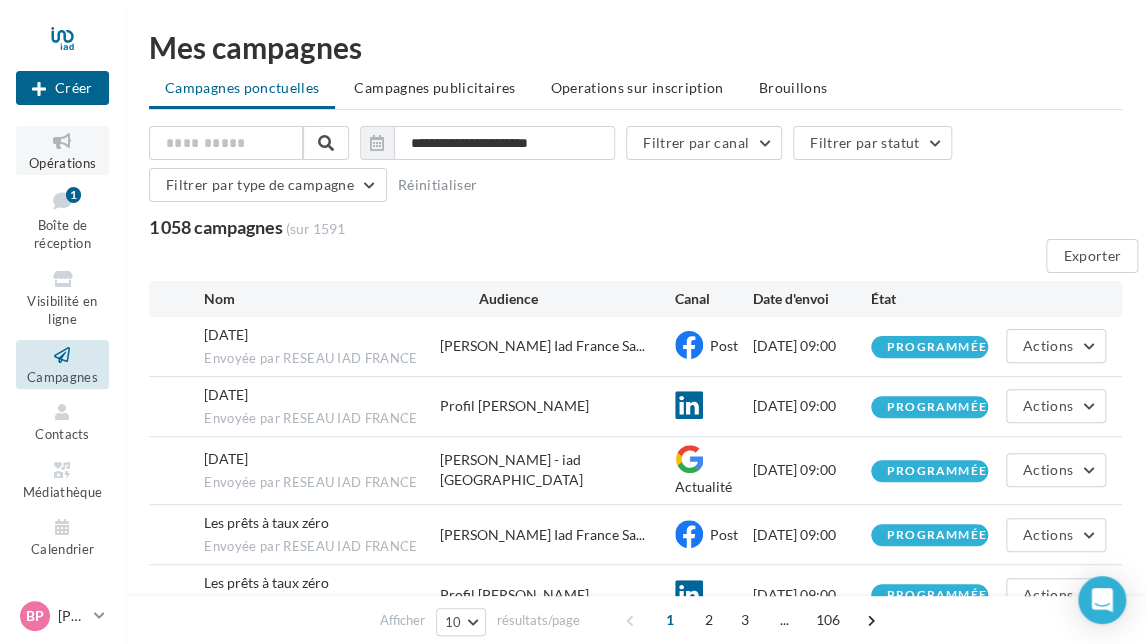 click at bounding box center (62, 141) 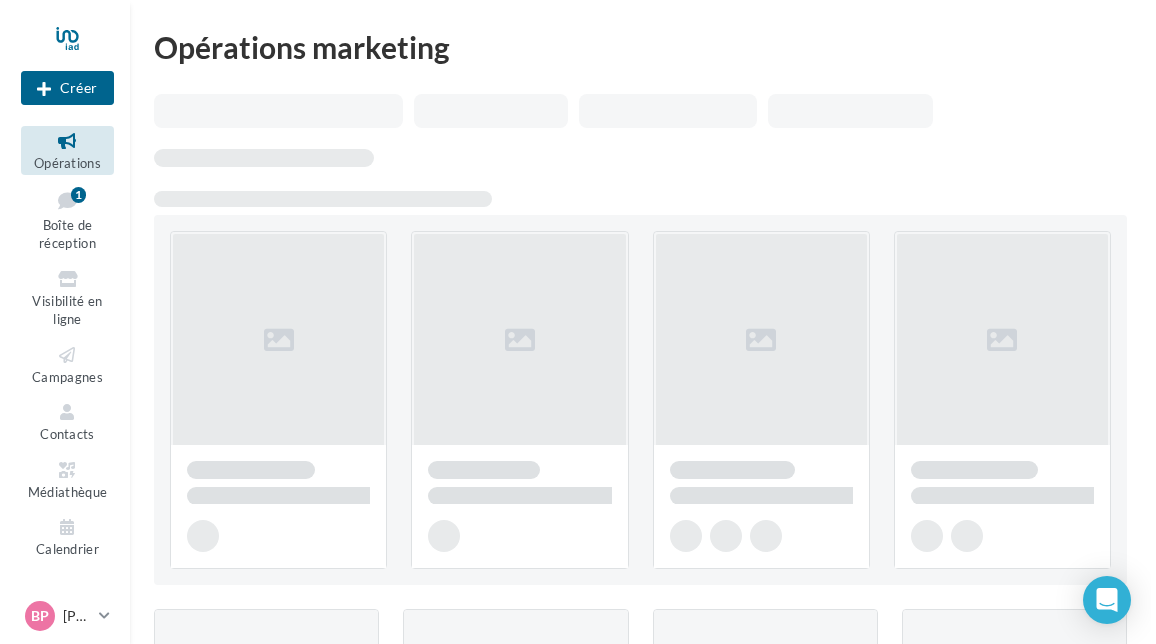 scroll, scrollTop: 0, scrollLeft: 0, axis: both 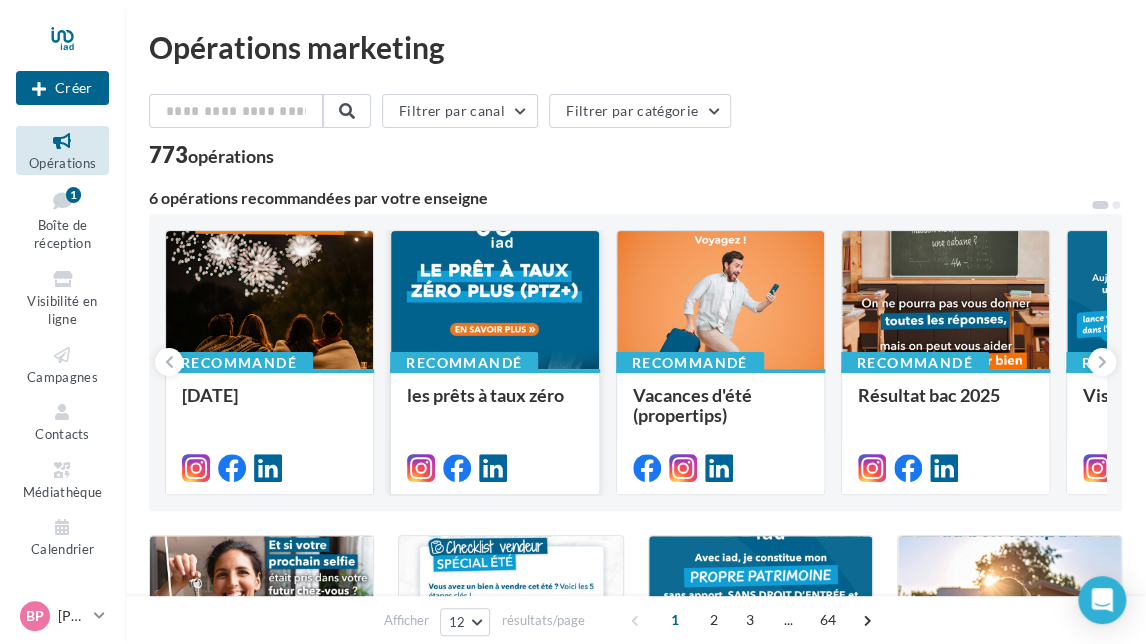 click at bounding box center (494, 301) 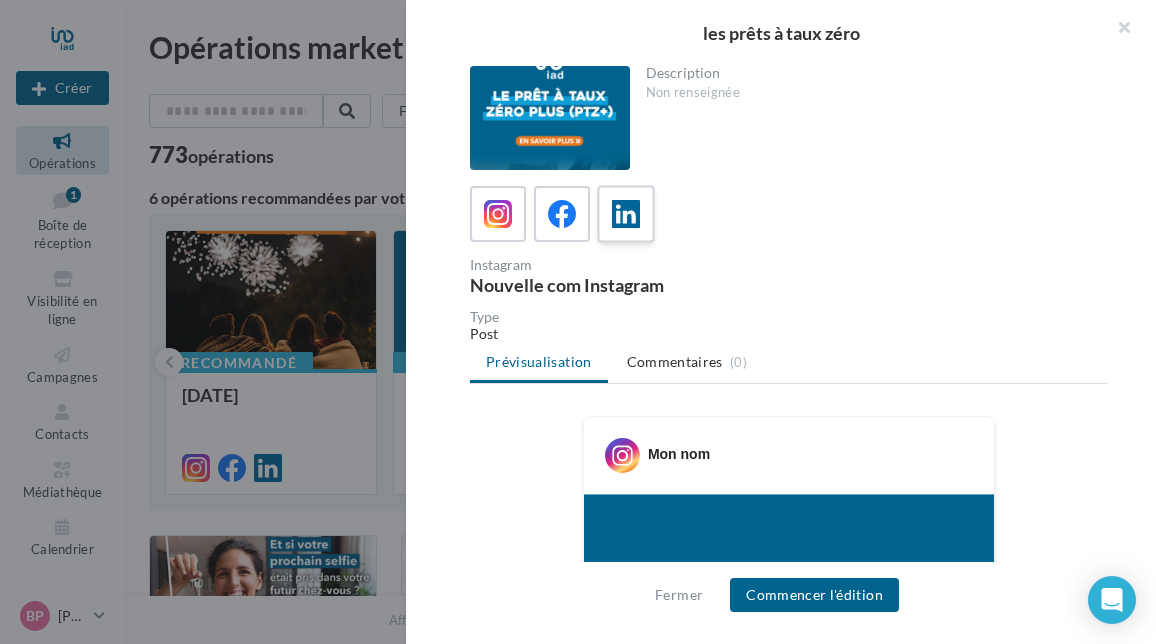 click at bounding box center (626, 214) 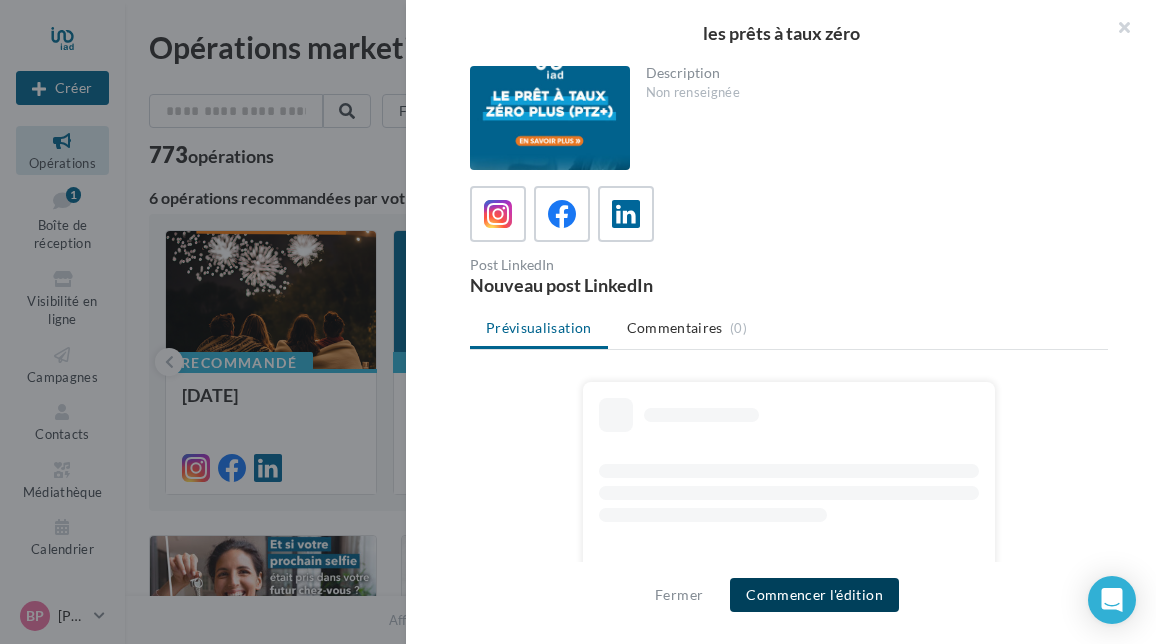 click on "Commencer l'édition" at bounding box center [814, 595] 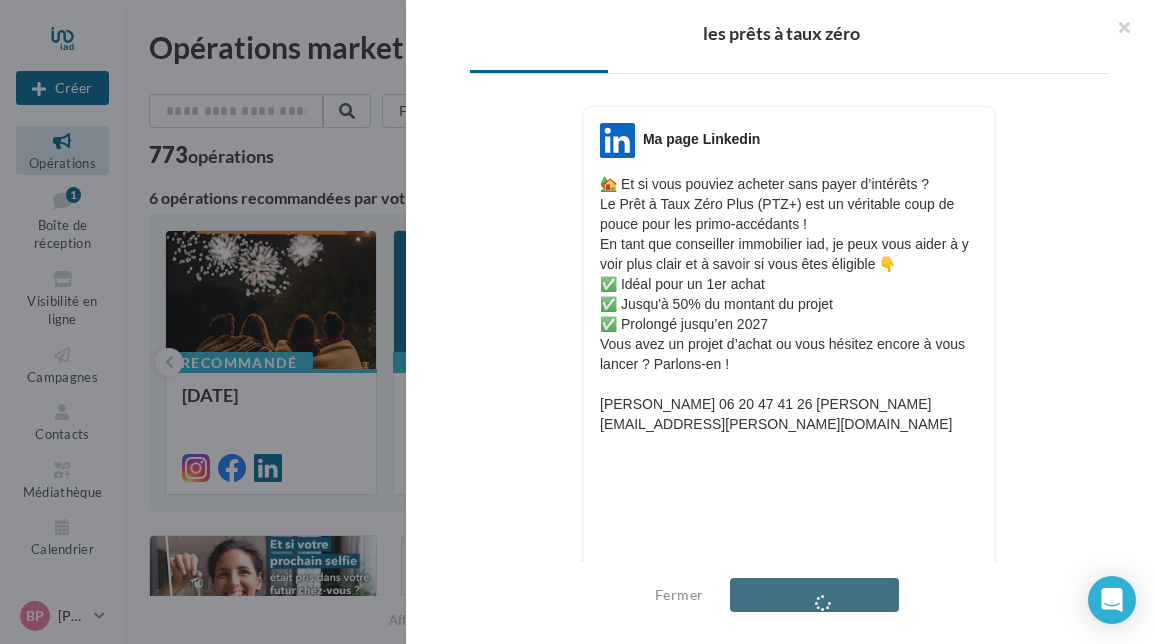 scroll, scrollTop: 400, scrollLeft: 0, axis: vertical 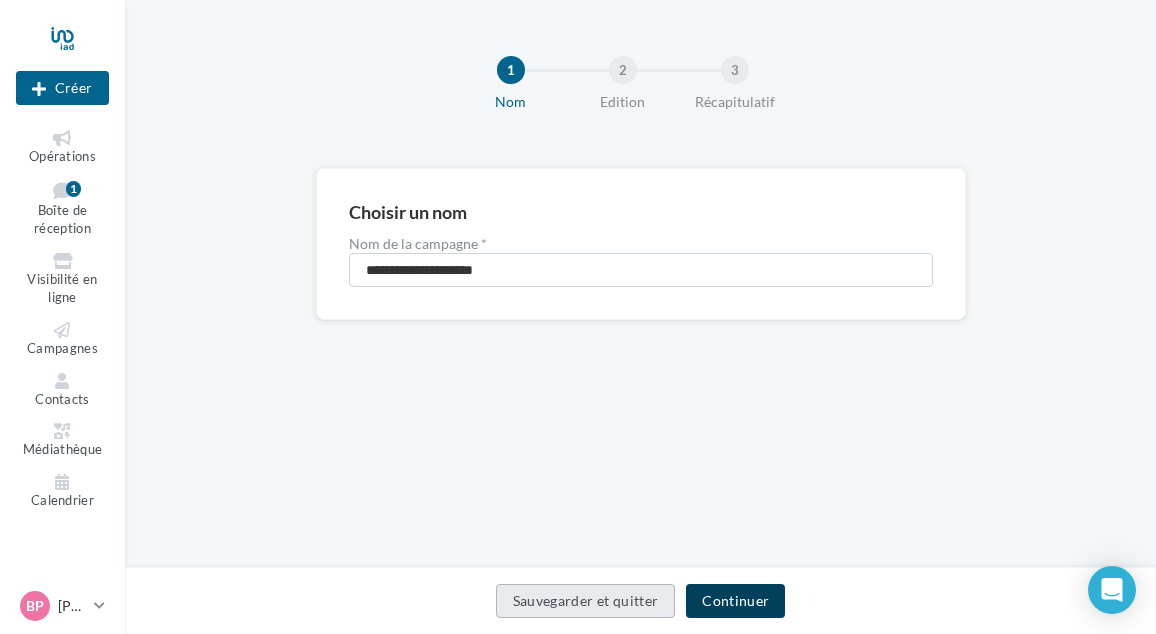 click on "Continuer" at bounding box center (735, 601) 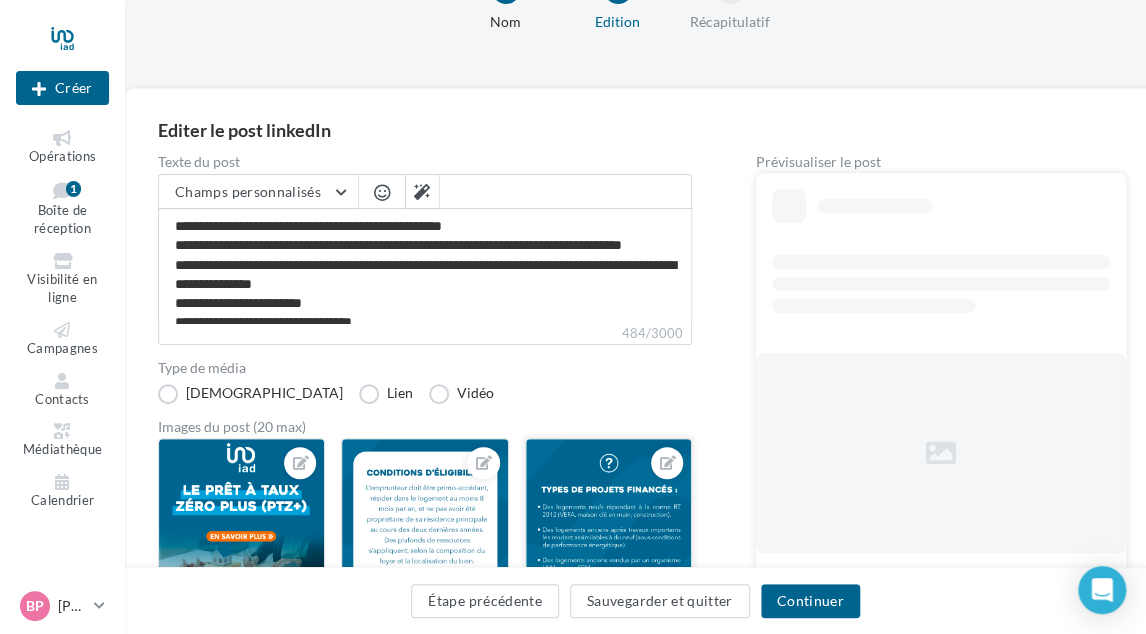 scroll, scrollTop: 200, scrollLeft: 0, axis: vertical 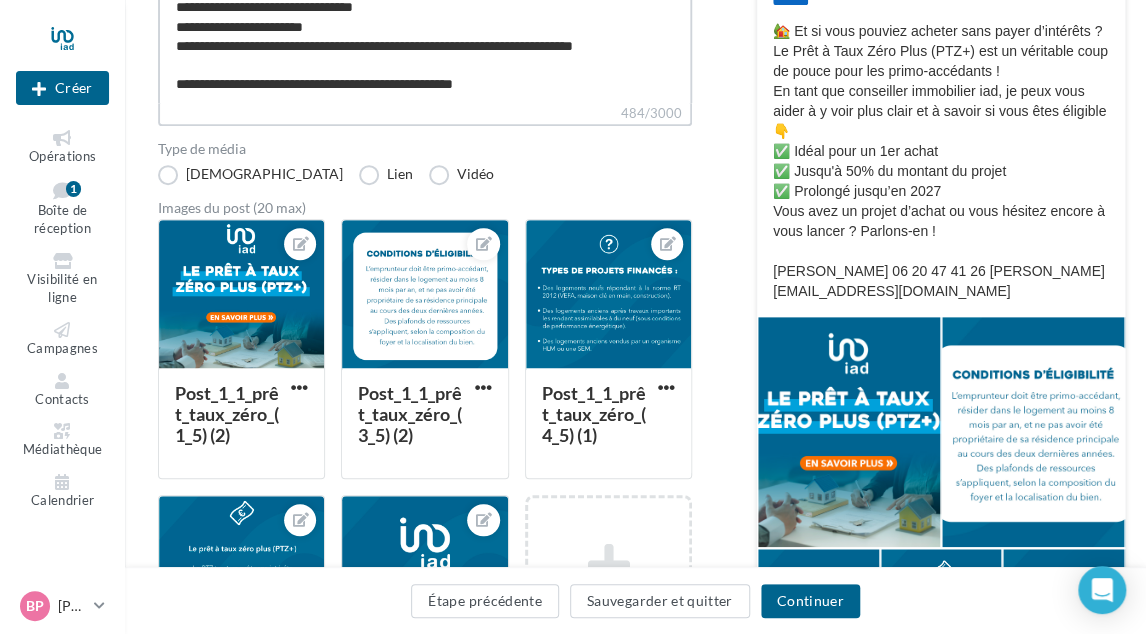 click on "**********" at bounding box center [425, 45] 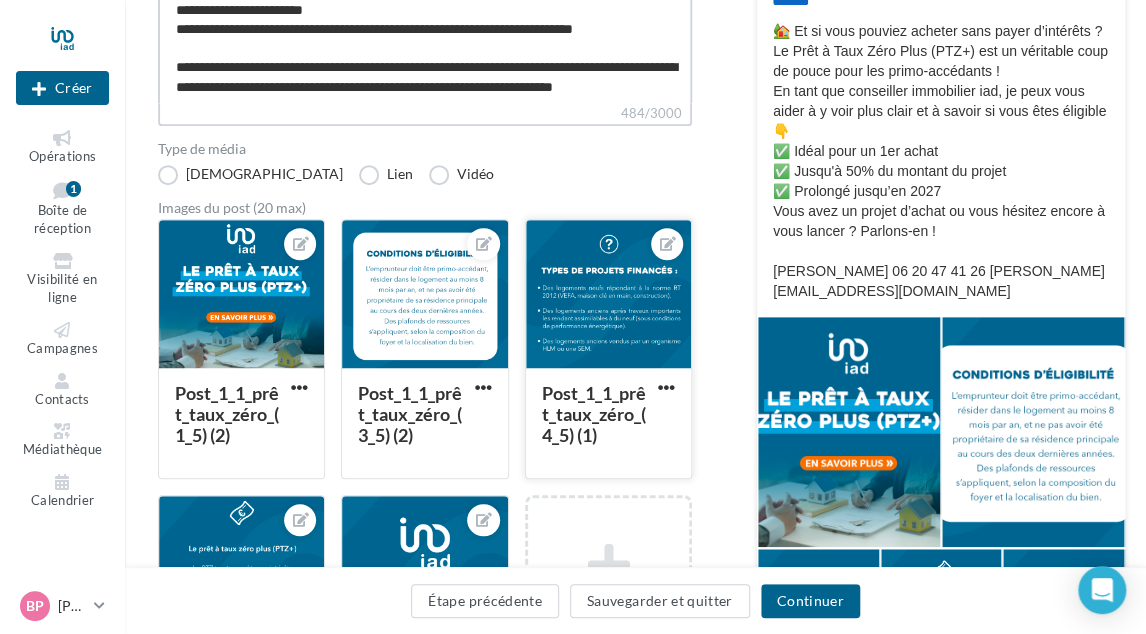 scroll, scrollTop: 163, scrollLeft: 0, axis: vertical 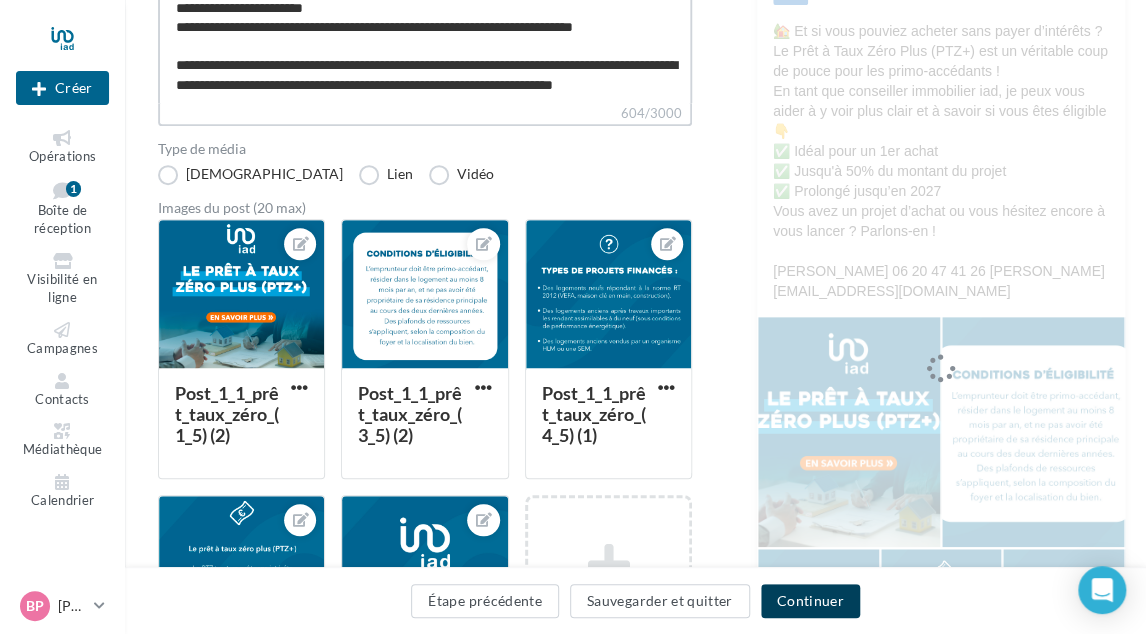 type on "**********" 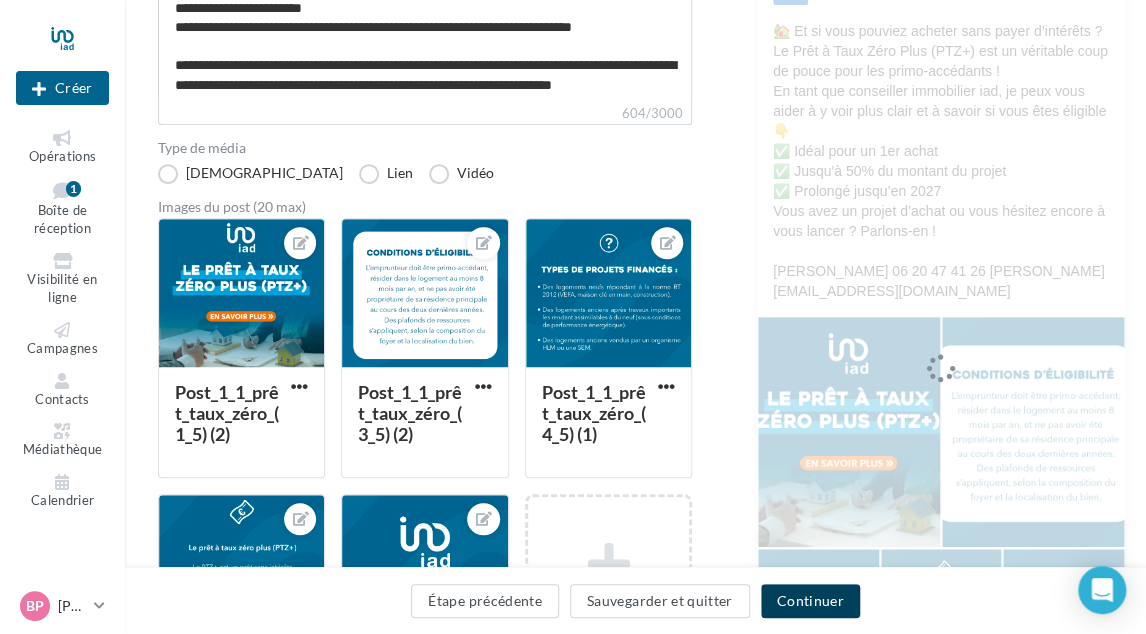 scroll, scrollTop: 162, scrollLeft: 0, axis: vertical 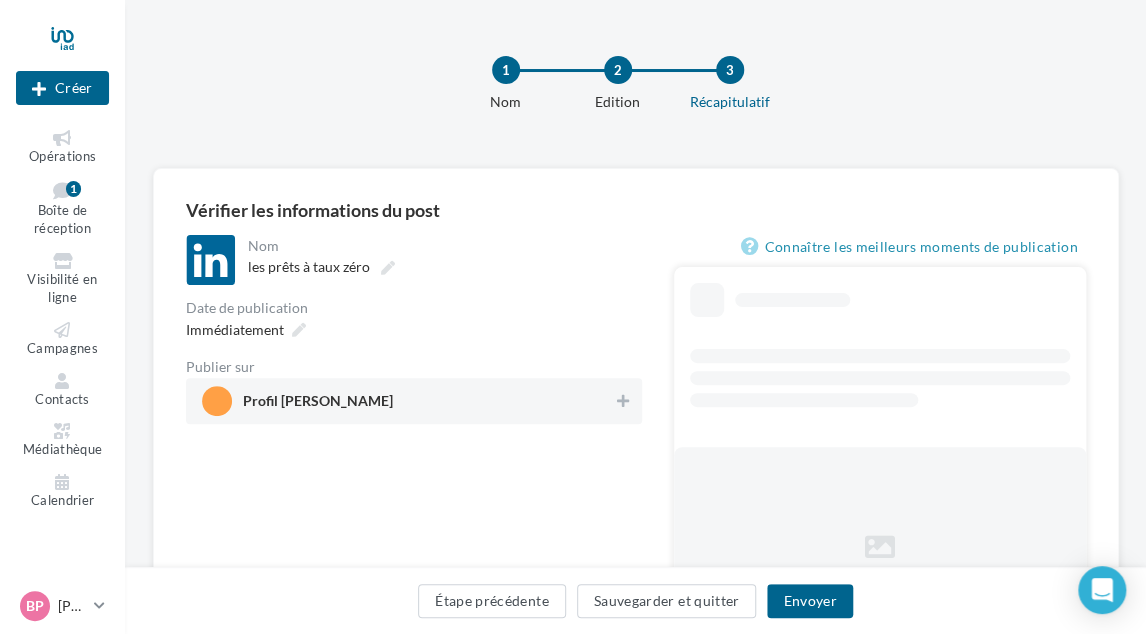 click on "Profil BRUNO PAPIN" at bounding box center (408, 401) 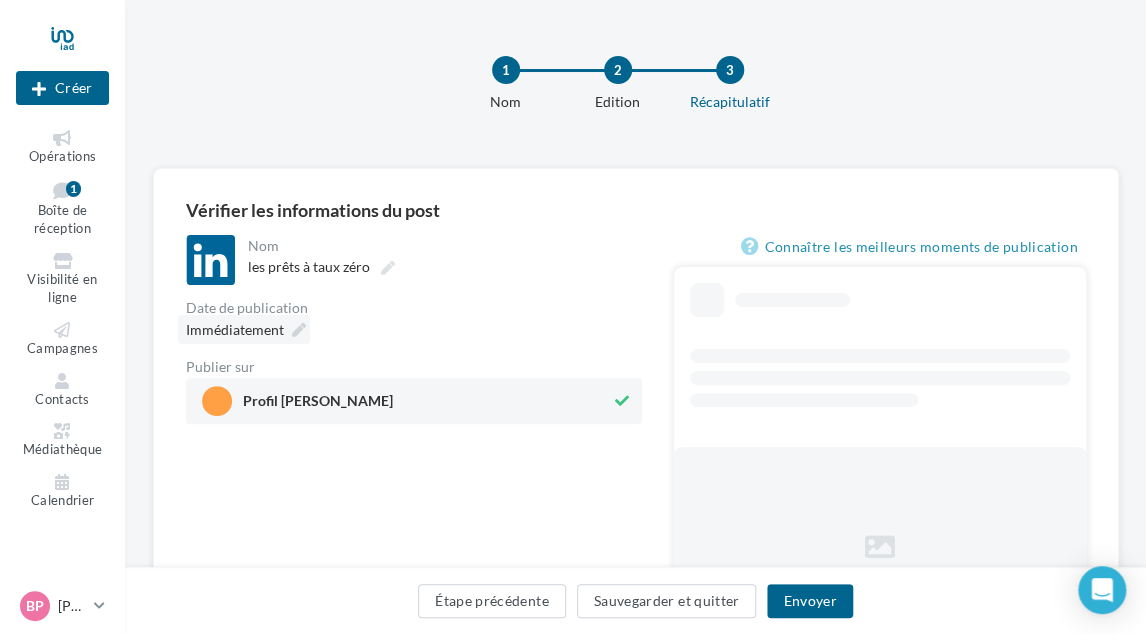 click on "Immédiatement" at bounding box center (235, 329) 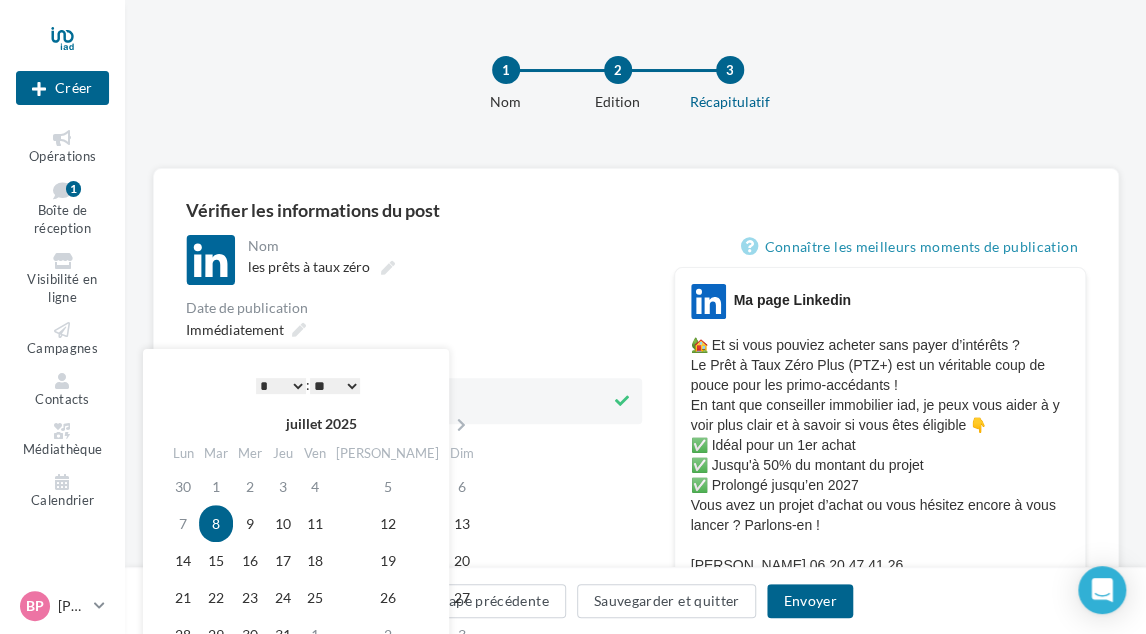 click on "**********" at bounding box center (414, 329) 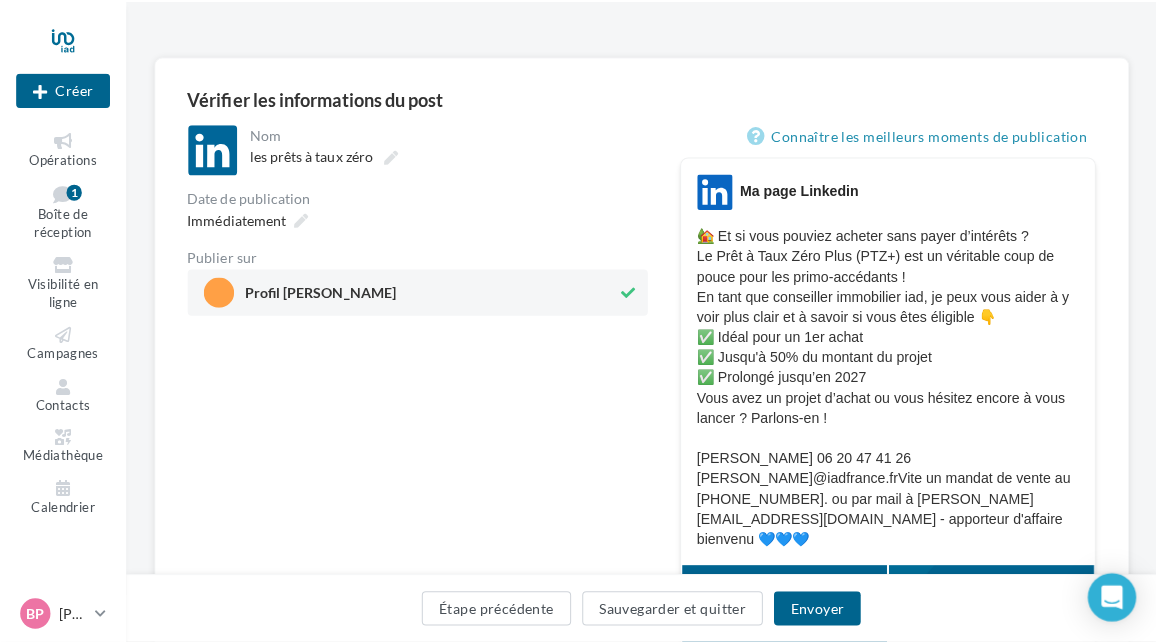 scroll, scrollTop: 200, scrollLeft: 0, axis: vertical 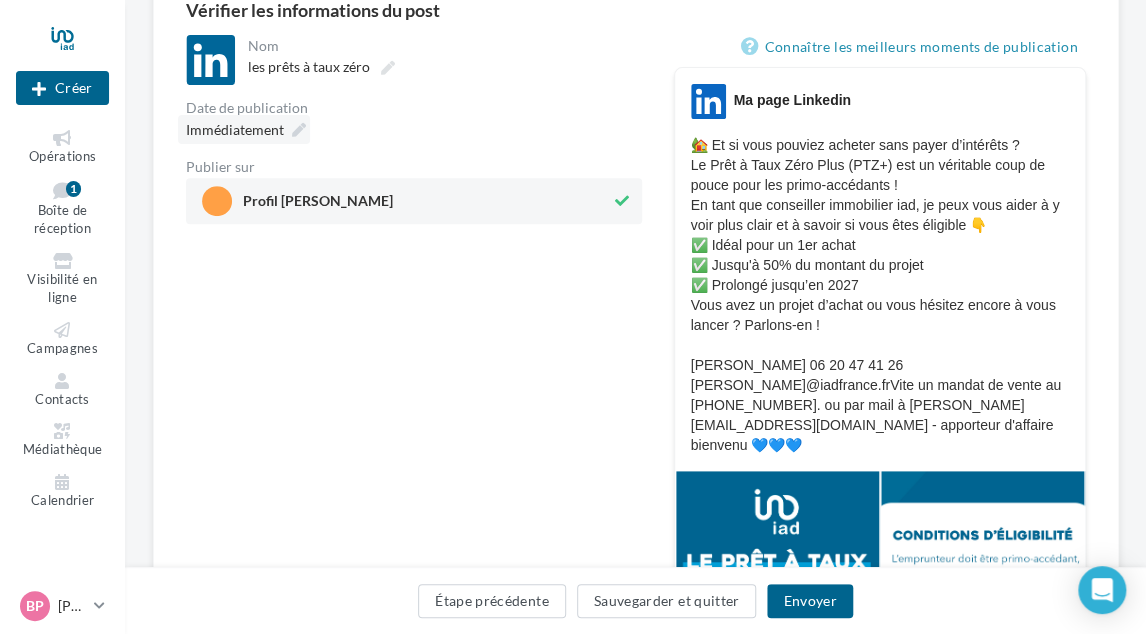 click on "Immédiatement" at bounding box center (244, 129) 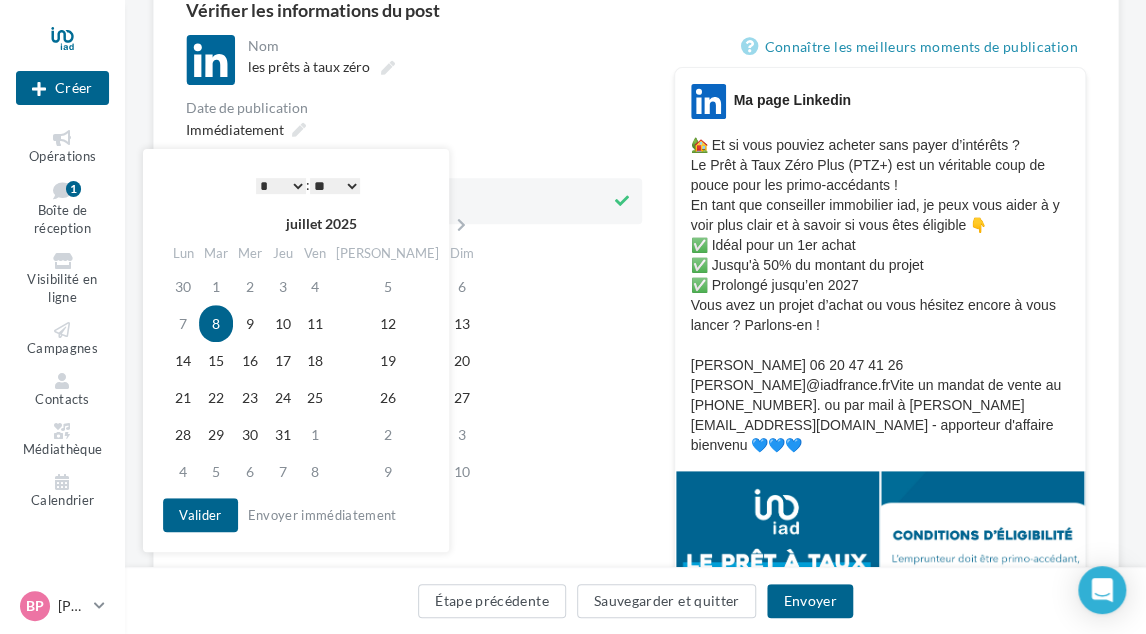 click on "8" at bounding box center (216, 323) 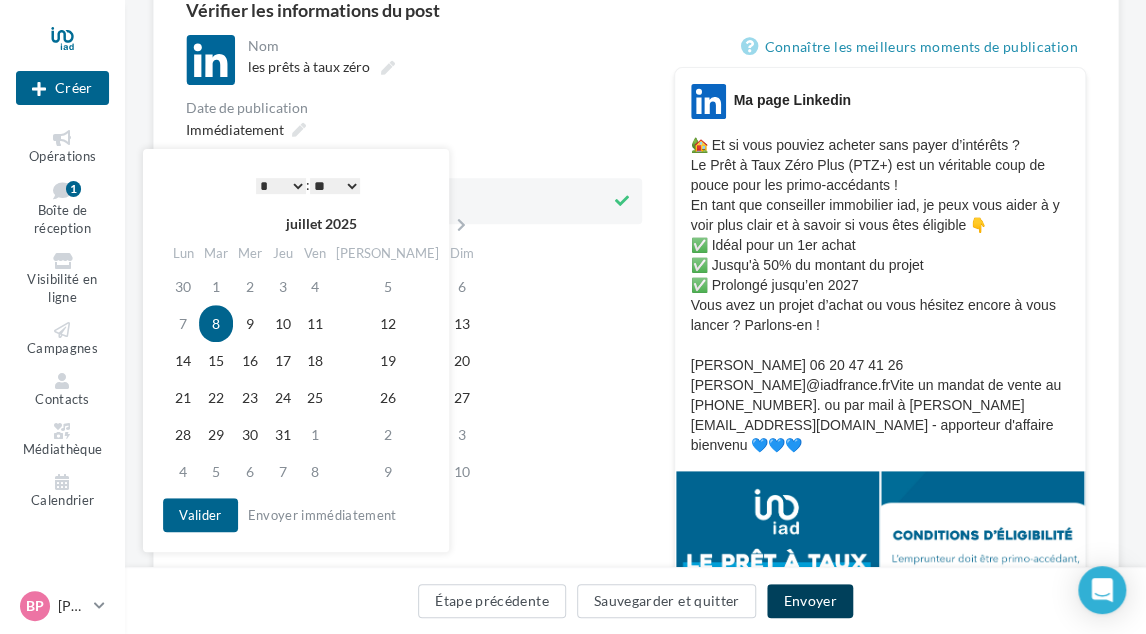 click on "Envoyer" at bounding box center (809, 601) 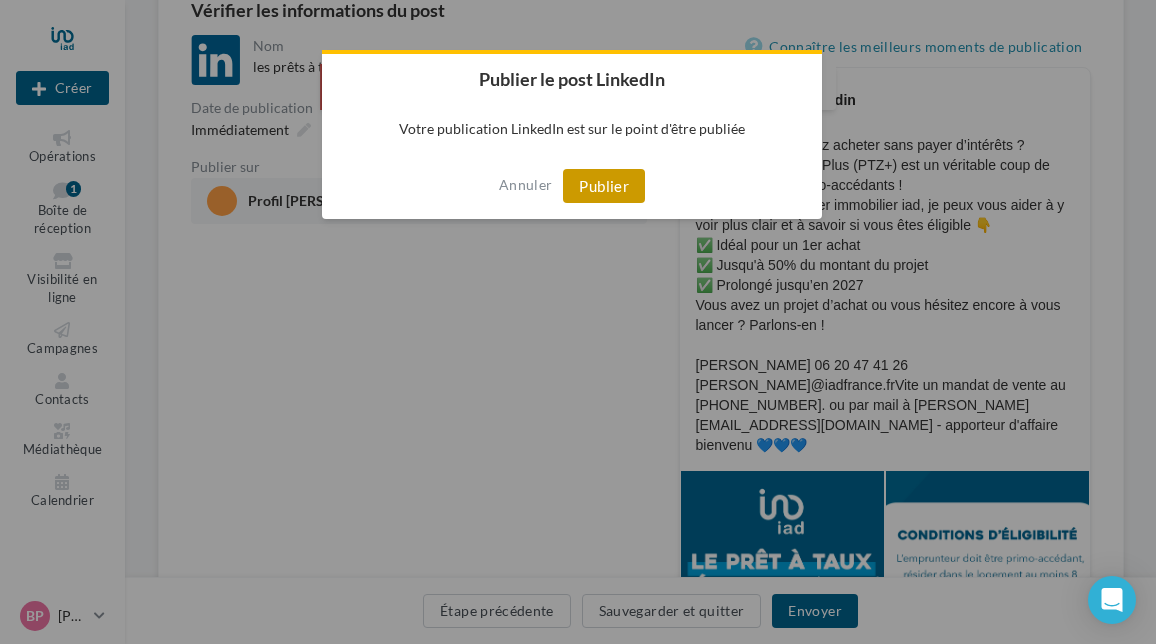 click on "Publier" at bounding box center (604, 186) 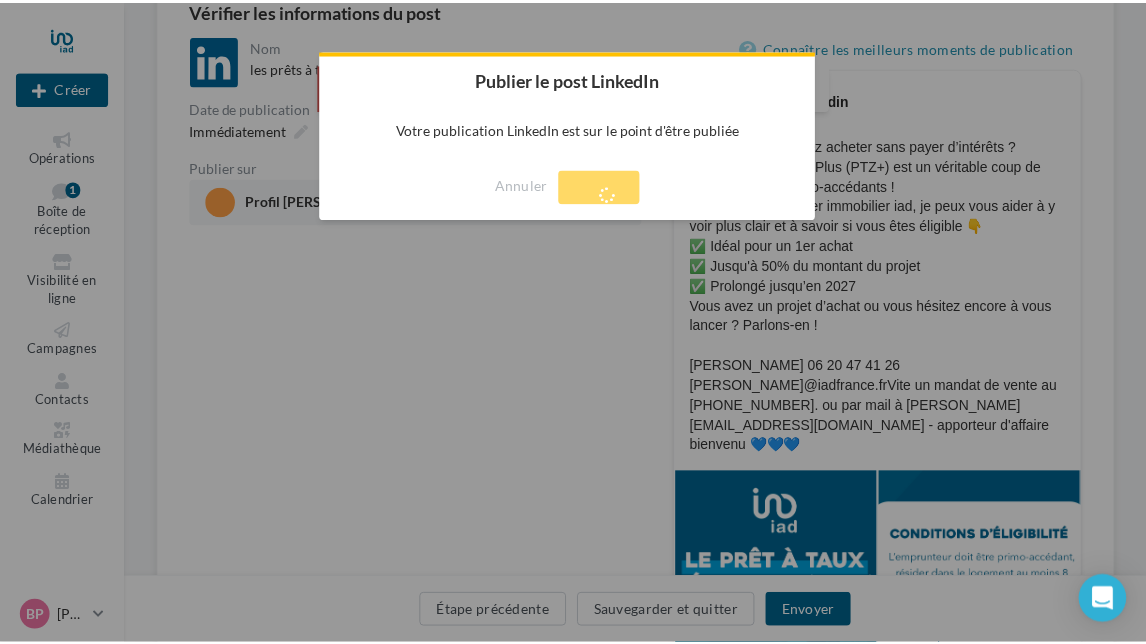 scroll, scrollTop: 32, scrollLeft: 0, axis: vertical 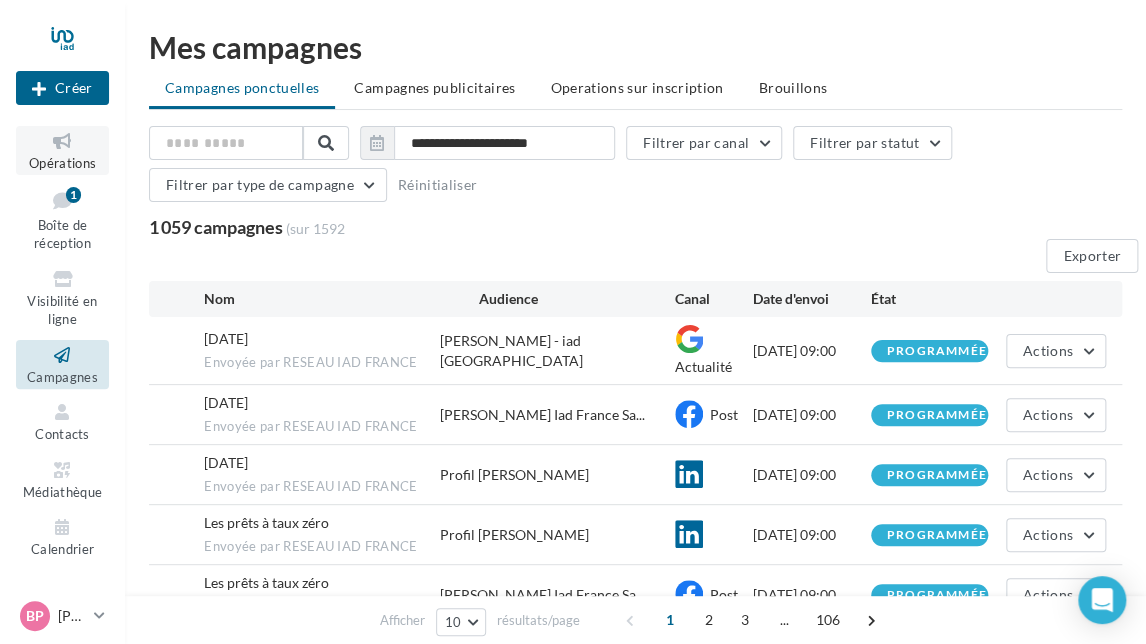 drag, startPoint x: 57, startPoint y: 137, endPoint x: 102, endPoint y: 142, distance: 45.276924 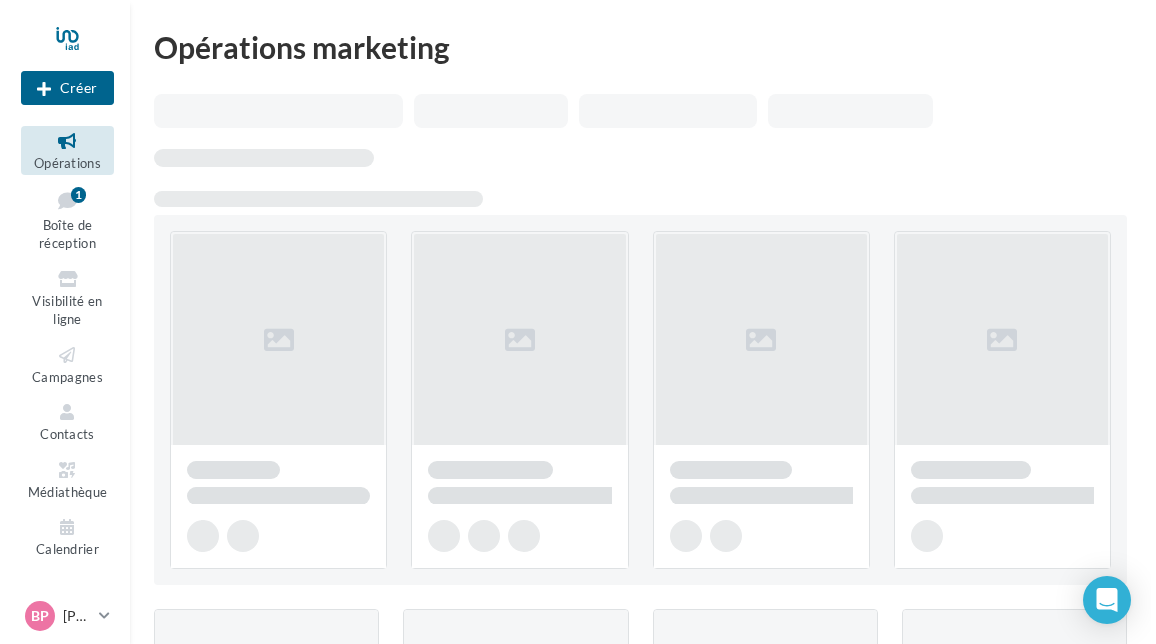 scroll, scrollTop: 0, scrollLeft: 0, axis: both 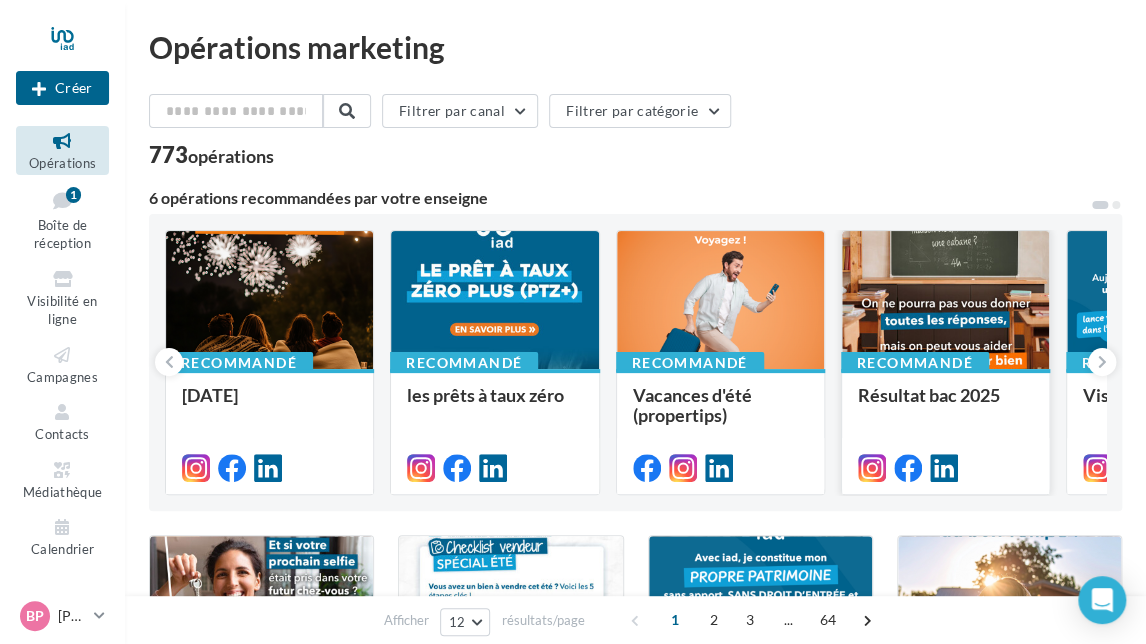 click at bounding box center [945, 301] 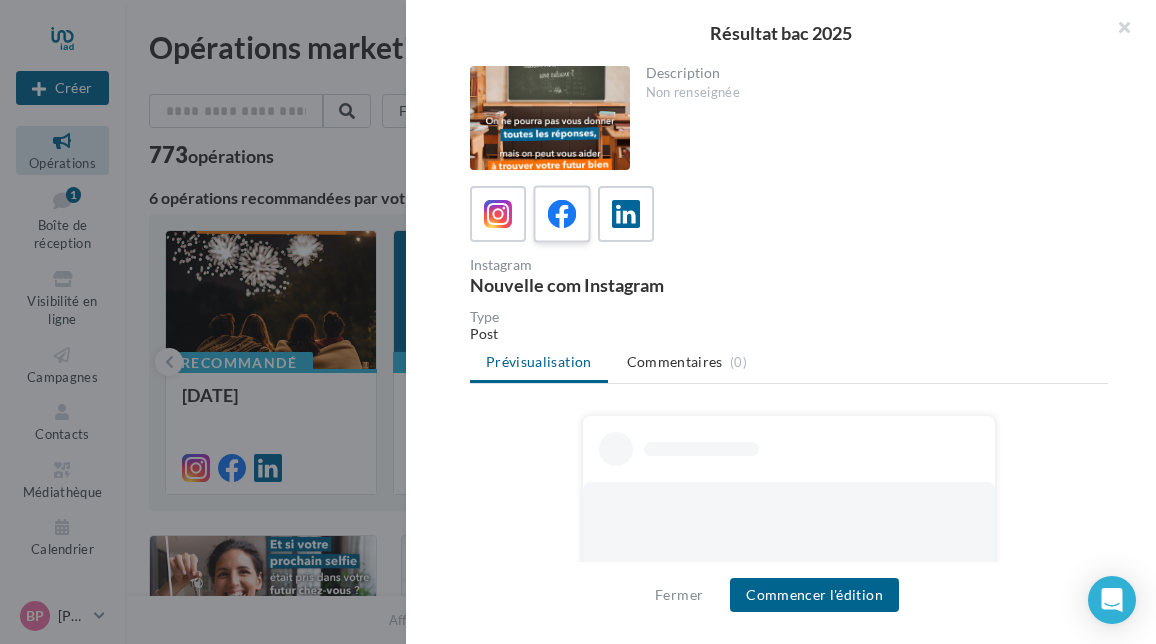 click at bounding box center (562, 214) 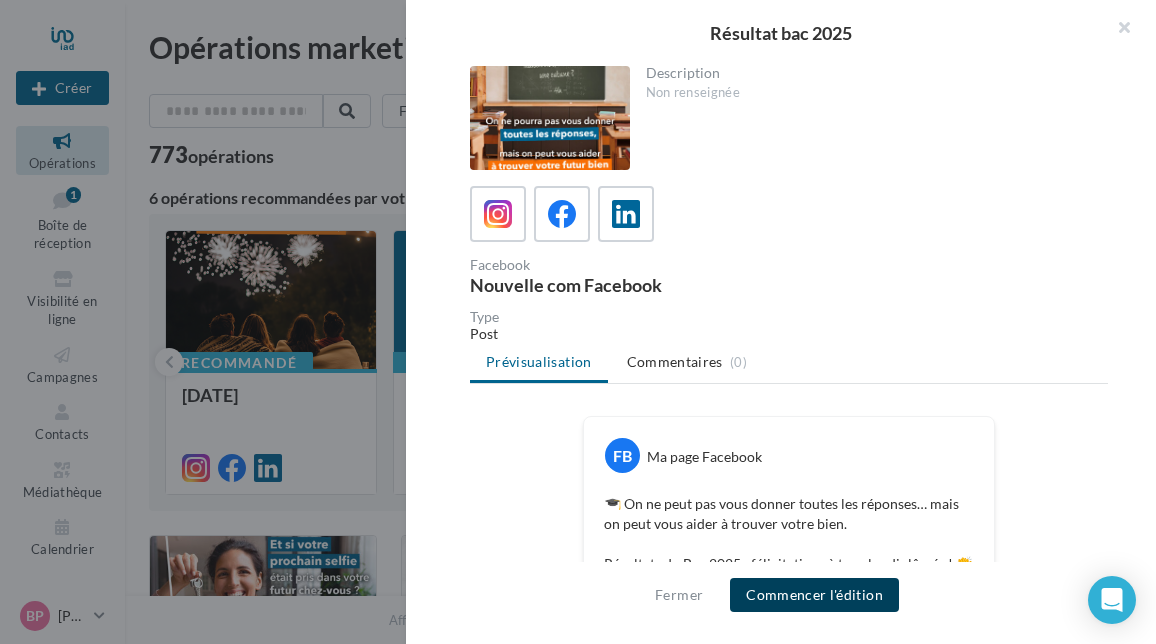 click on "Commencer l'édition" at bounding box center (814, 595) 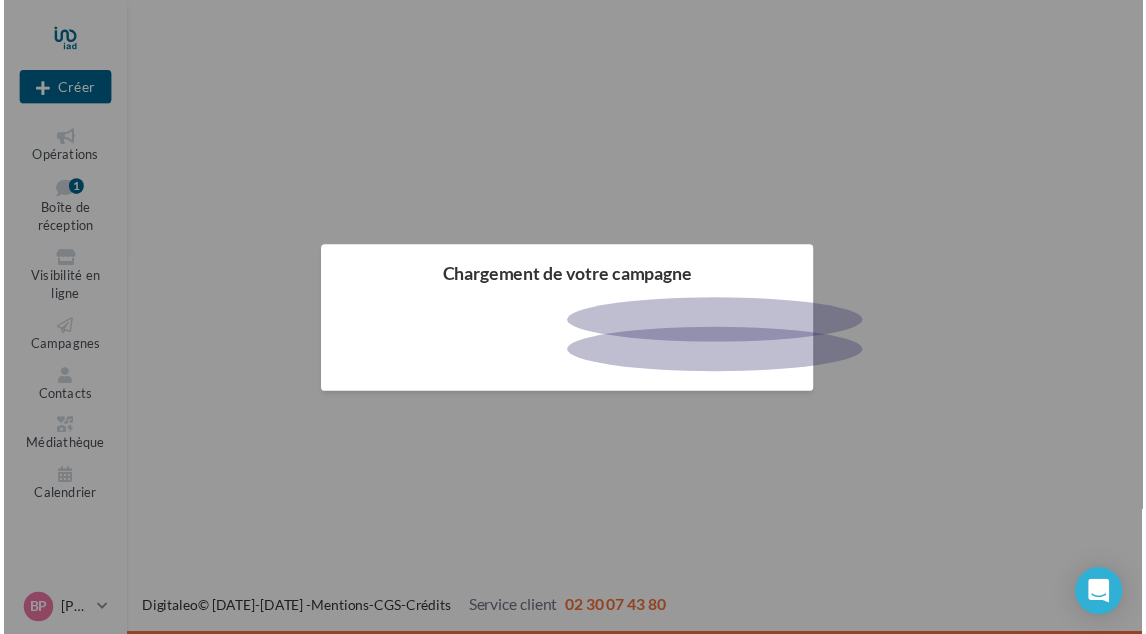 scroll, scrollTop: 0, scrollLeft: 0, axis: both 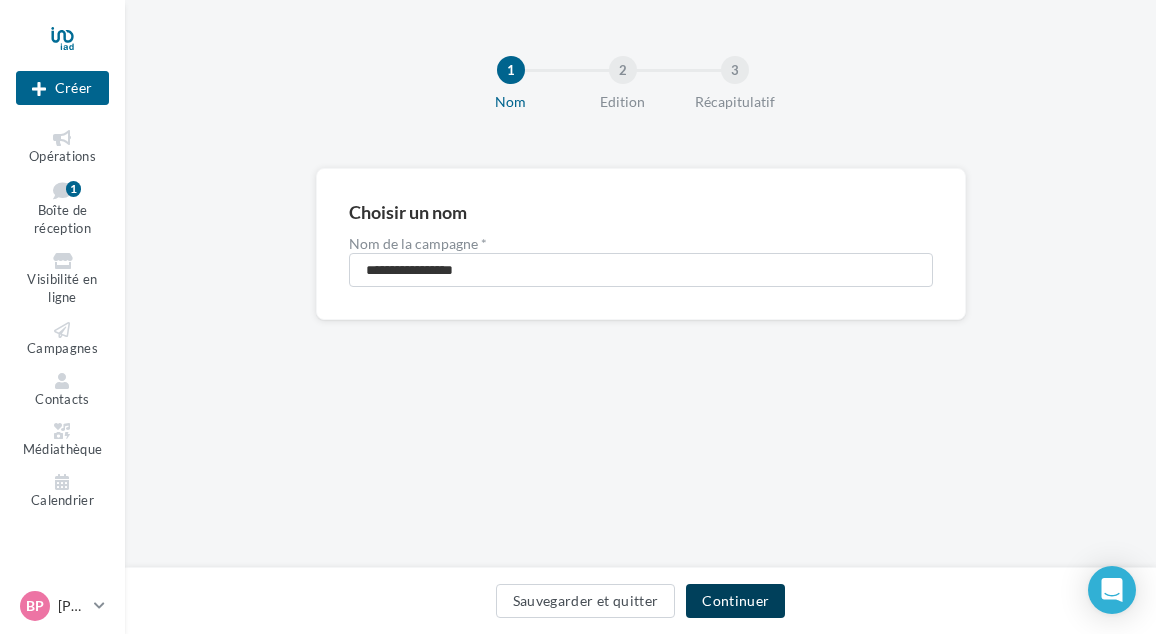 click on "Continuer" at bounding box center (735, 601) 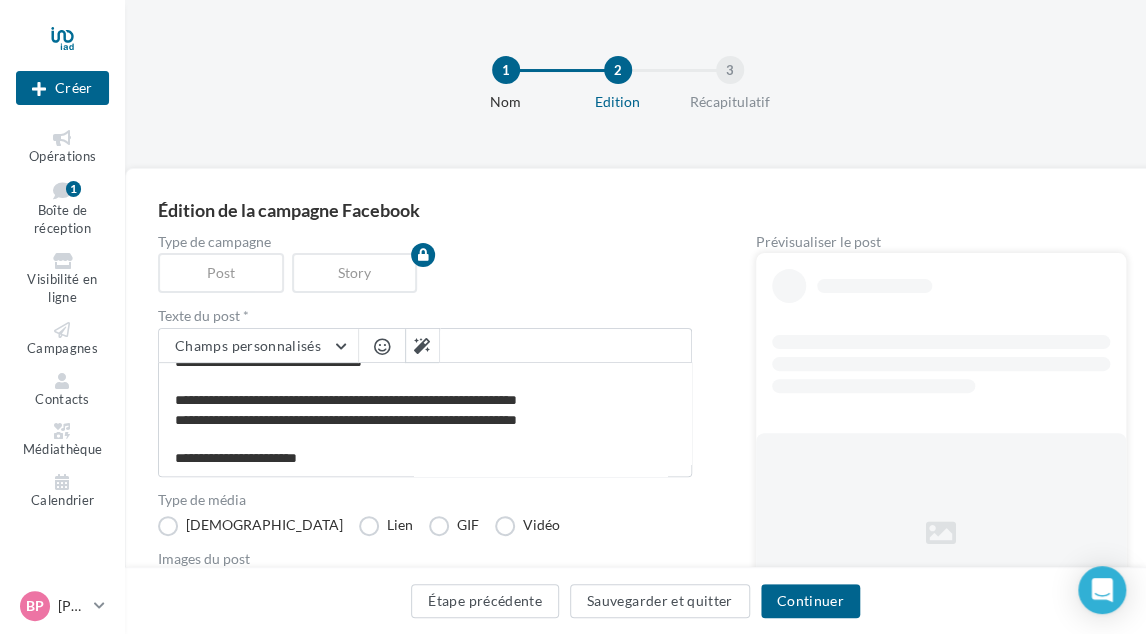 scroll, scrollTop: 172, scrollLeft: 0, axis: vertical 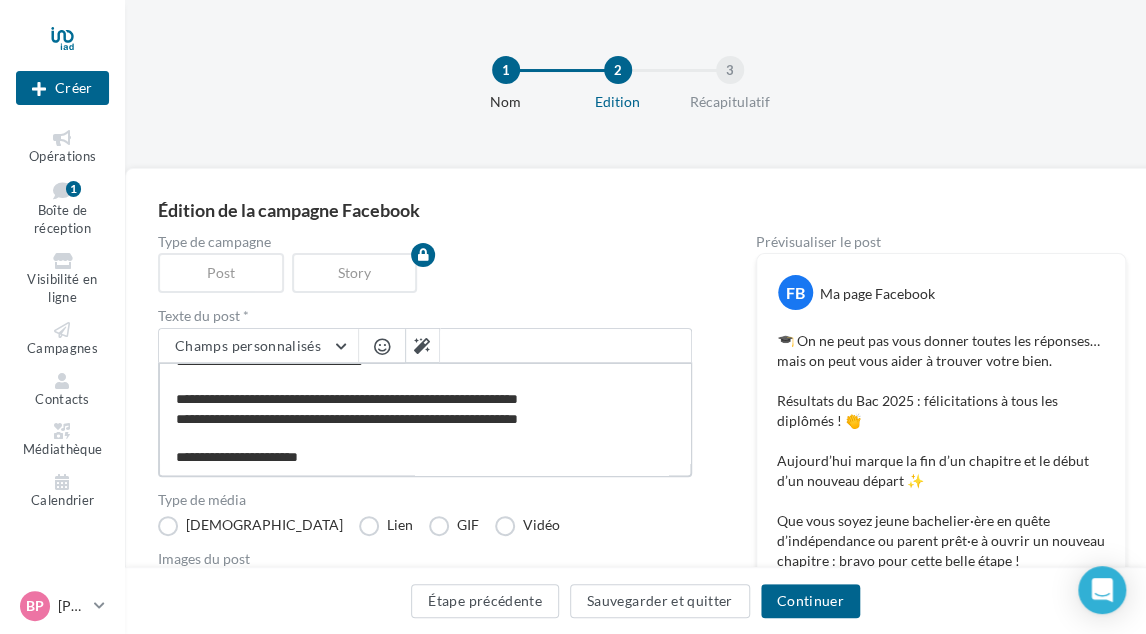 click on "**********" at bounding box center [425, 419] 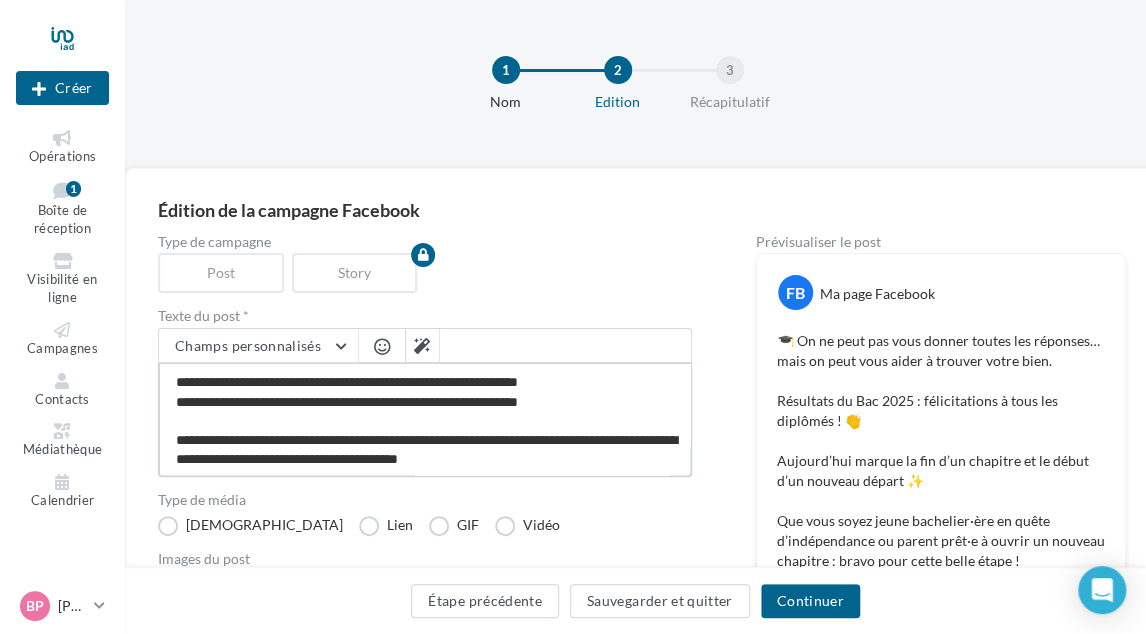 scroll, scrollTop: 203, scrollLeft: 0, axis: vertical 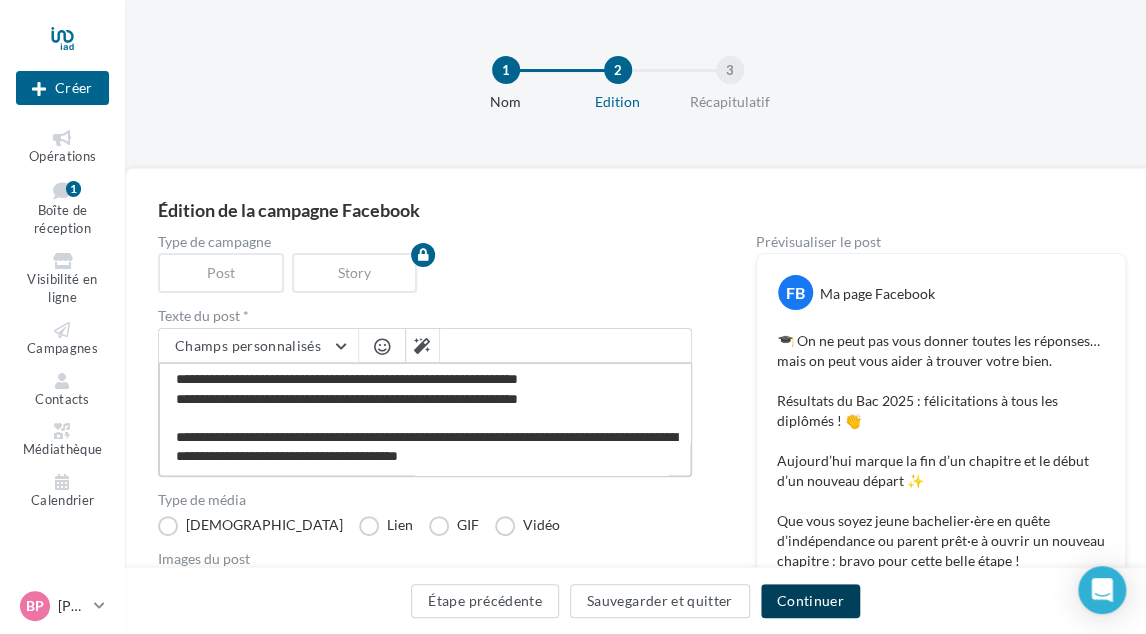type on "**********" 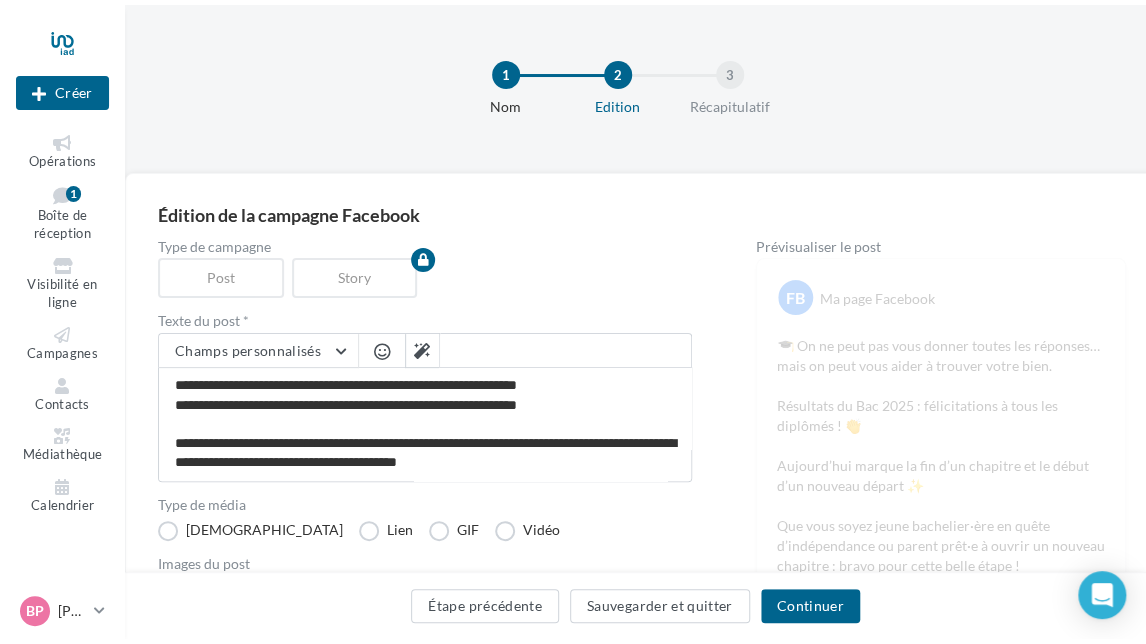 scroll, scrollTop: 202, scrollLeft: 0, axis: vertical 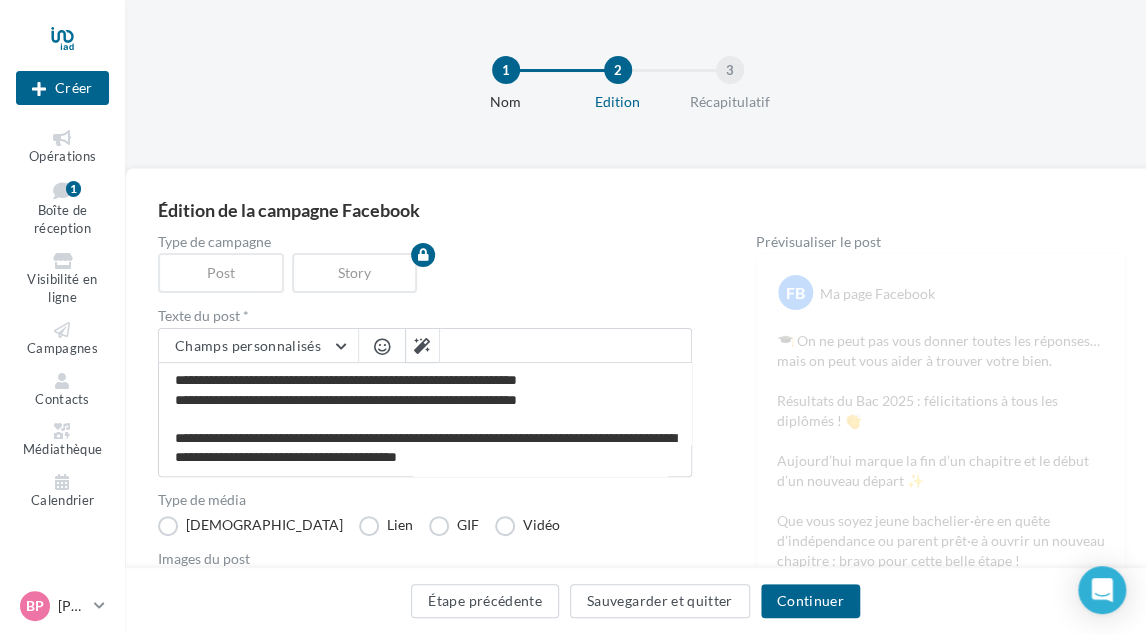 click on "Continuer" at bounding box center [810, 601] 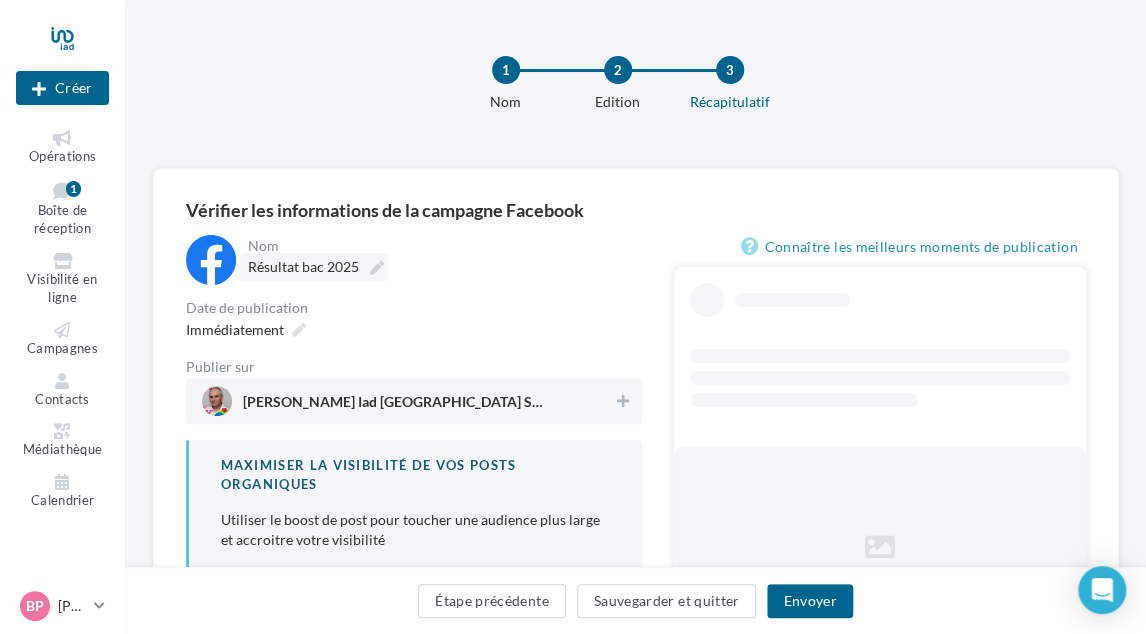 click at bounding box center (377, 268) 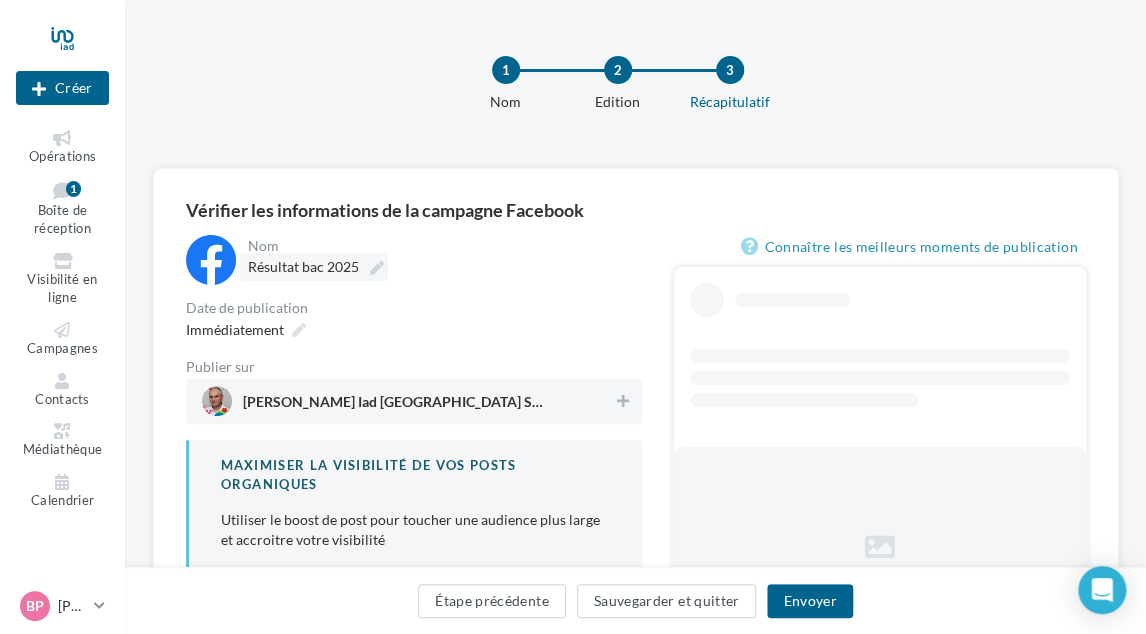 click on "**********" at bounding box center (336, 270) 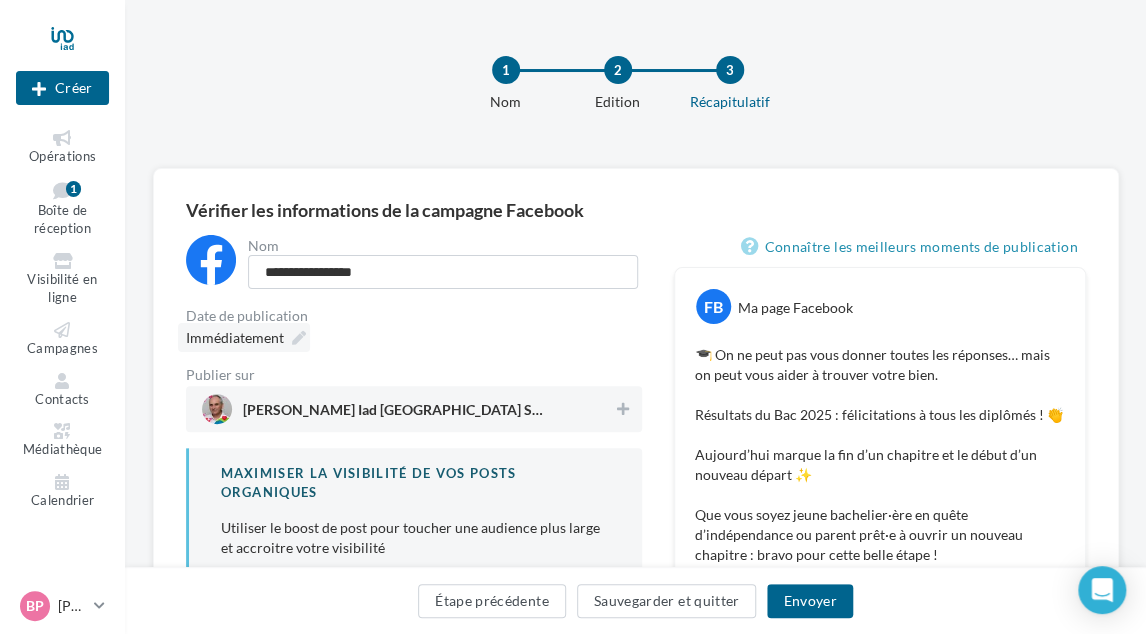 click on "Immédiatement" at bounding box center (244, 337) 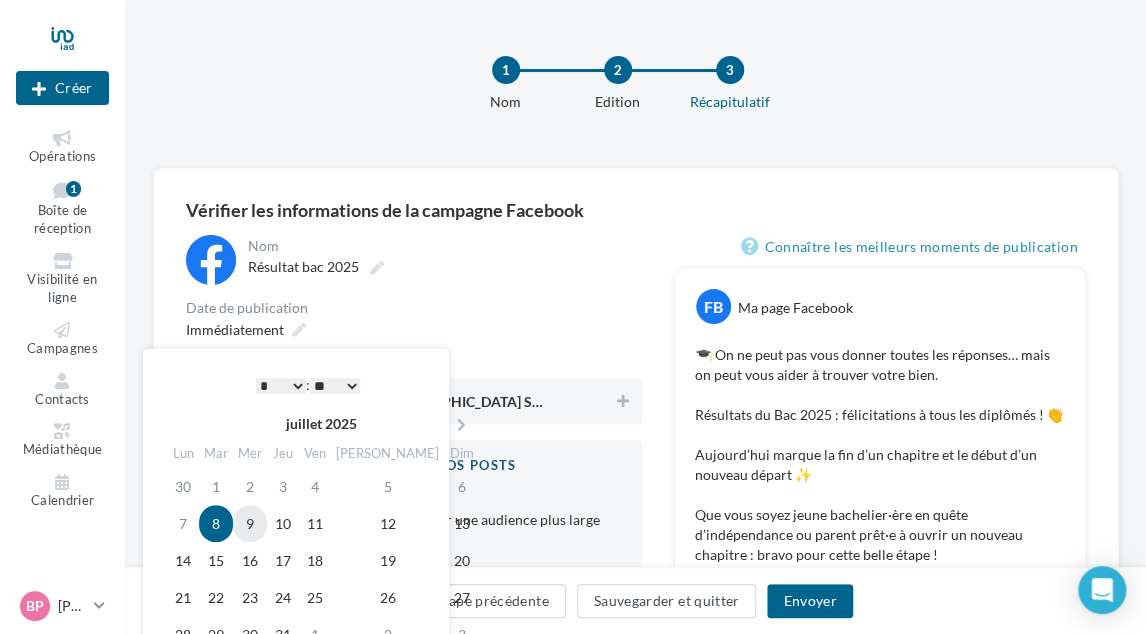 click on "9" at bounding box center [250, 523] 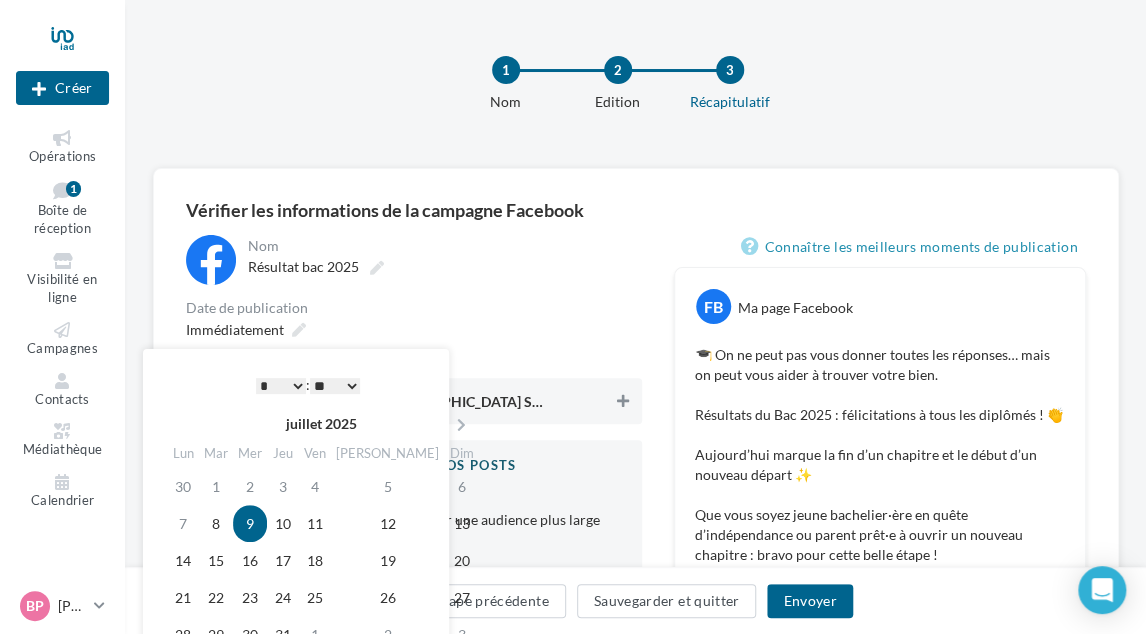 click at bounding box center (623, 401) 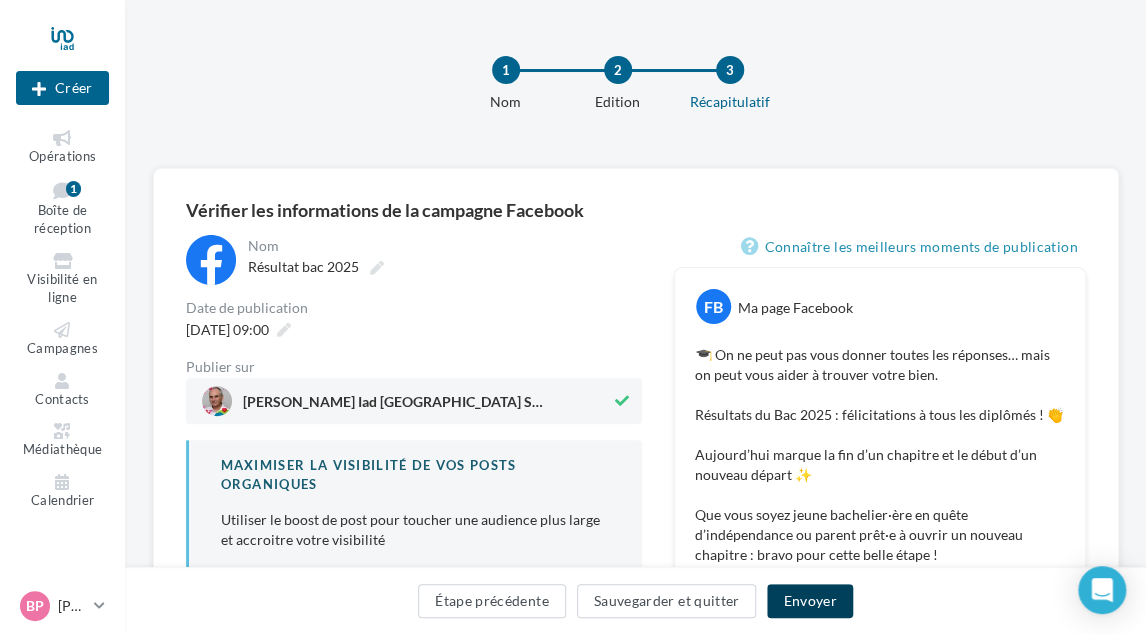 drag, startPoint x: 801, startPoint y: 597, endPoint x: 658, endPoint y: 492, distance: 177.40913 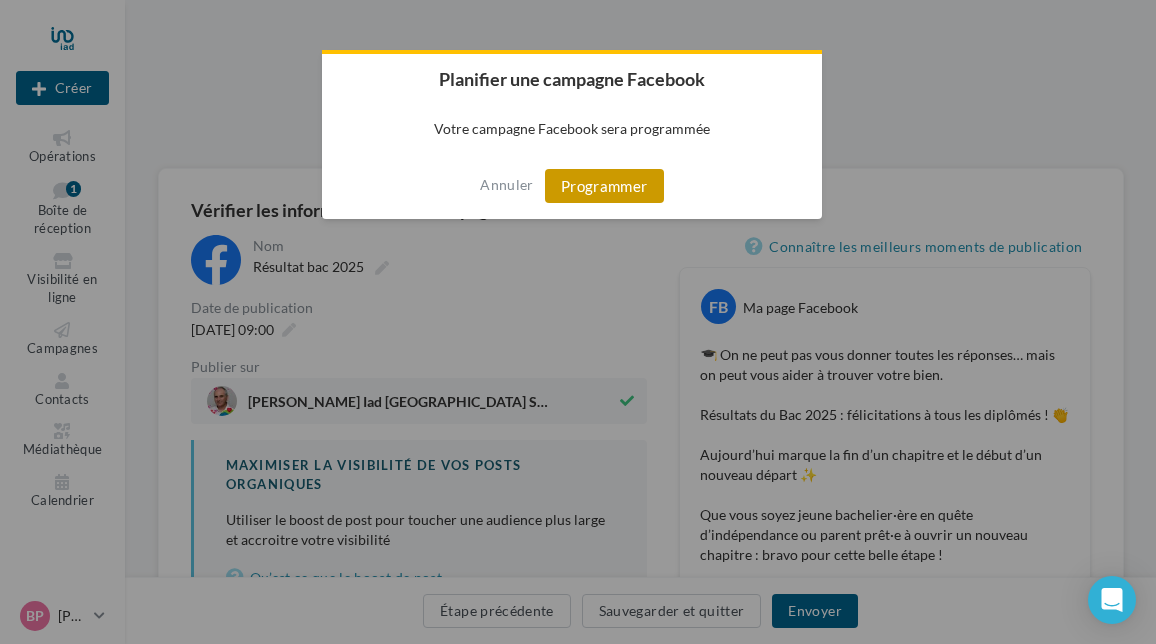 click on "Programmer" at bounding box center [604, 186] 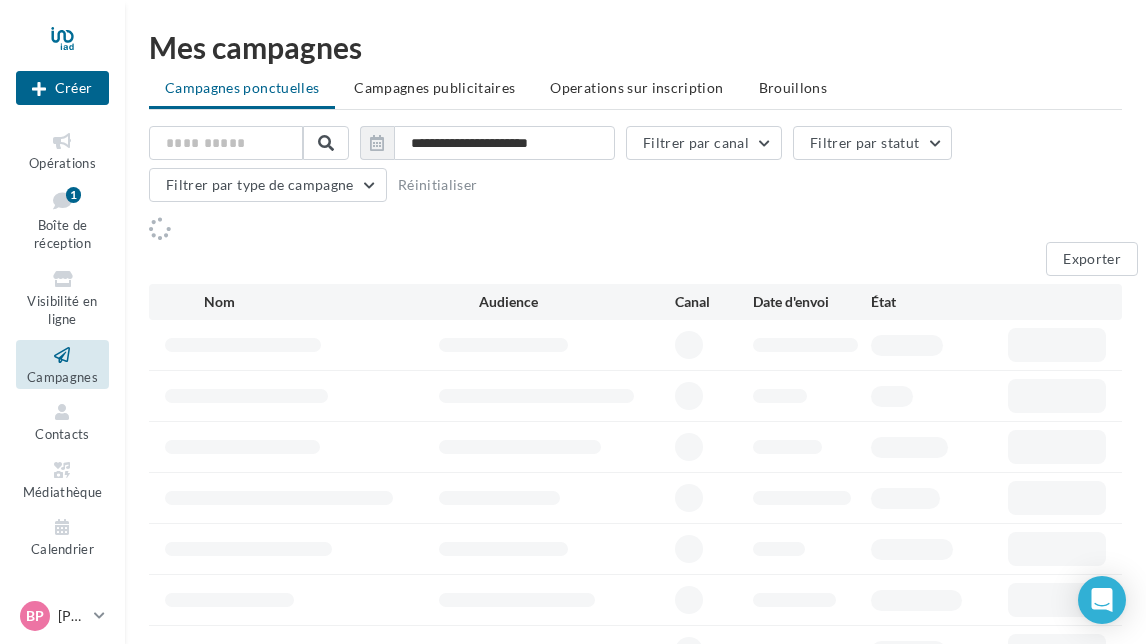 scroll, scrollTop: 0, scrollLeft: 0, axis: both 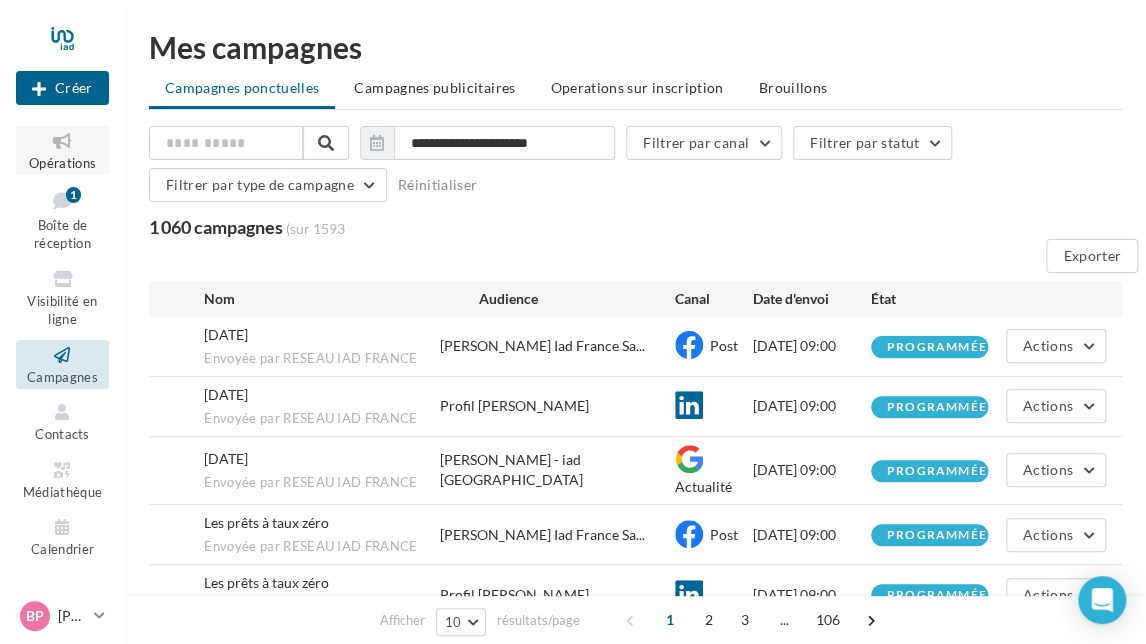 click at bounding box center (62, 141) 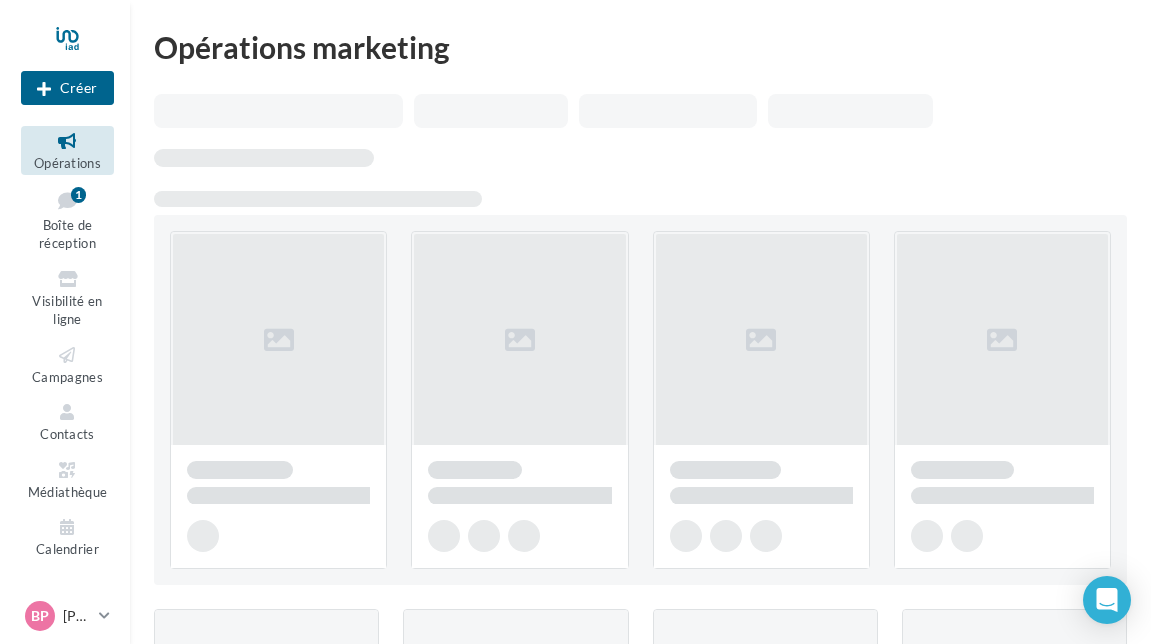 scroll, scrollTop: 0, scrollLeft: 0, axis: both 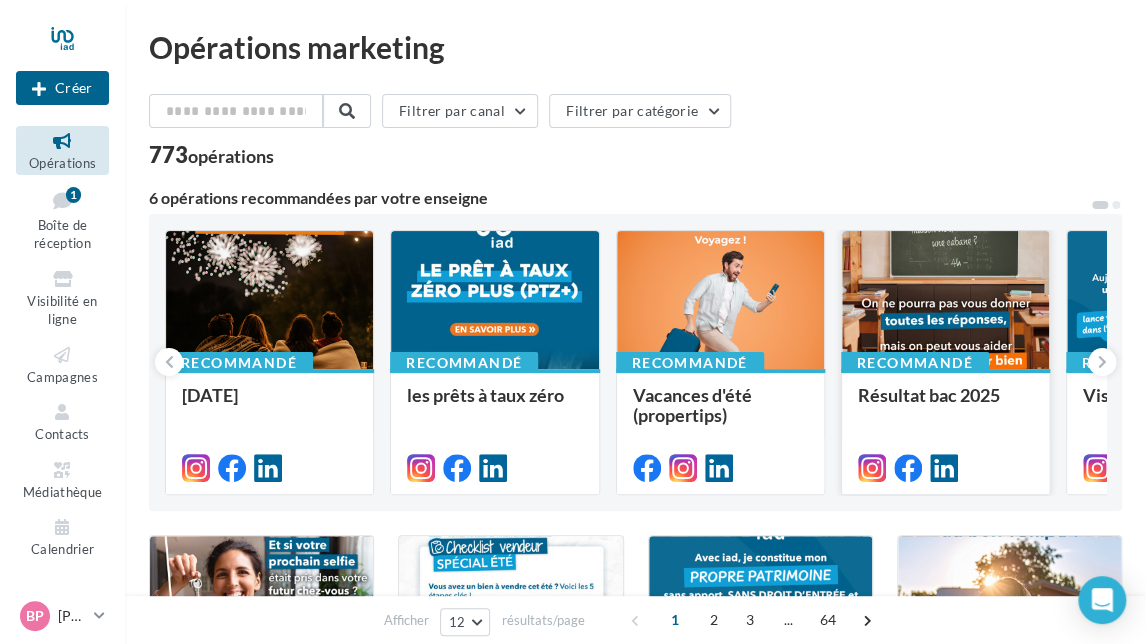 click at bounding box center (945, 301) 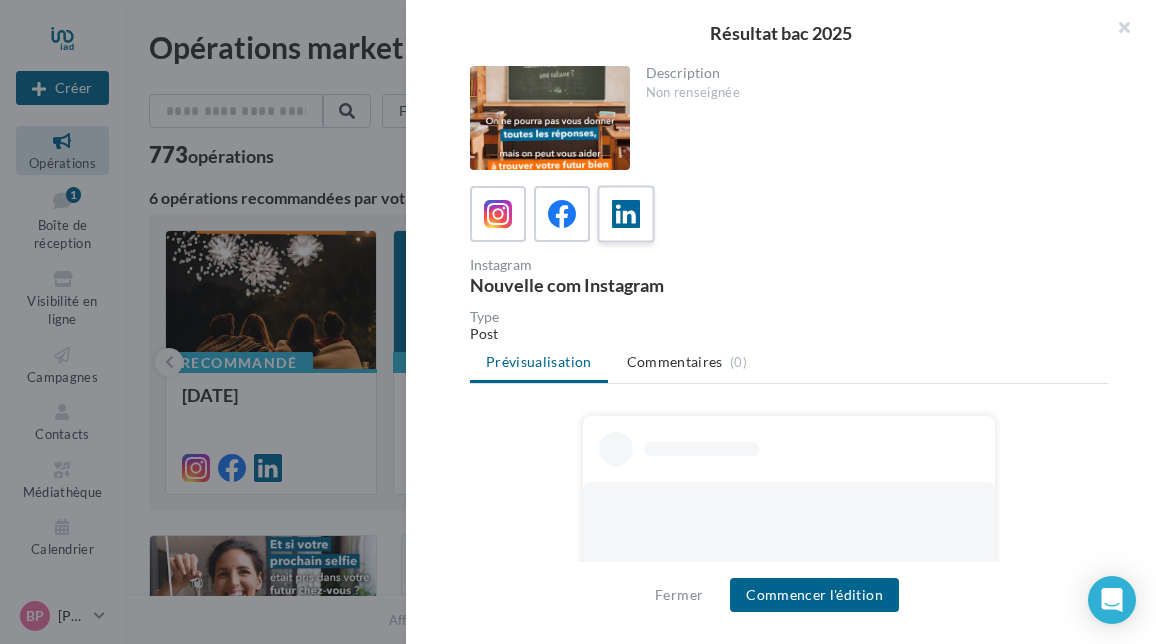 click at bounding box center (626, 214) 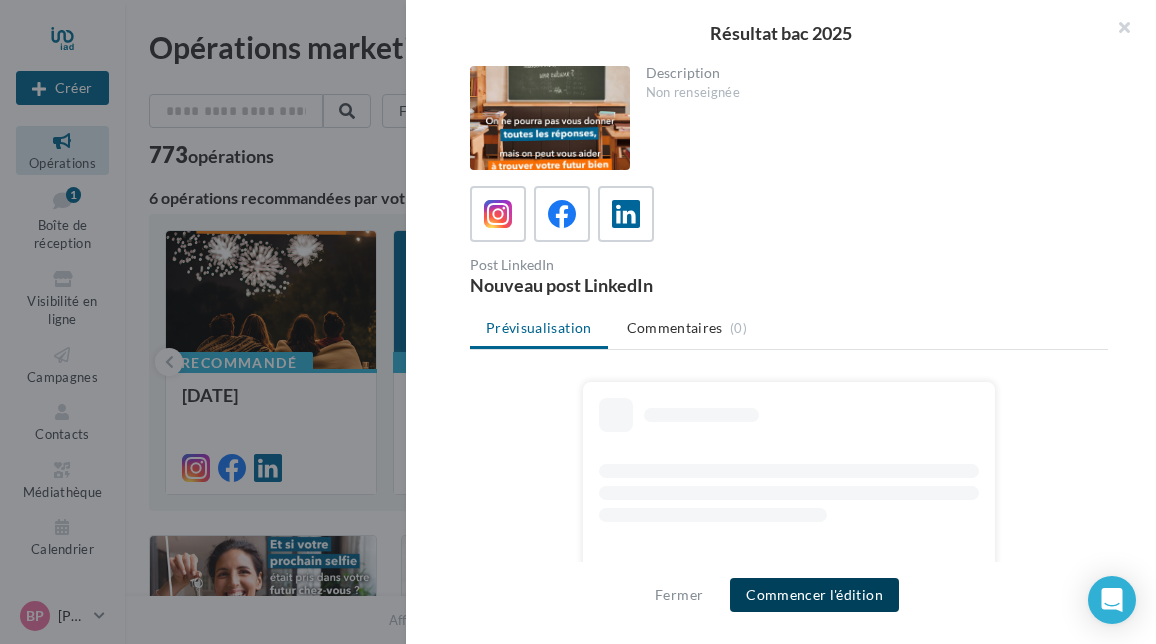 click on "Commencer l'édition" at bounding box center [814, 595] 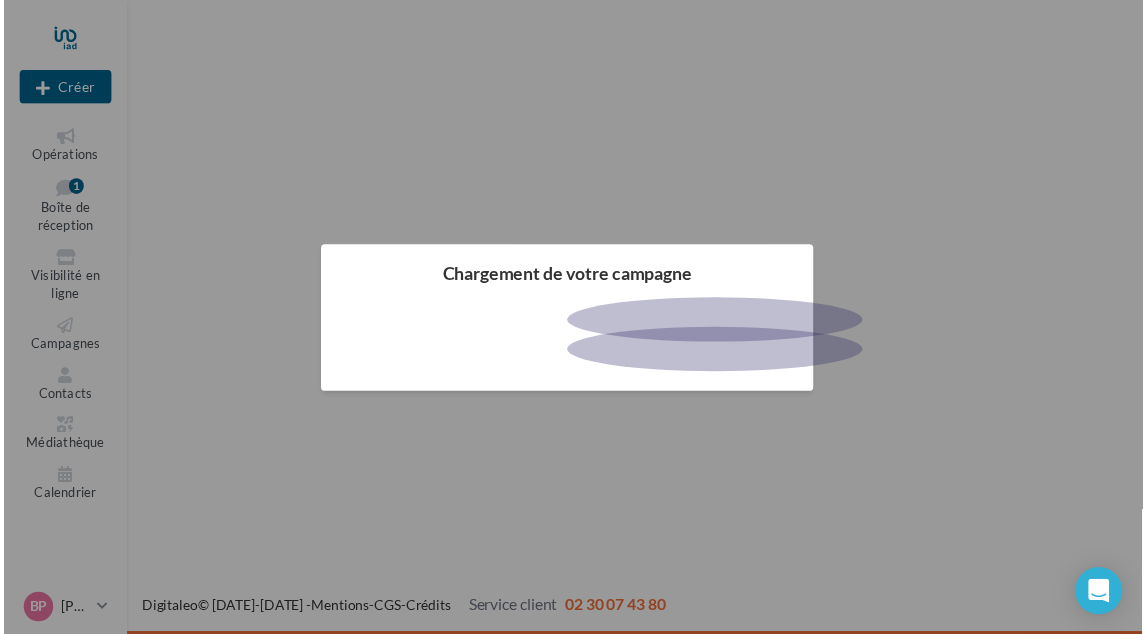 scroll, scrollTop: 0, scrollLeft: 0, axis: both 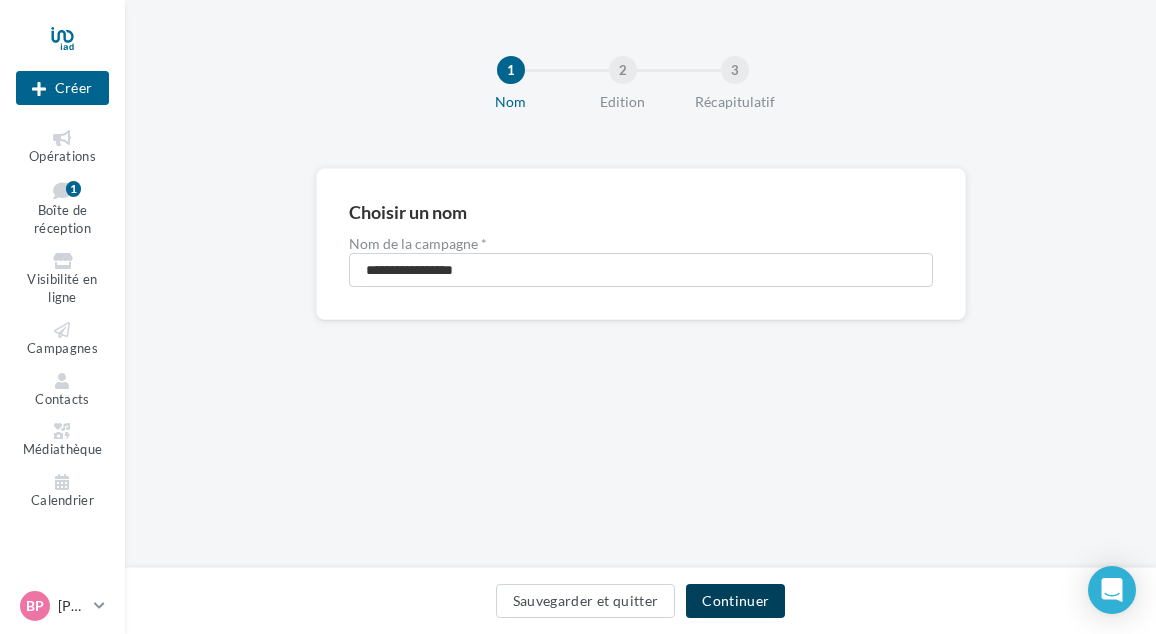 click on "Continuer" at bounding box center [735, 601] 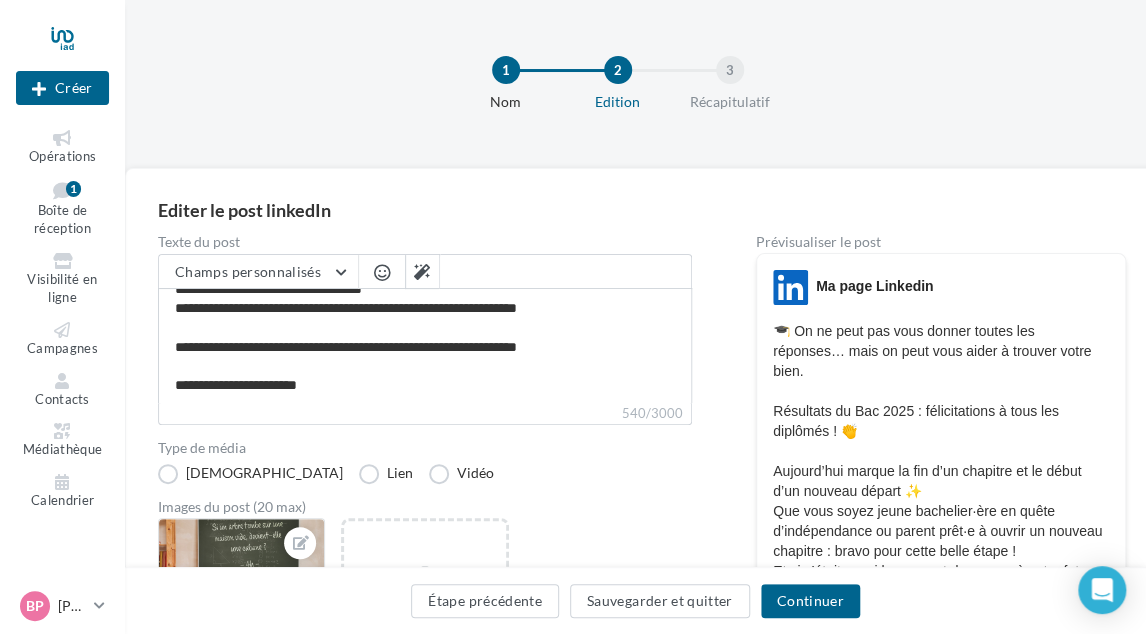 scroll, scrollTop: 171, scrollLeft: 0, axis: vertical 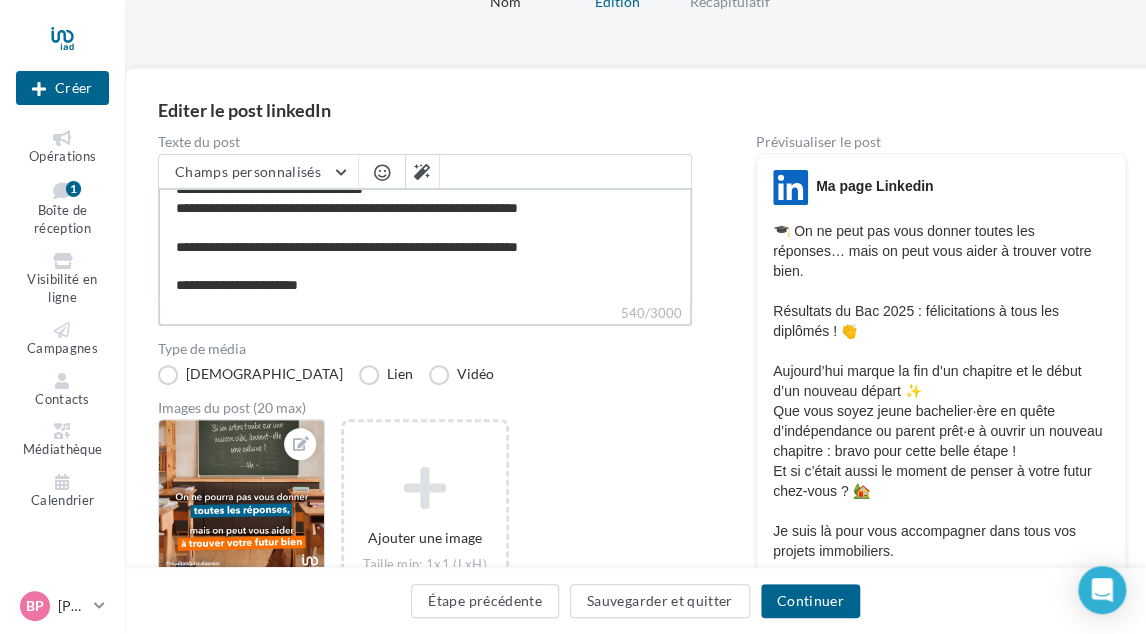 click on "**********" at bounding box center [425, 245] 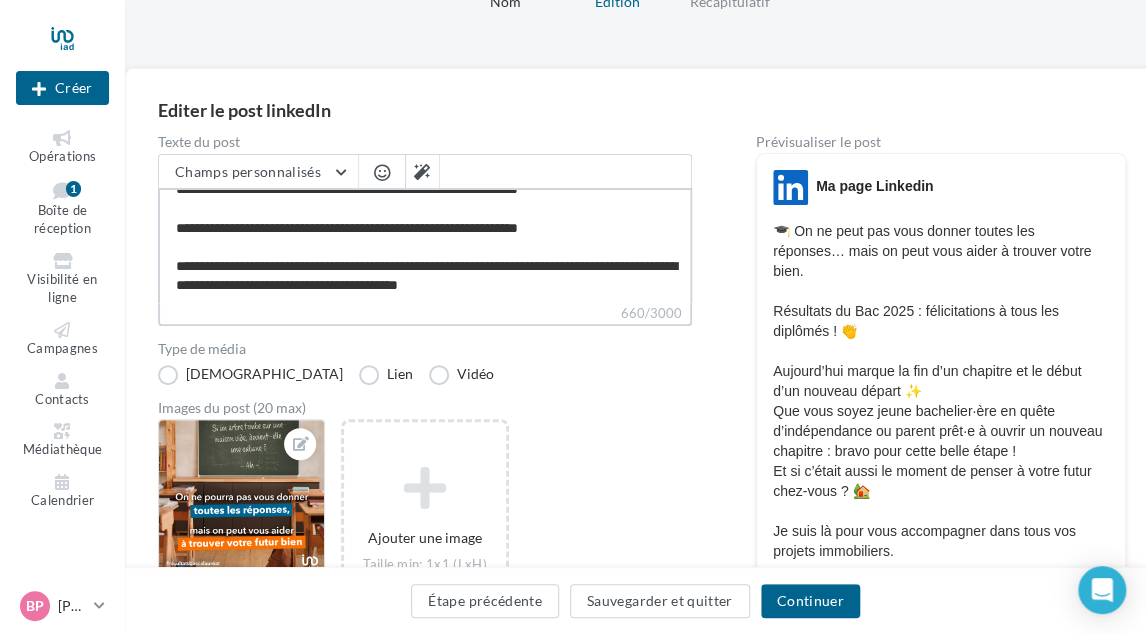 scroll, scrollTop: 201, scrollLeft: 0, axis: vertical 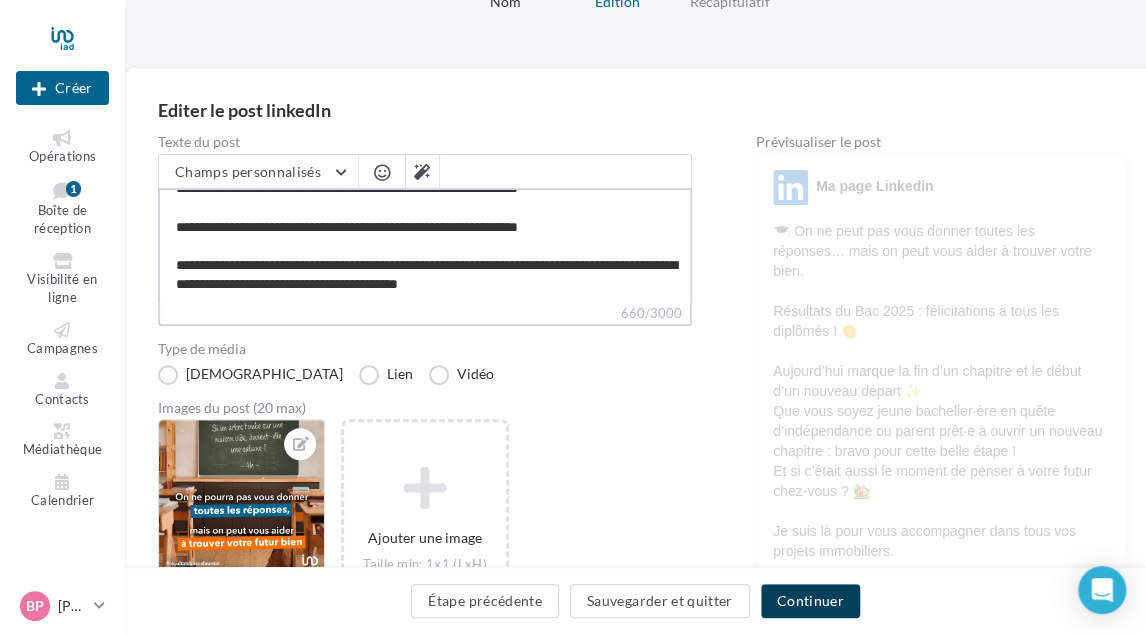 type on "**********" 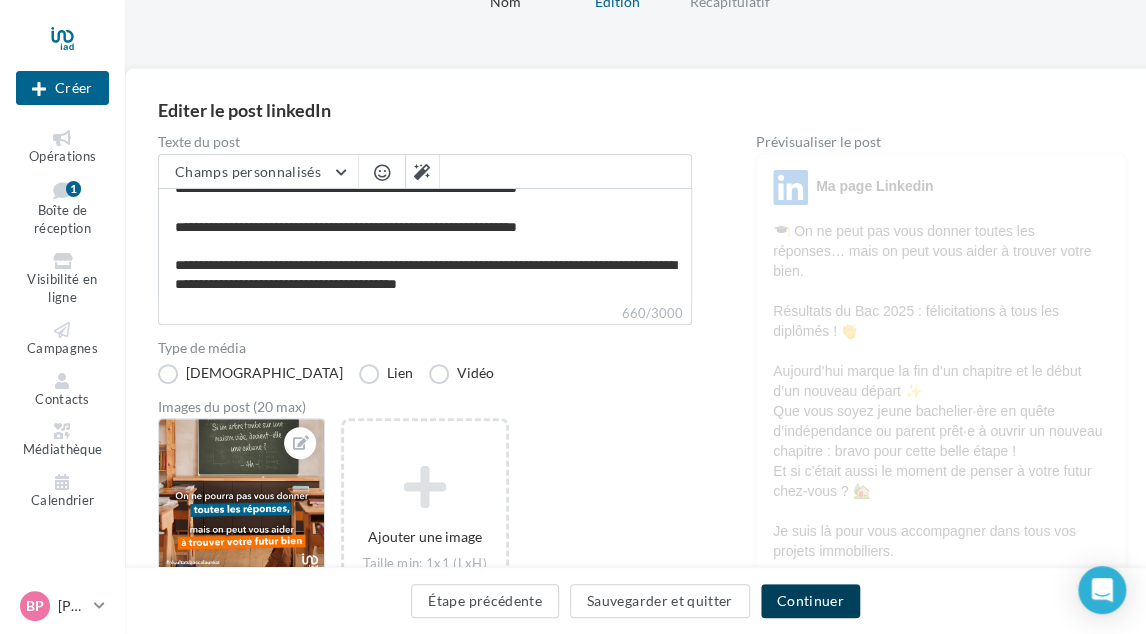 click on "Continuer" at bounding box center [810, 601] 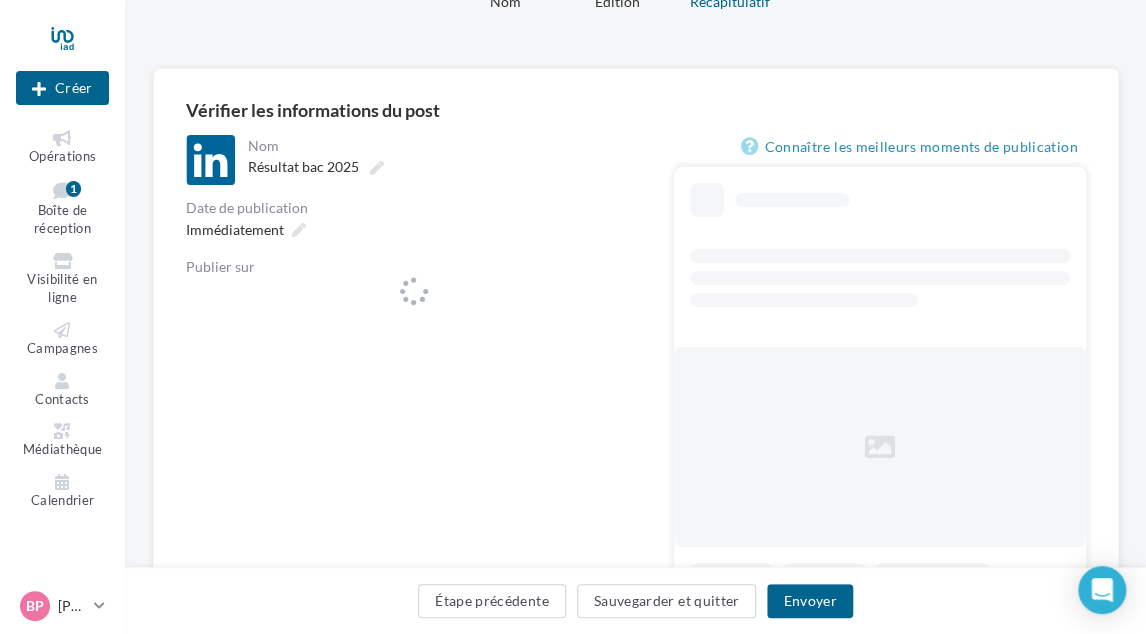 scroll, scrollTop: 0, scrollLeft: 0, axis: both 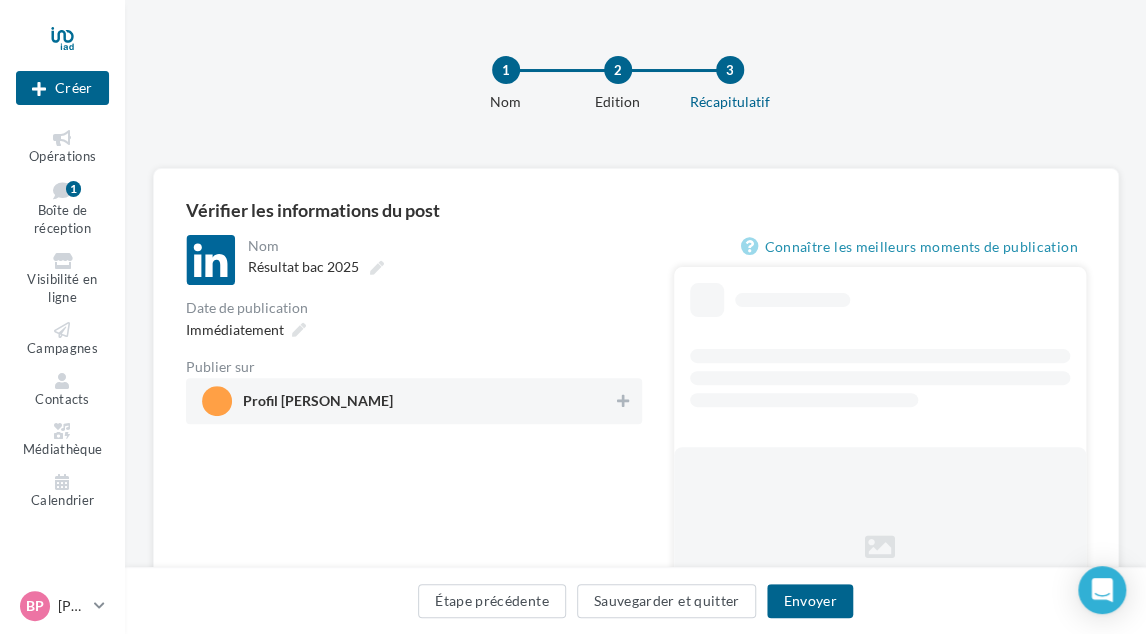 click on "Profil [PERSON_NAME]" at bounding box center [408, 401] 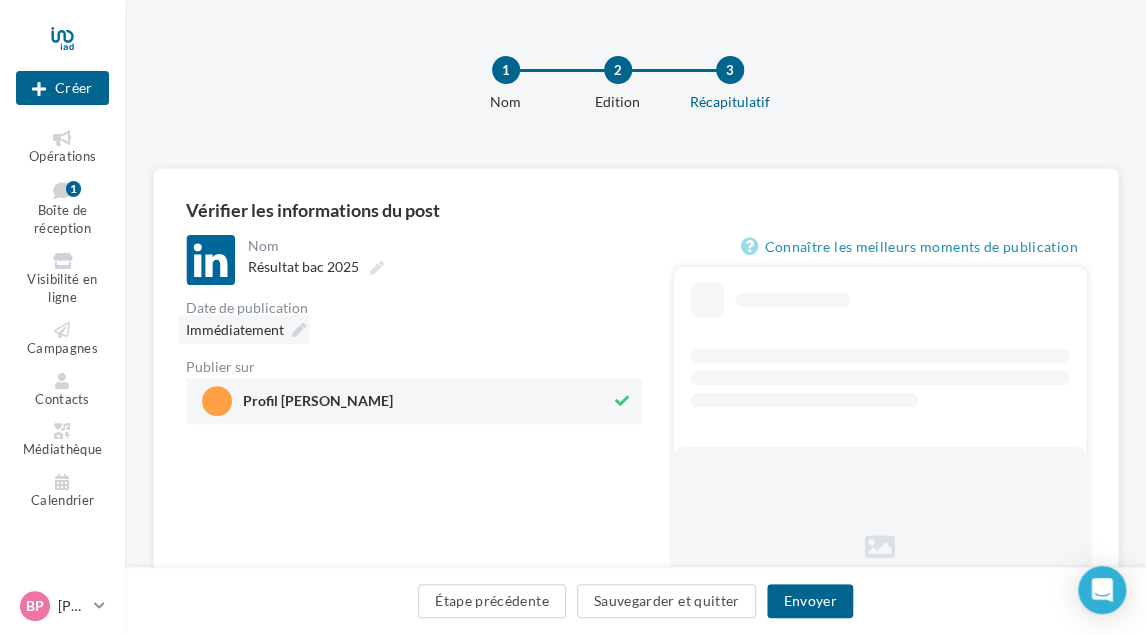 click at bounding box center (299, 330) 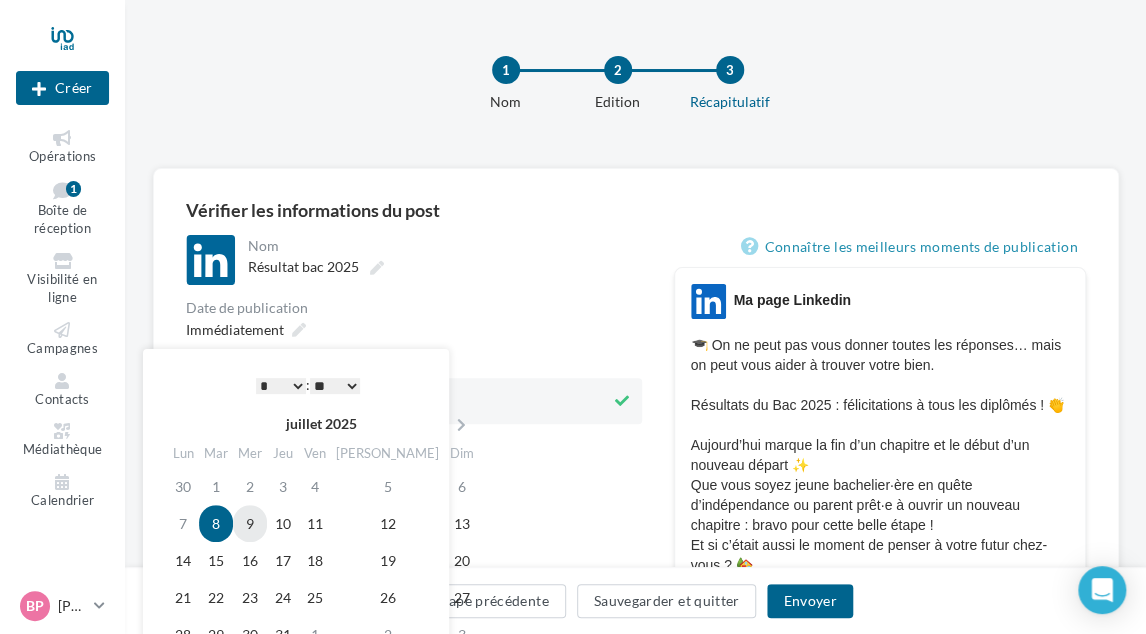 click on "9" at bounding box center (250, 523) 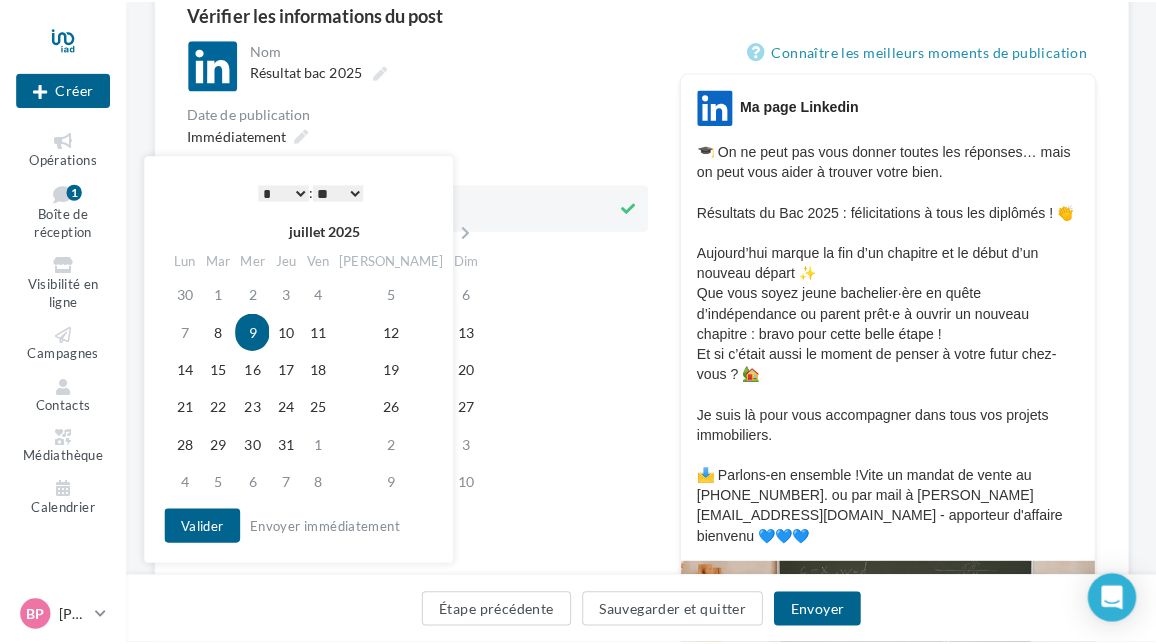 scroll, scrollTop: 200, scrollLeft: 0, axis: vertical 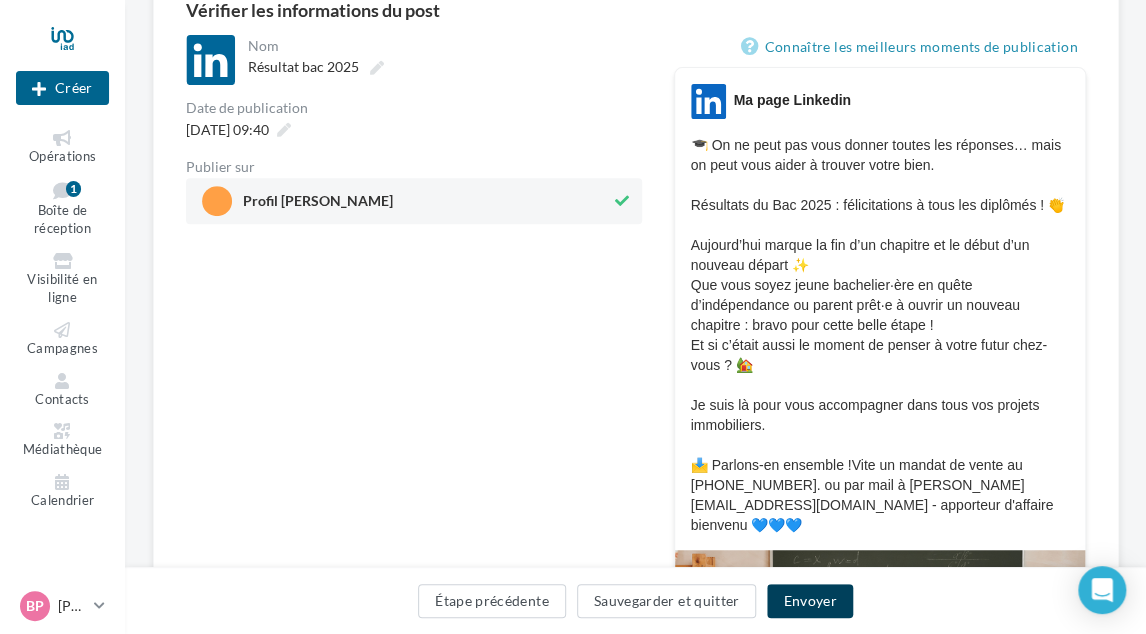 click on "Envoyer" at bounding box center [809, 601] 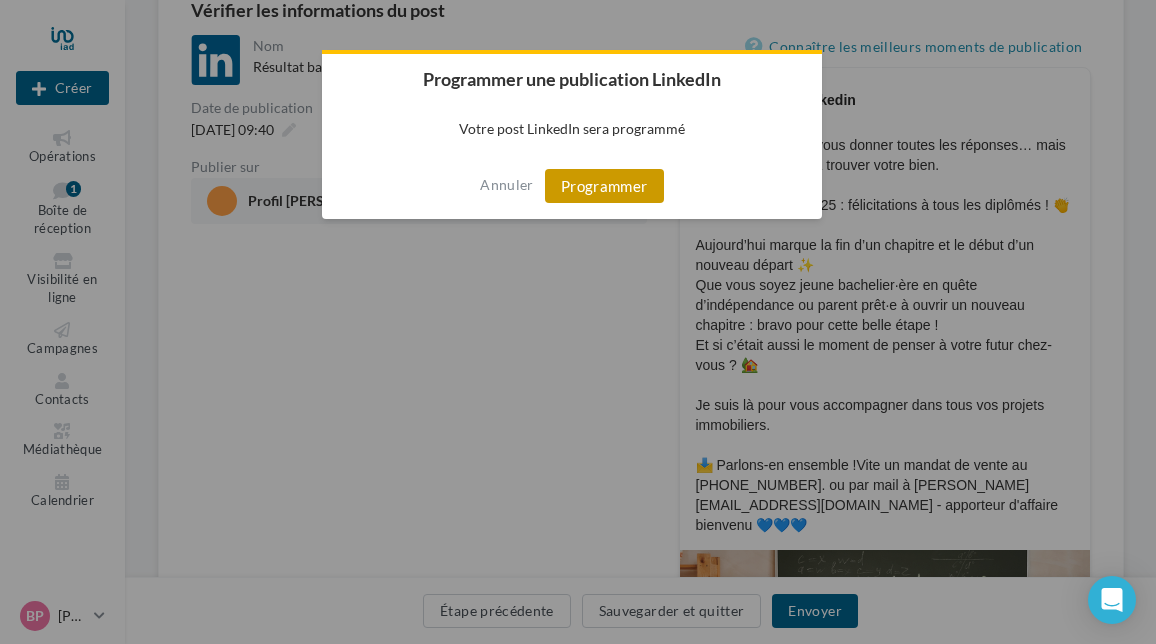 click on "Programmer" at bounding box center [604, 186] 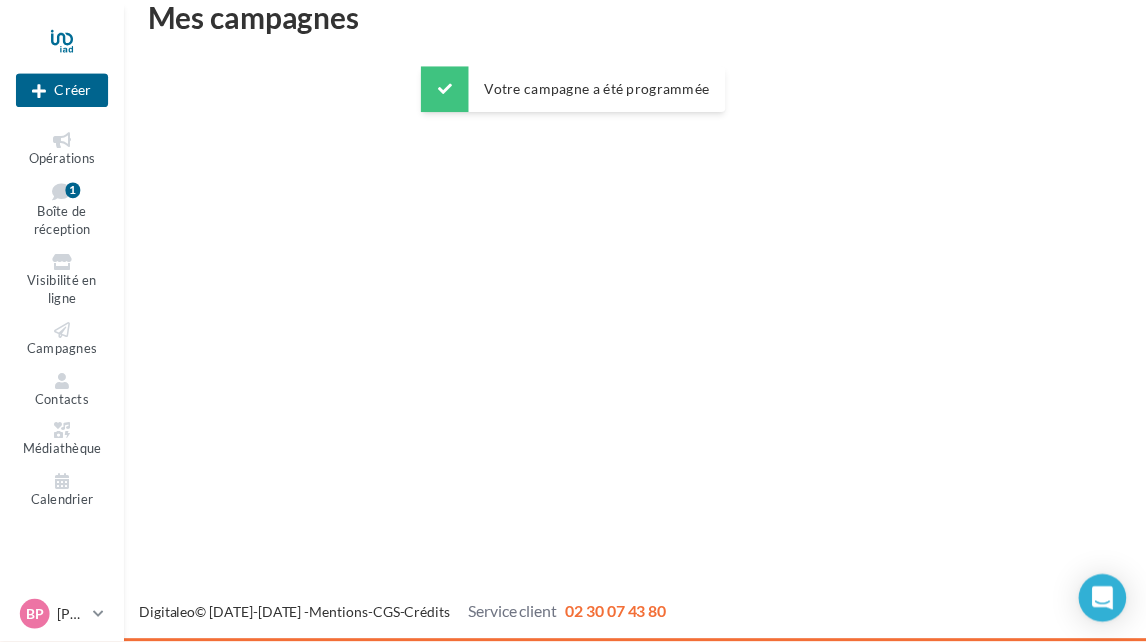 scroll, scrollTop: 32, scrollLeft: 0, axis: vertical 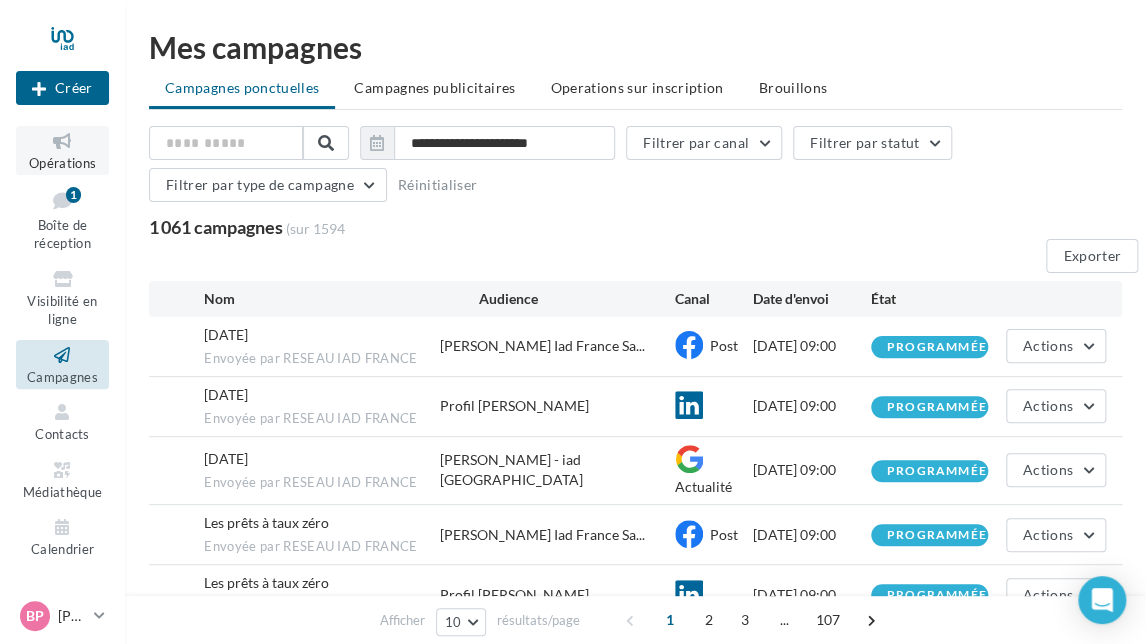 click at bounding box center [62, 141] 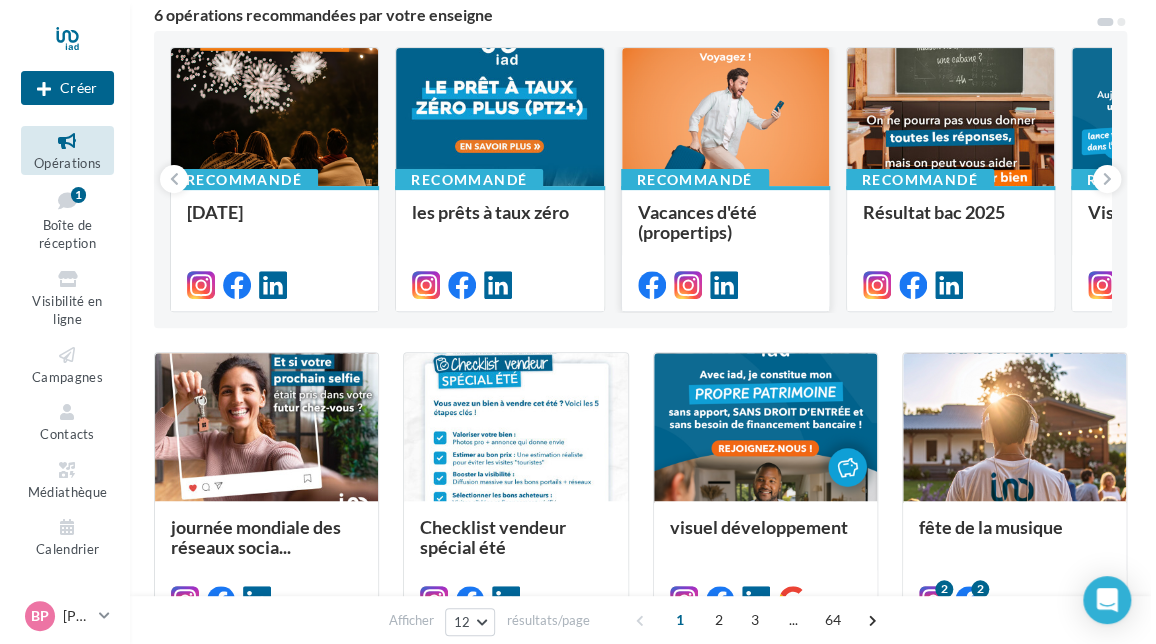 scroll, scrollTop: 200, scrollLeft: 0, axis: vertical 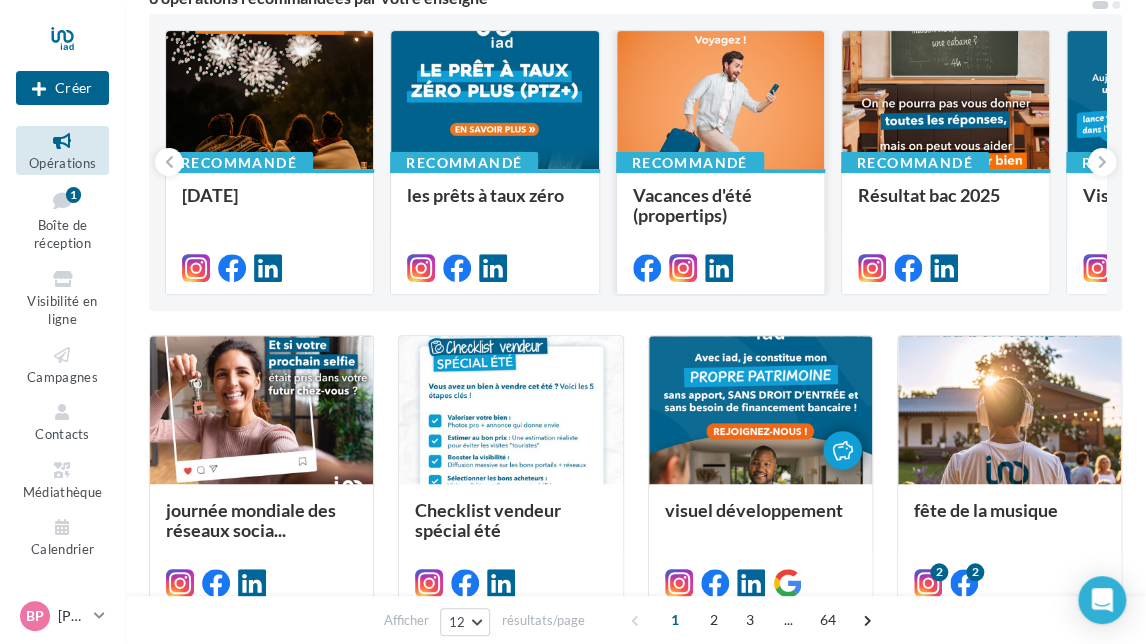 click at bounding box center [720, 101] 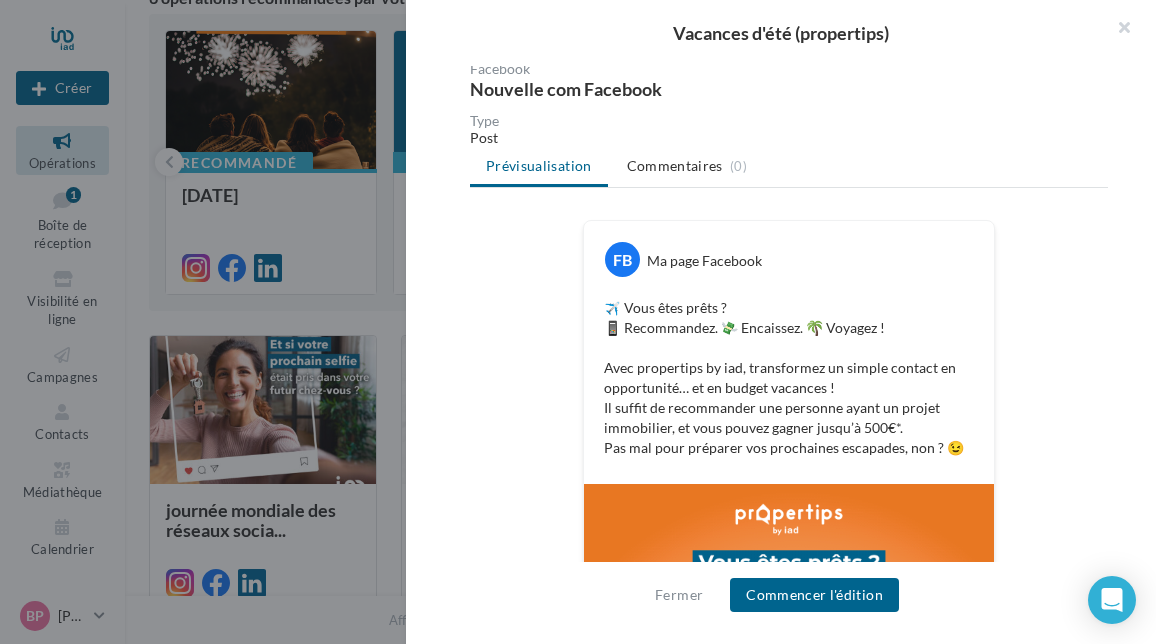 scroll, scrollTop: 200, scrollLeft: 0, axis: vertical 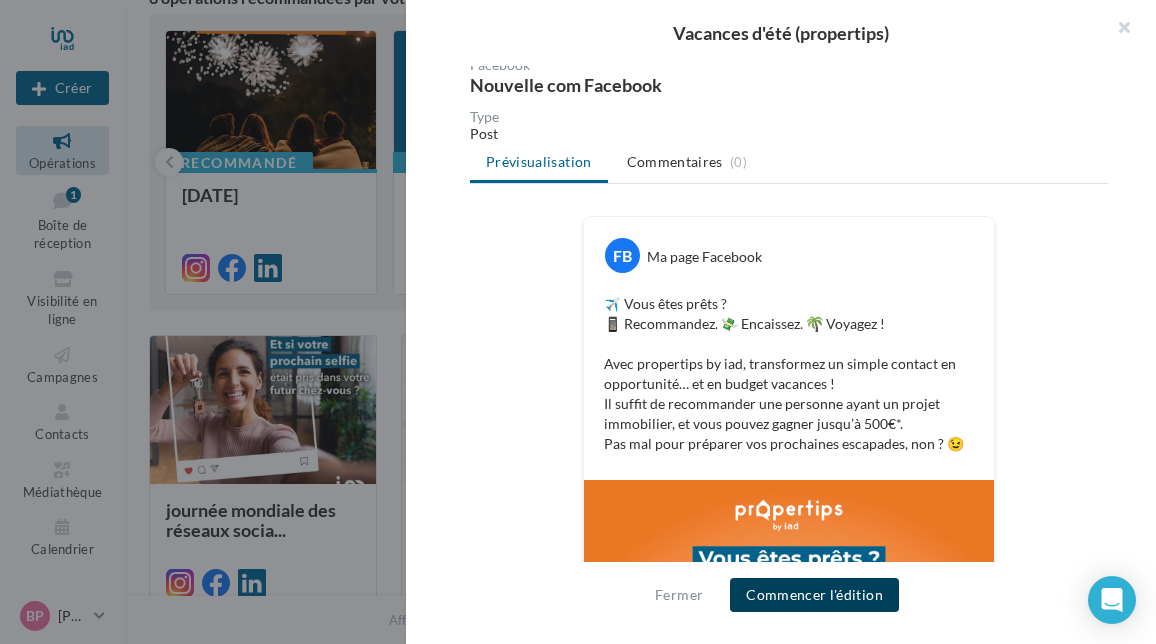 click on "Commencer l'édition" at bounding box center [814, 595] 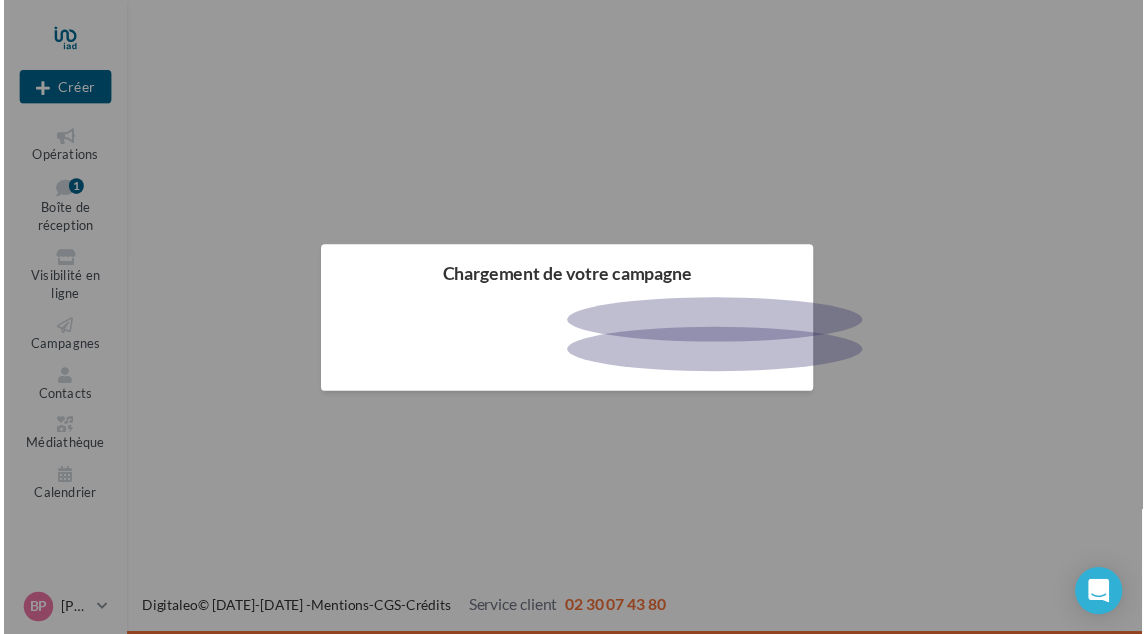 scroll, scrollTop: 0, scrollLeft: 0, axis: both 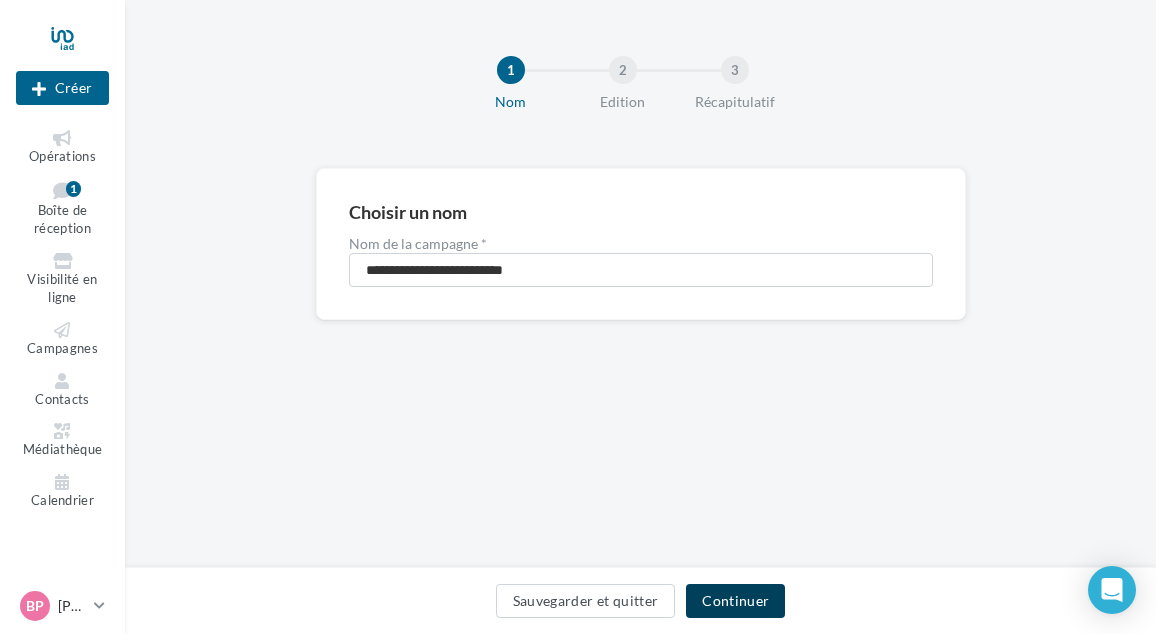 click on "Continuer" at bounding box center (735, 601) 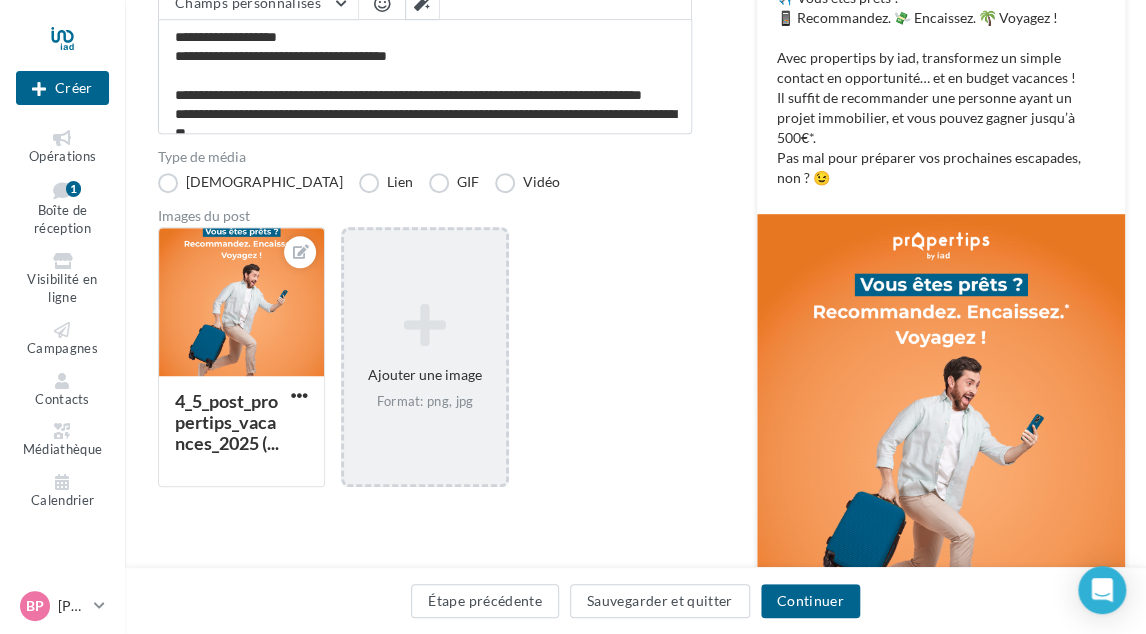 scroll, scrollTop: 360, scrollLeft: 0, axis: vertical 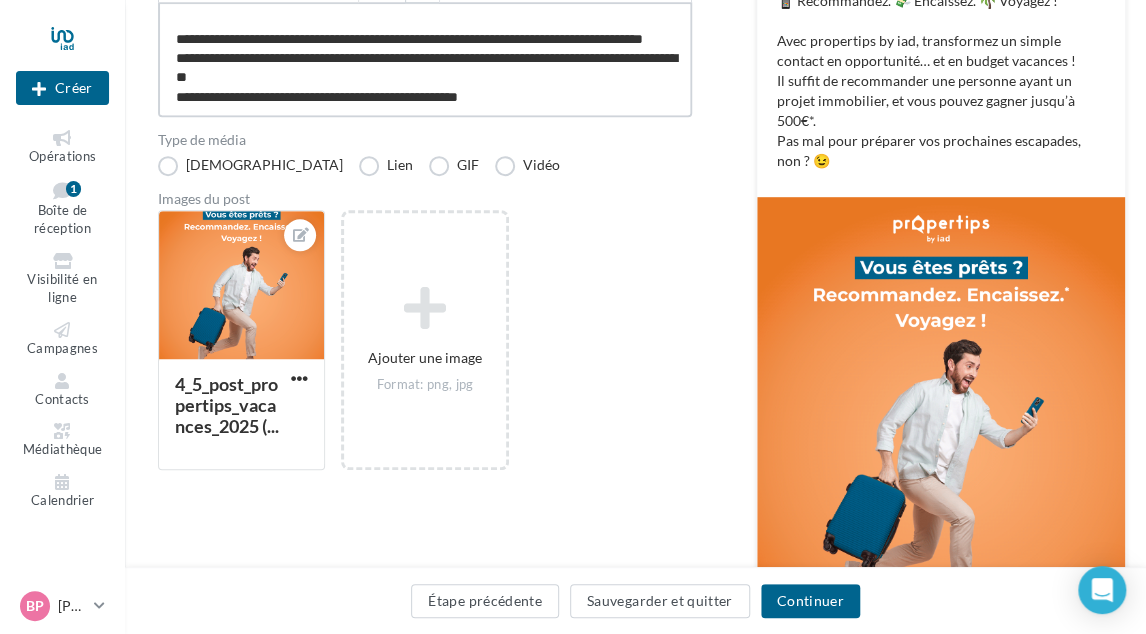 click on "**********" at bounding box center [425, 59] 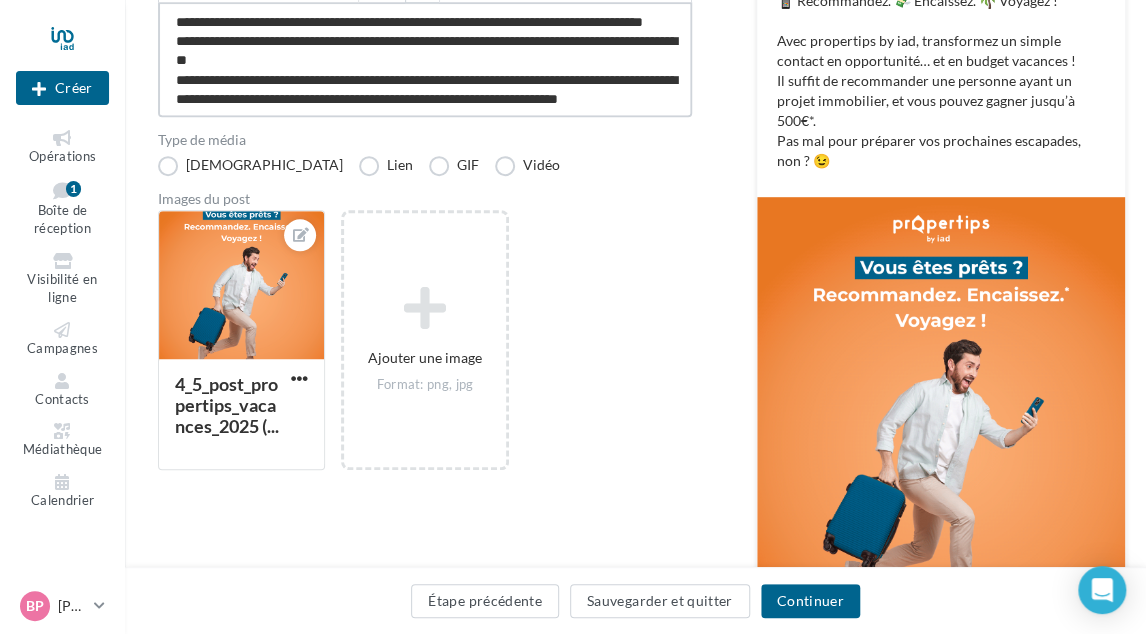 scroll, scrollTop: 106, scrollLeft: 0, axis: vertical 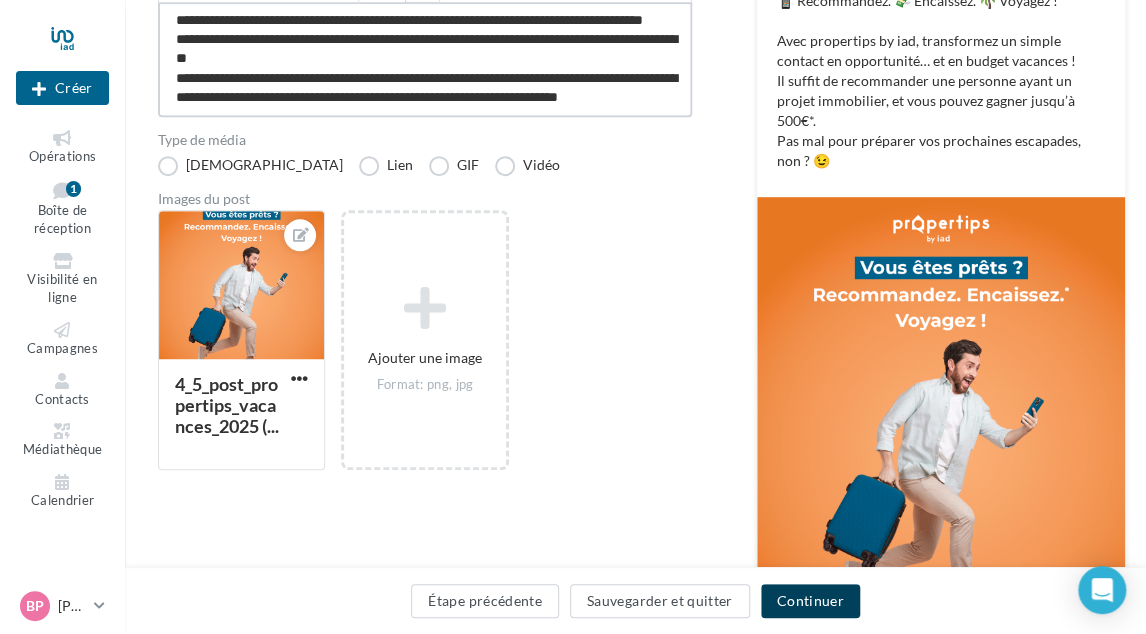 type on "**********" 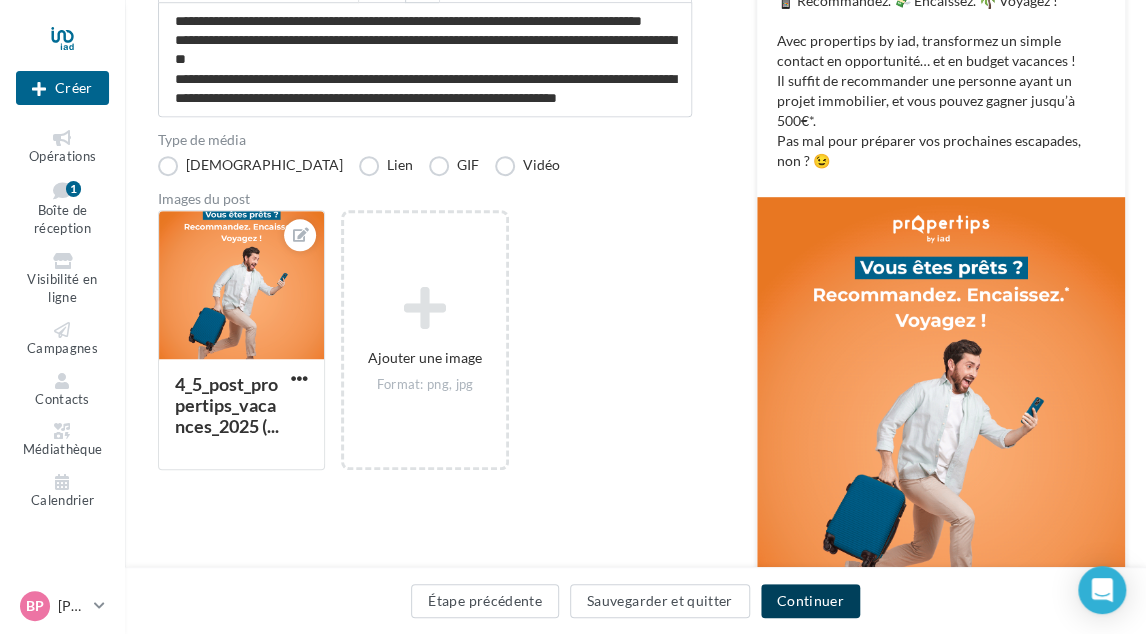 scroll, scrollTop: 105, scrollLeft: 0, axis: vertical 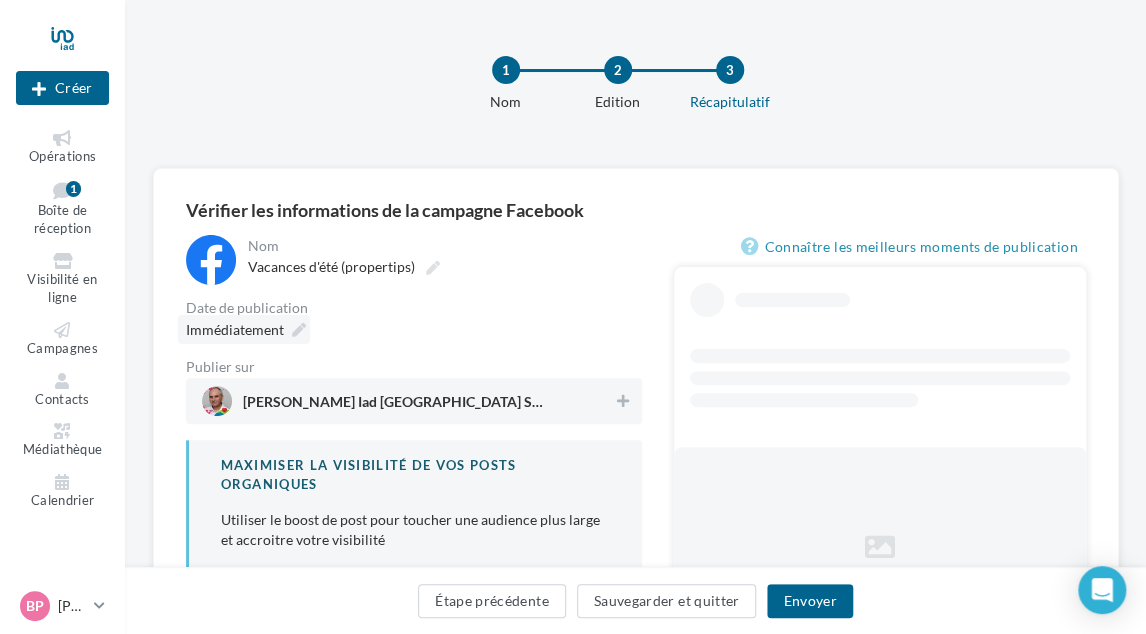click at bounding box center (299, 330) 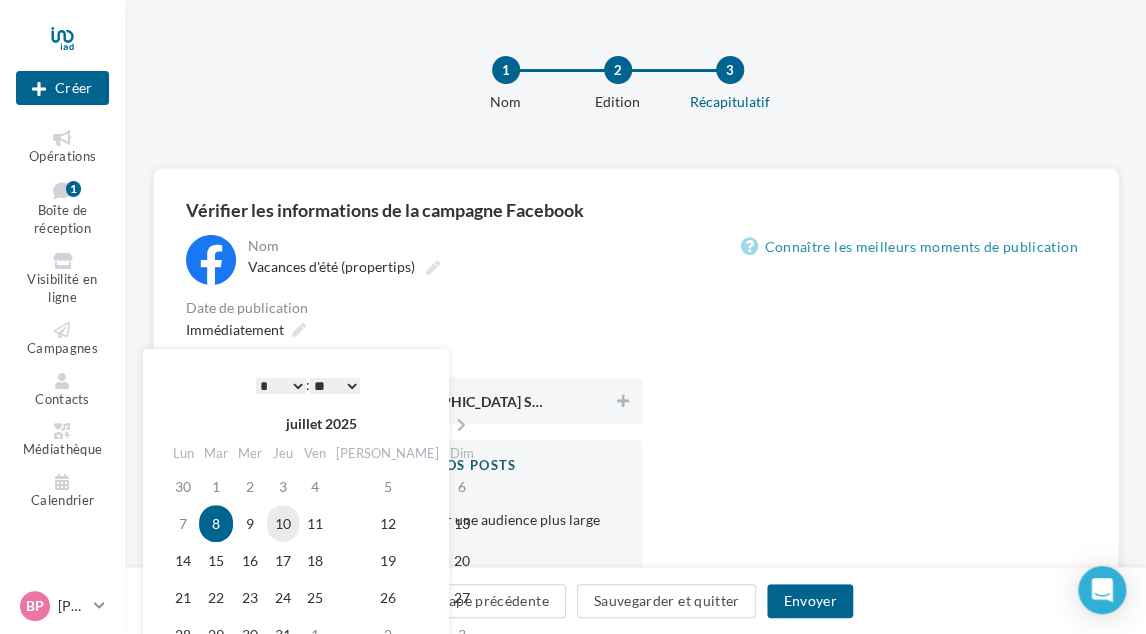 click on "10" at bounding box center (283, 523) 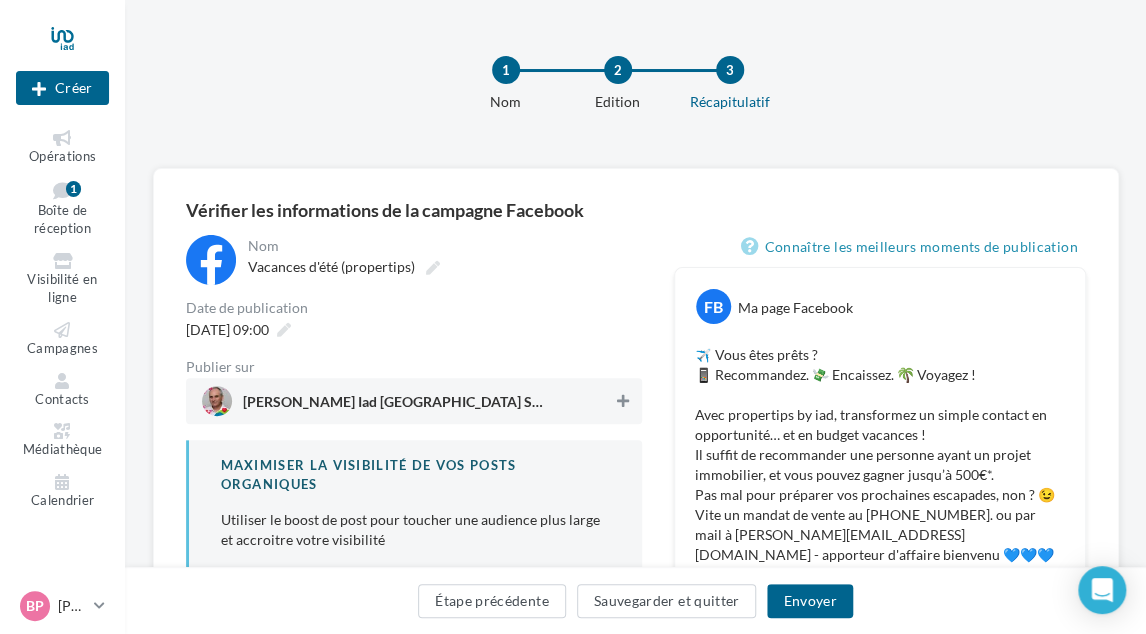 click at bounding box center (623, 401) 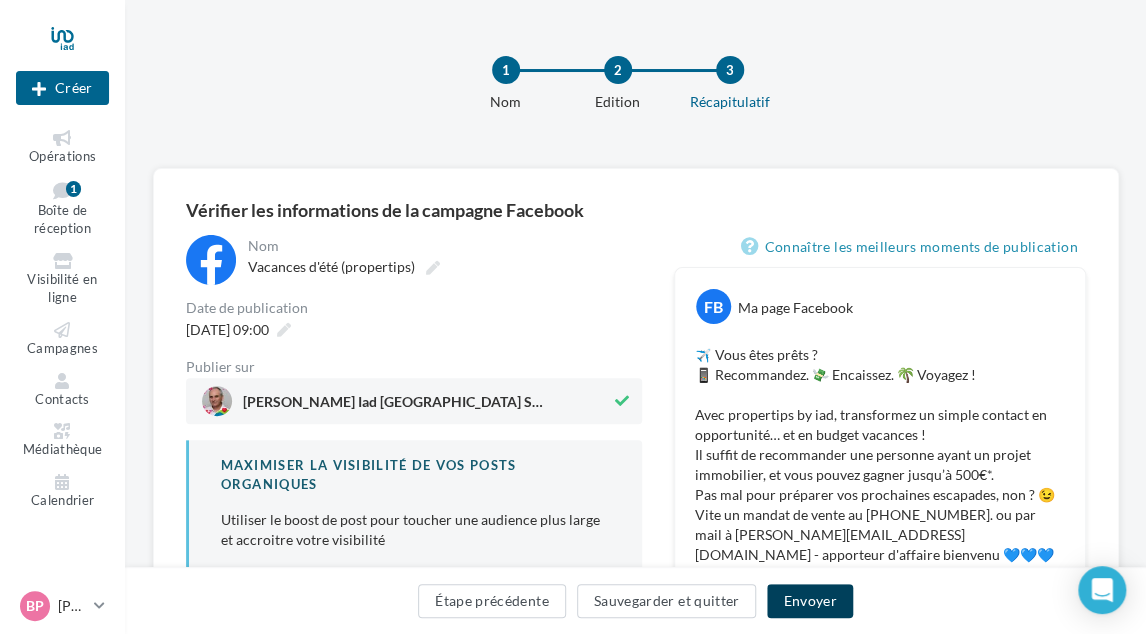 click on "Envoyer" at bounding box center (809, 601) 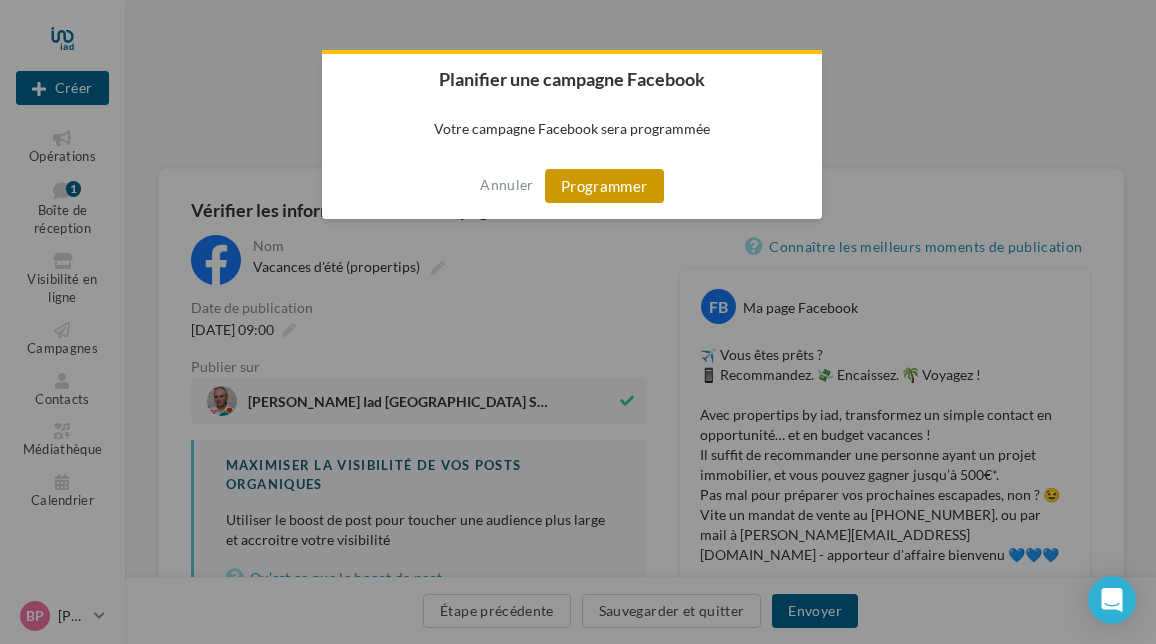 click on "Programmer" at bounding box center [604, 186] 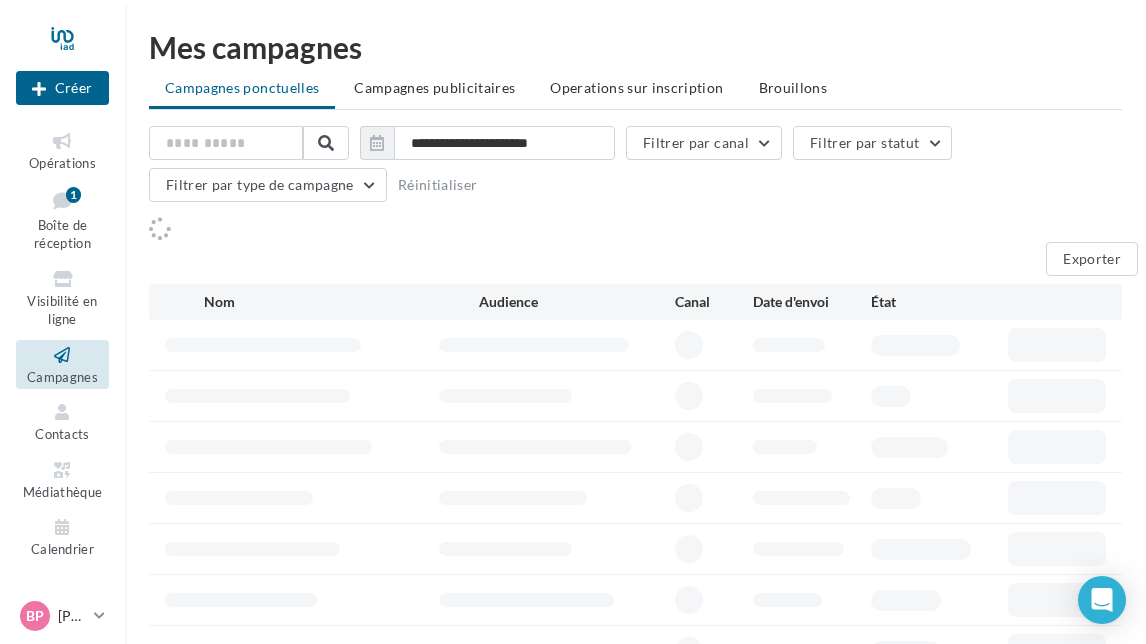 scroll, scrollTop: 0, scrollLeft: 0, axis: both 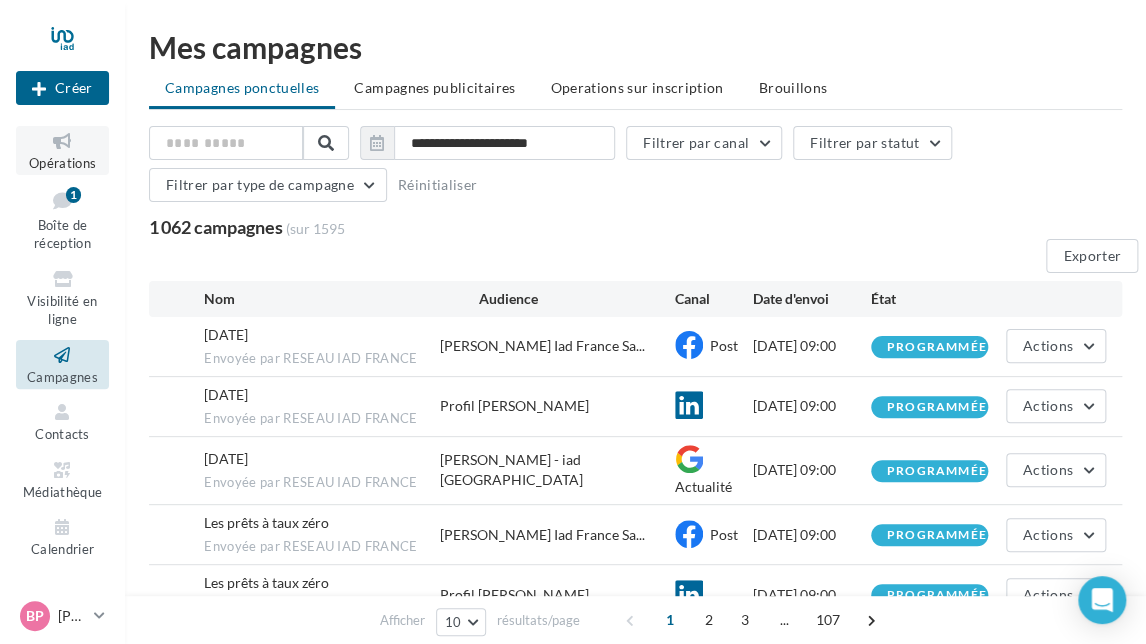 click at bounding box center [62, 141] 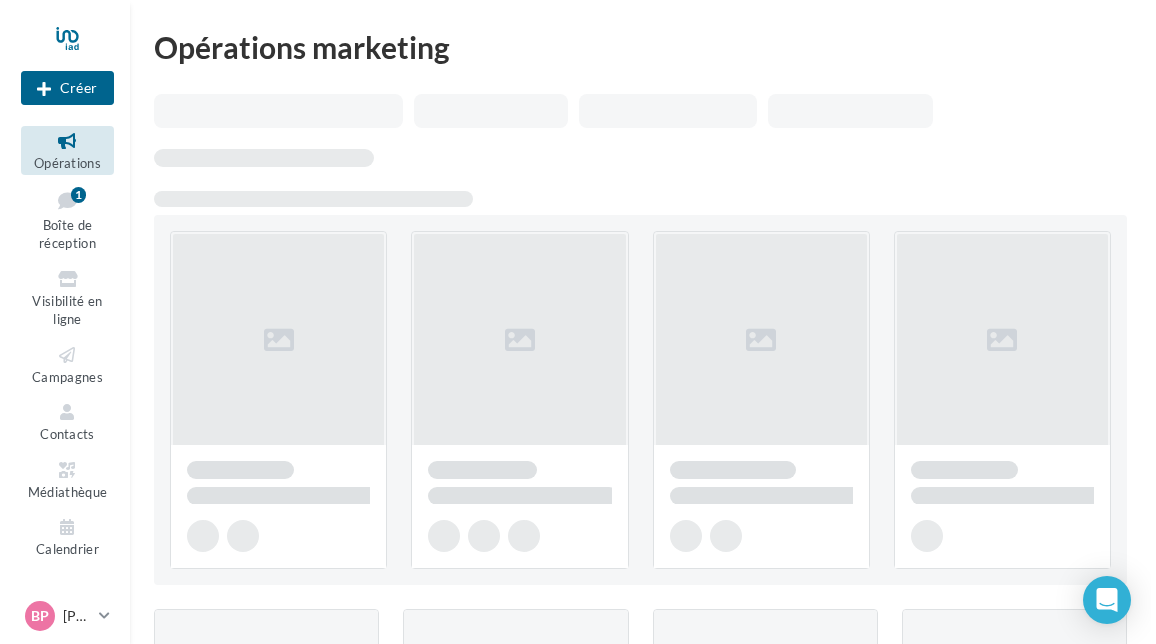 scroll, scrollTop: 0, scrollLeft: 0, axis: both 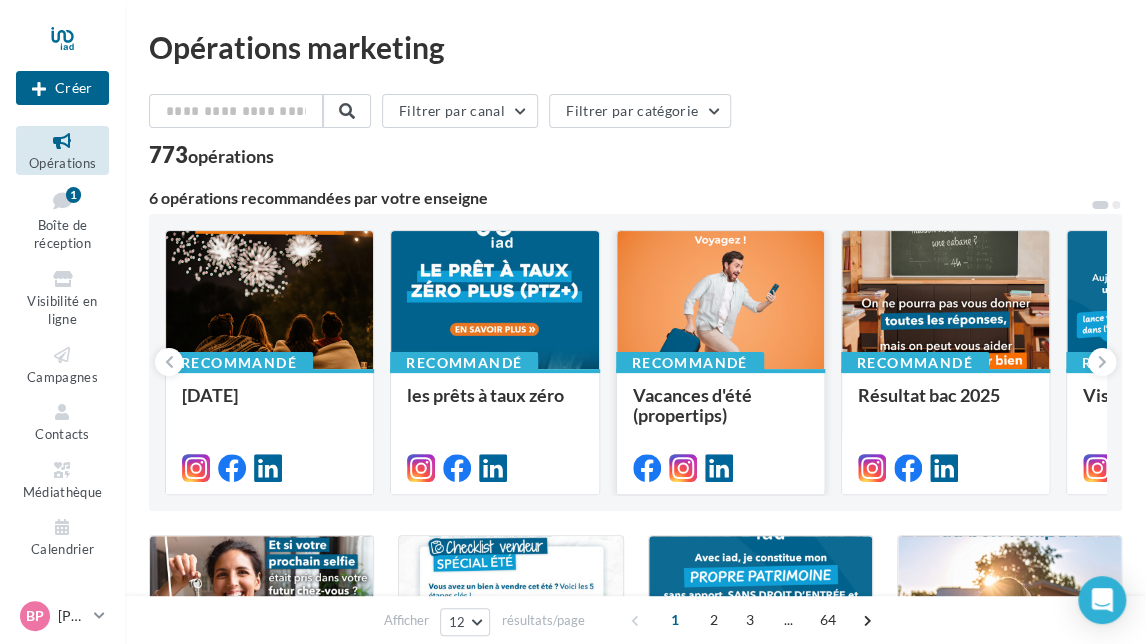 click at bounding box center [720, 301] 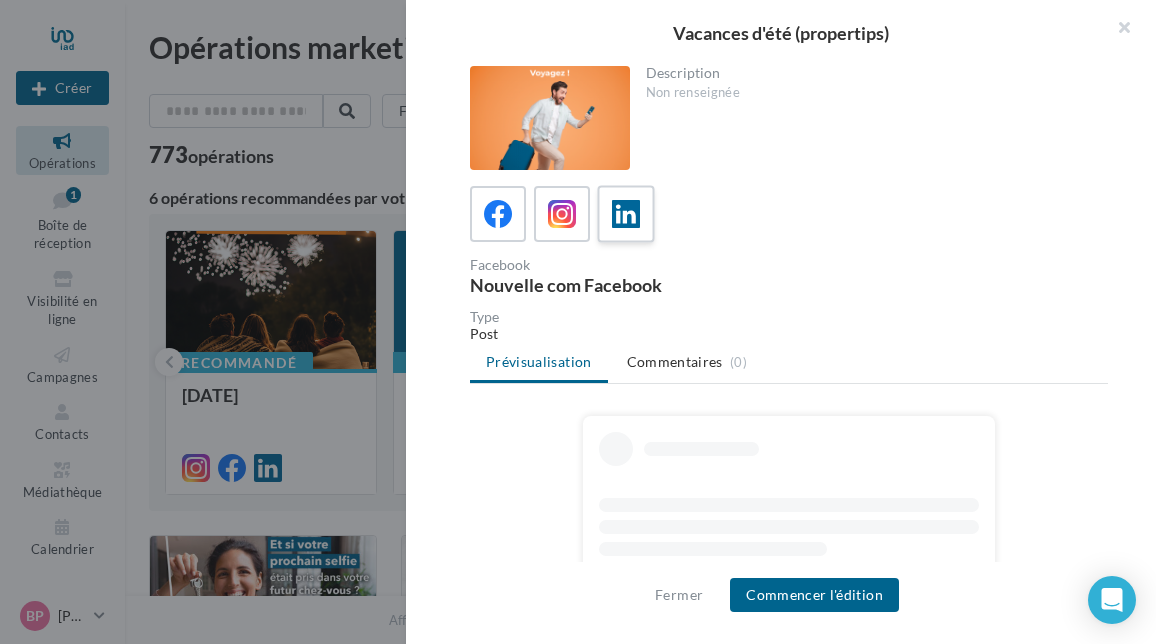 click at bounding box center (626, 214) 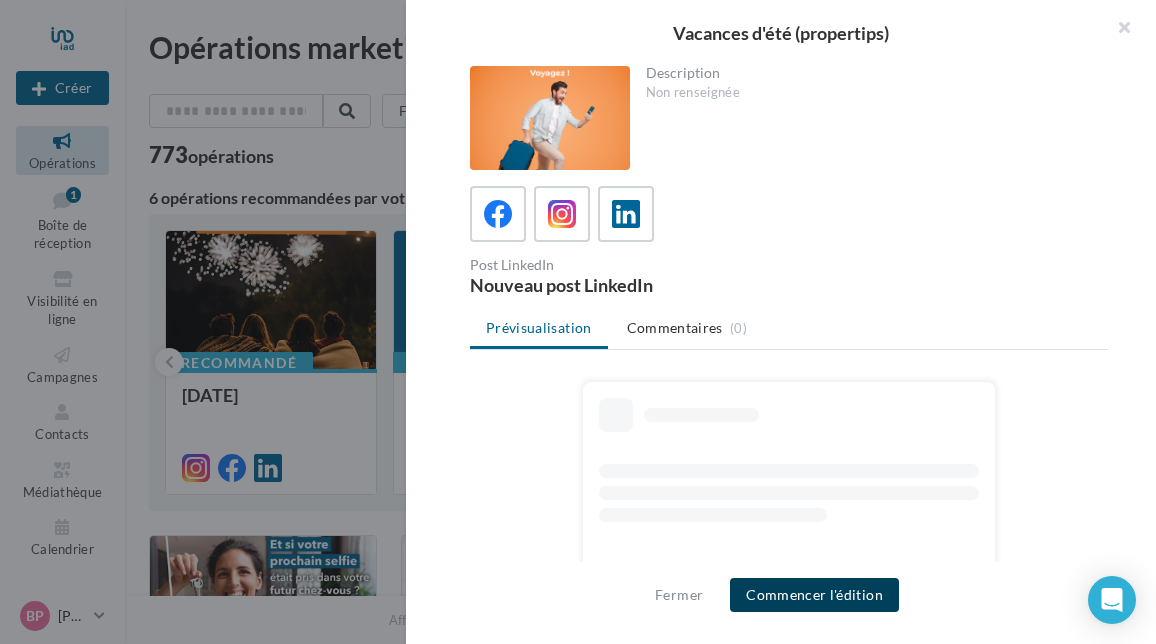 click on "Commencer l'édition" at bounding box center [814, 595] 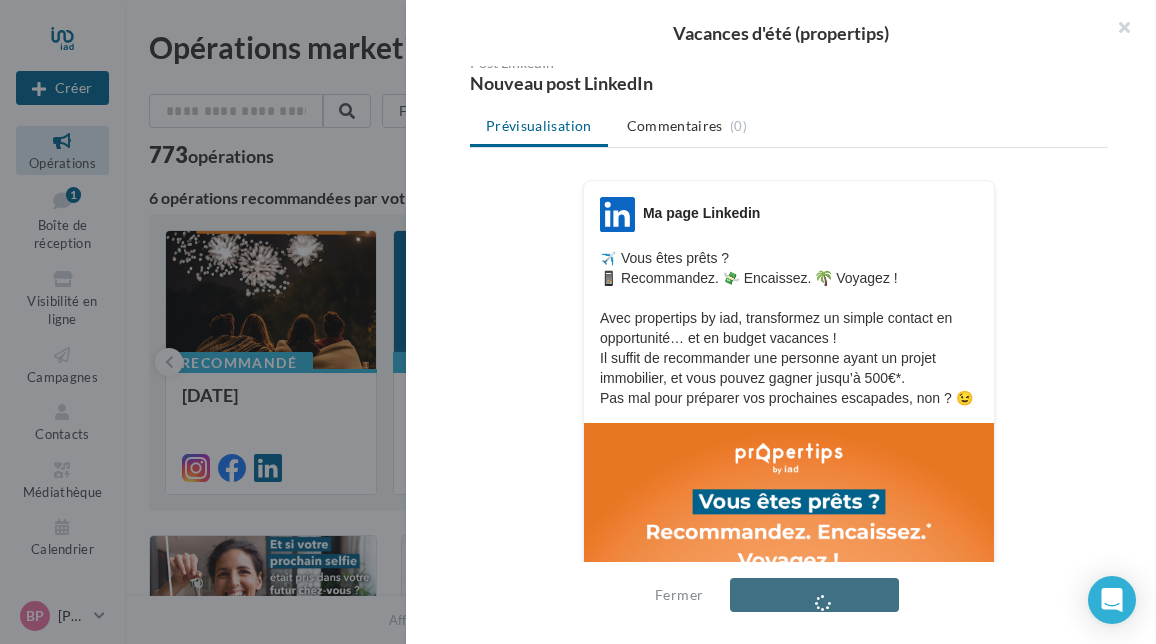 scroll, scrollTop: 300, scrollLeft: 0, axis: vertical 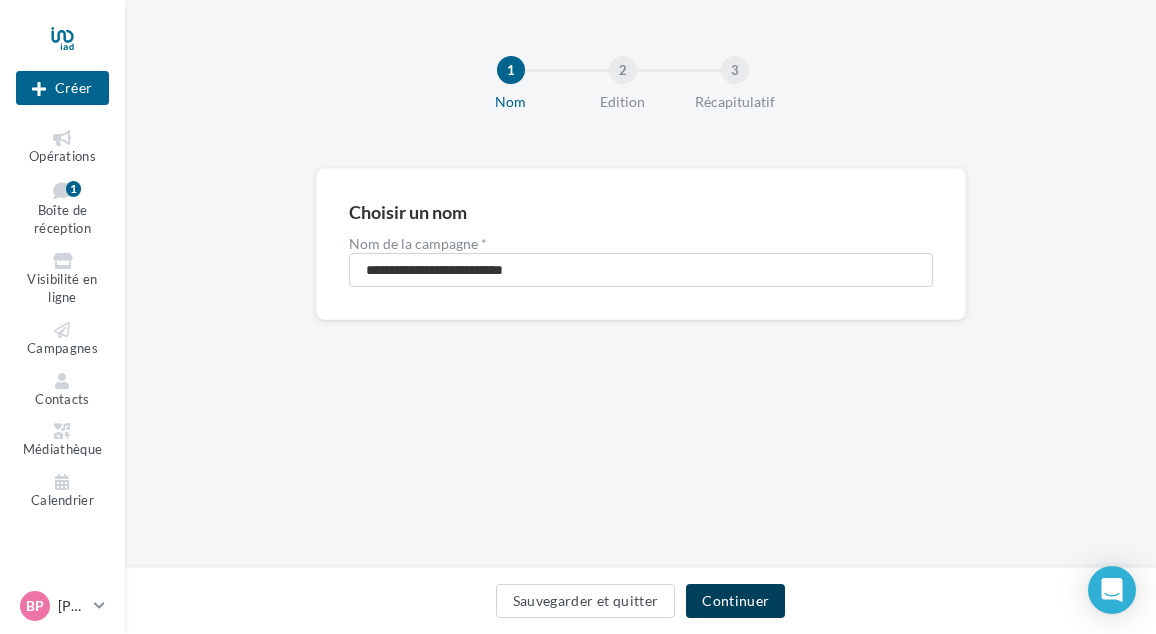 click on "Continuer" at bounding box center (735, 601) 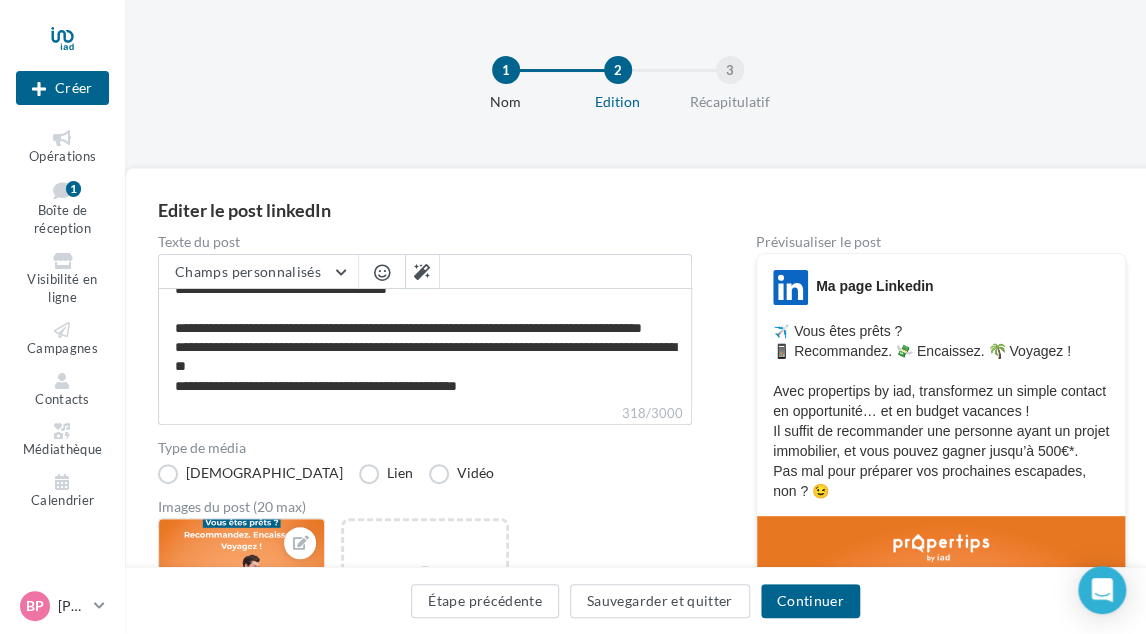 scroll, scrollTop: 55, scrollLeft: 0, axis: vertical 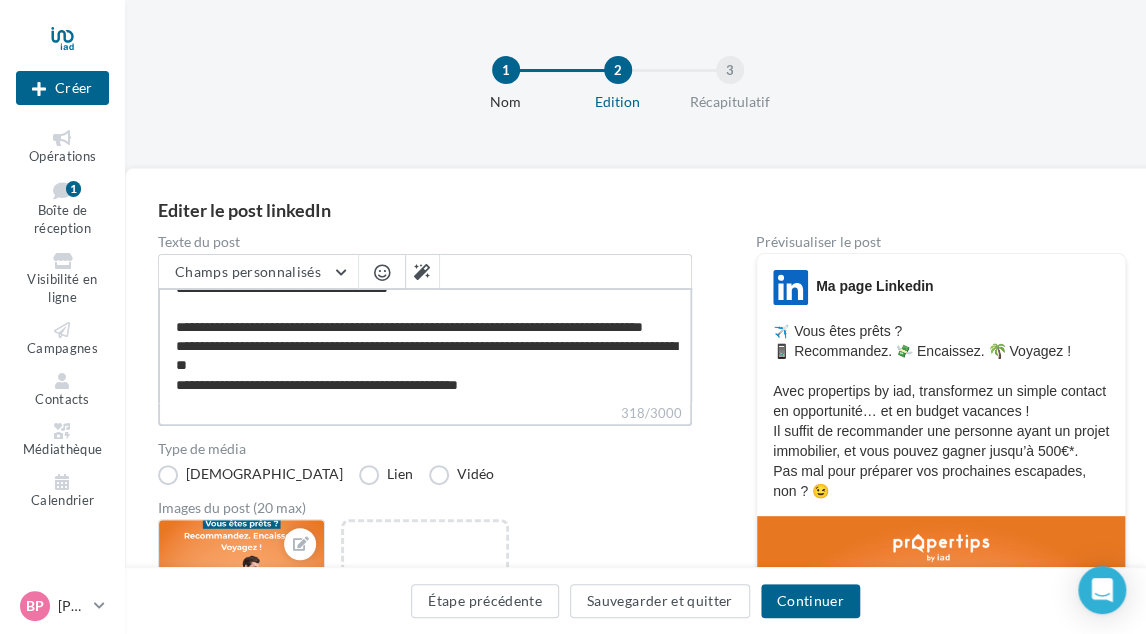 click on "**********" at bounding box center (425, 345) 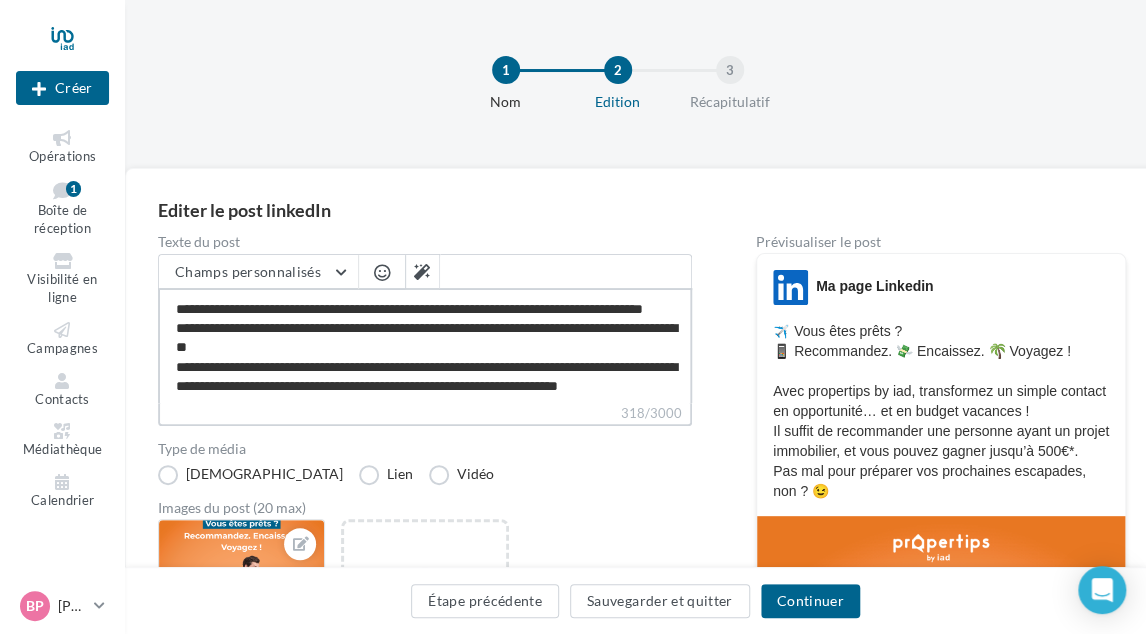 scroll, scrollTop: 105, scrollLeft: 0, axis: vertical 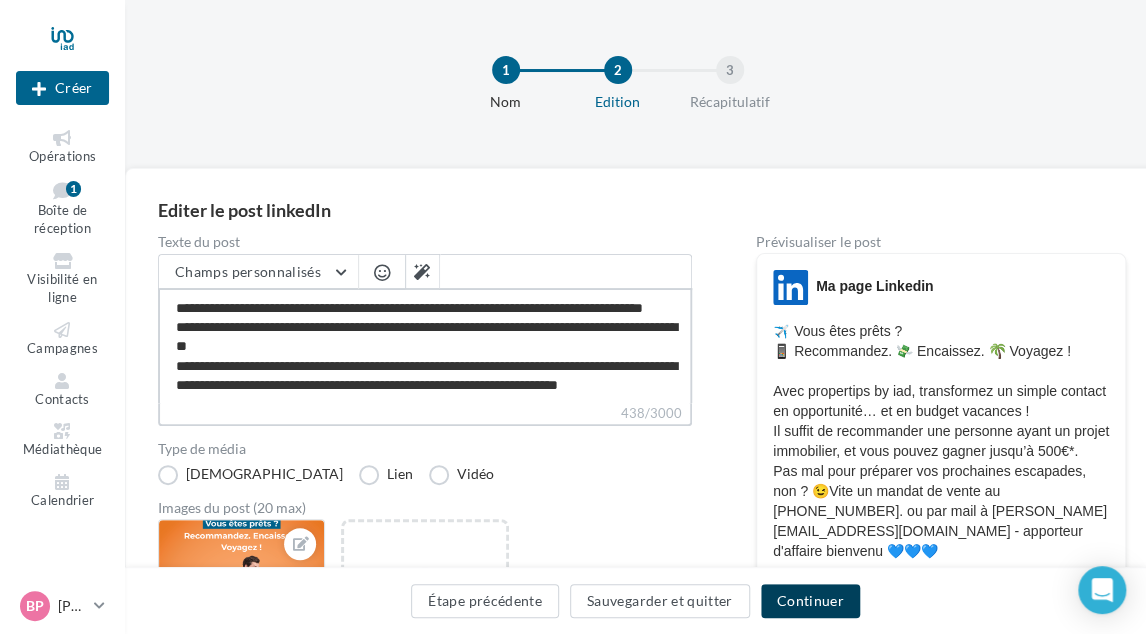 type on "**********" 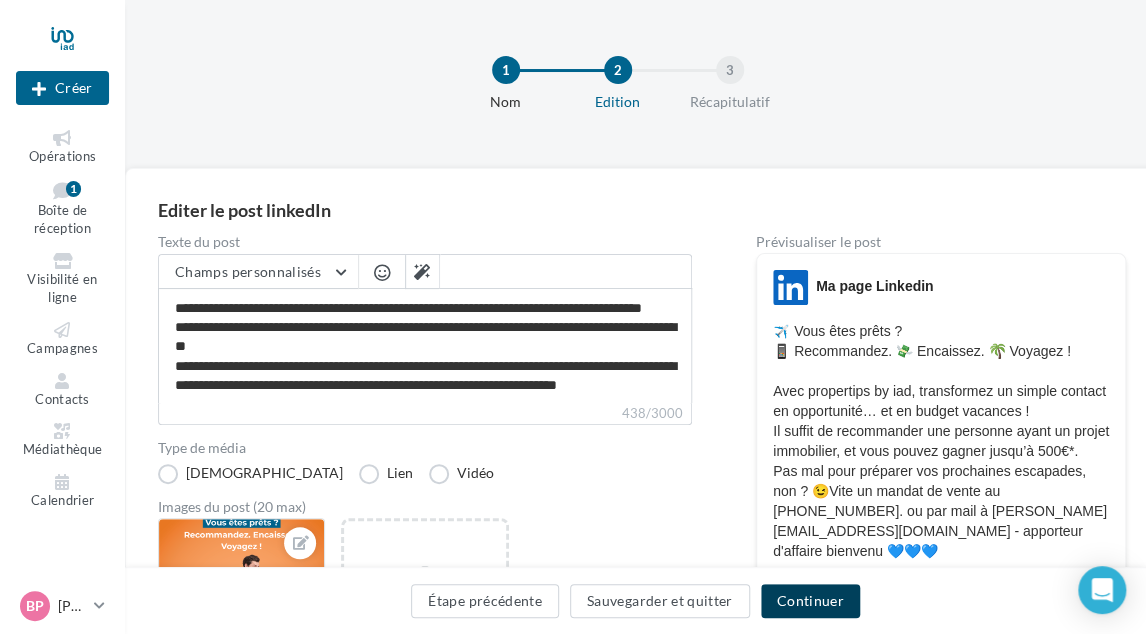scroll, scrollTop: 104, scrollLeft: 0, axis: vertical 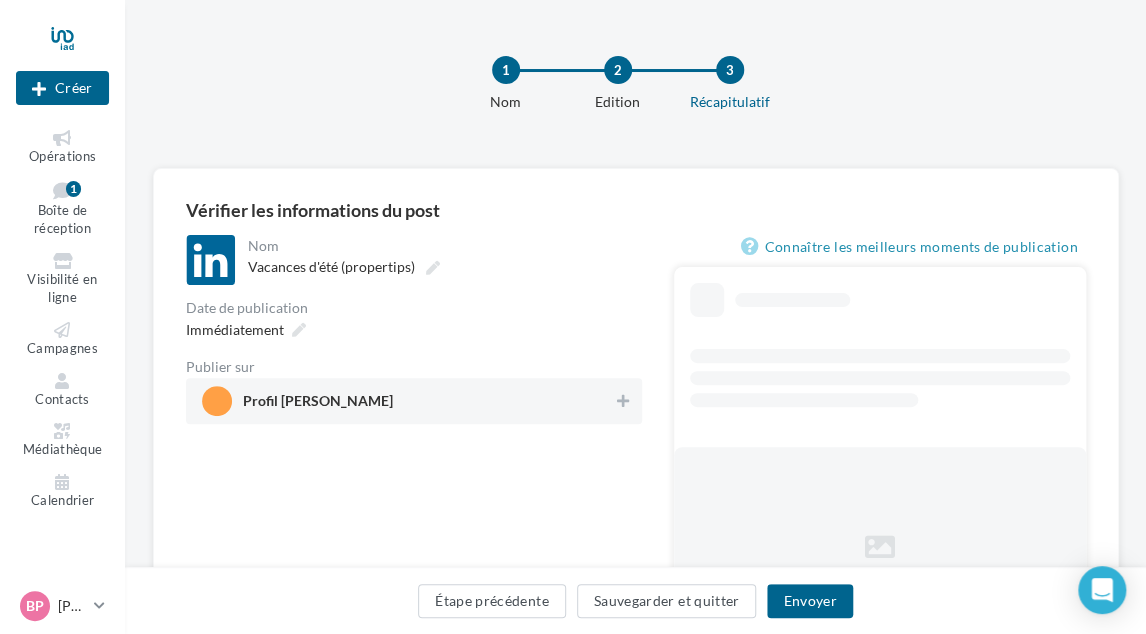 click on "Profil BRUNO PAPIN" at bounding box center (408, 401) 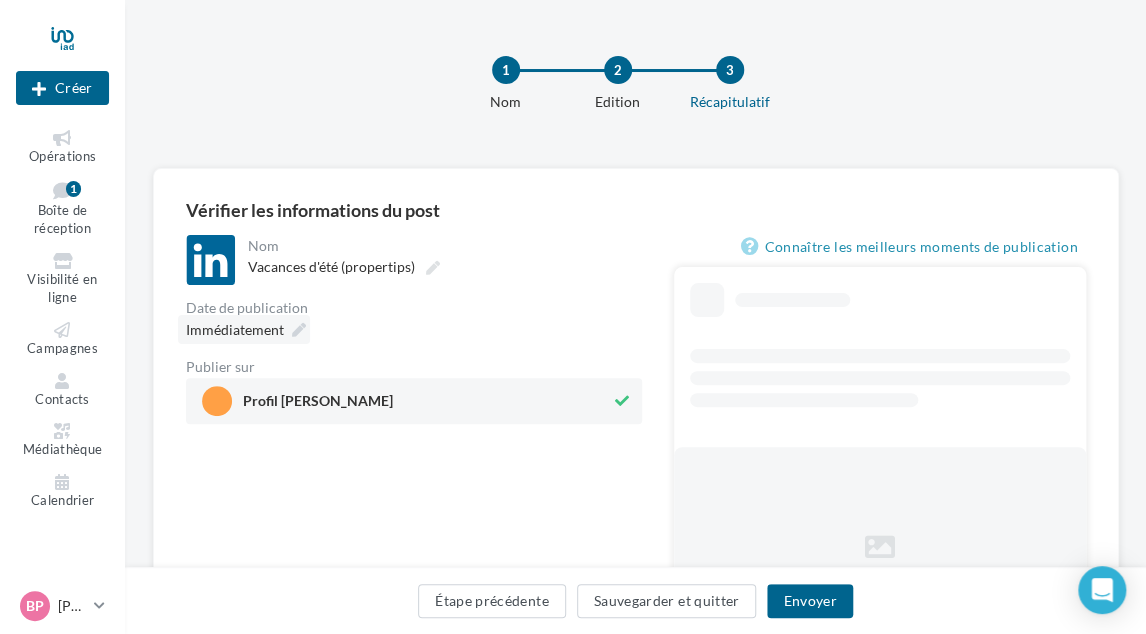 click at bounding box center [299, 330] 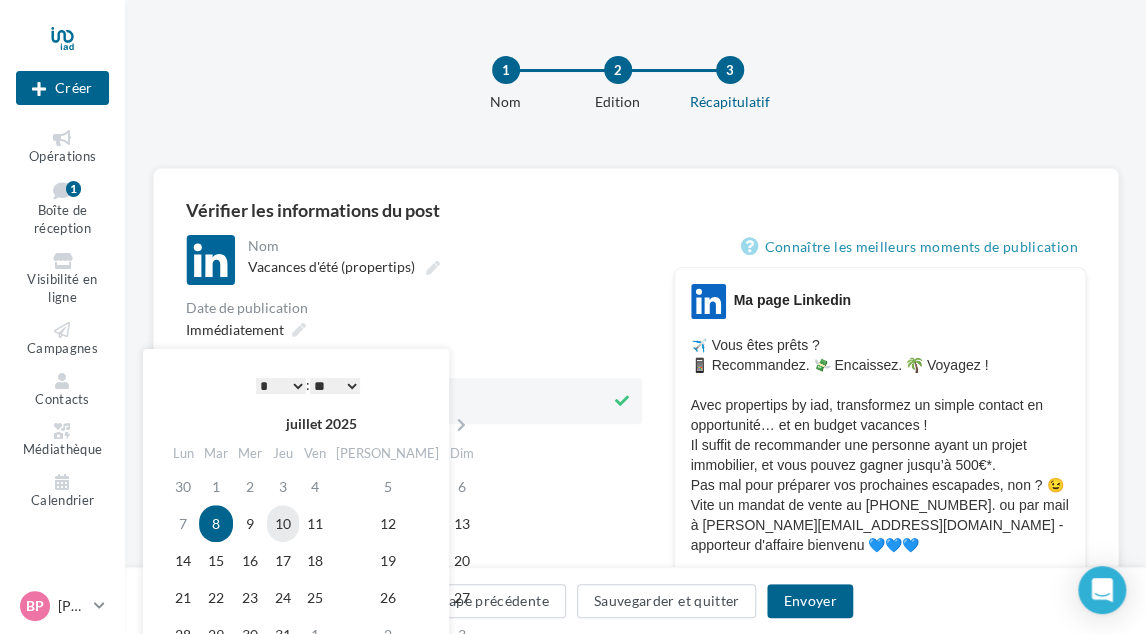 click on "10" at bounding box center (283, 523) 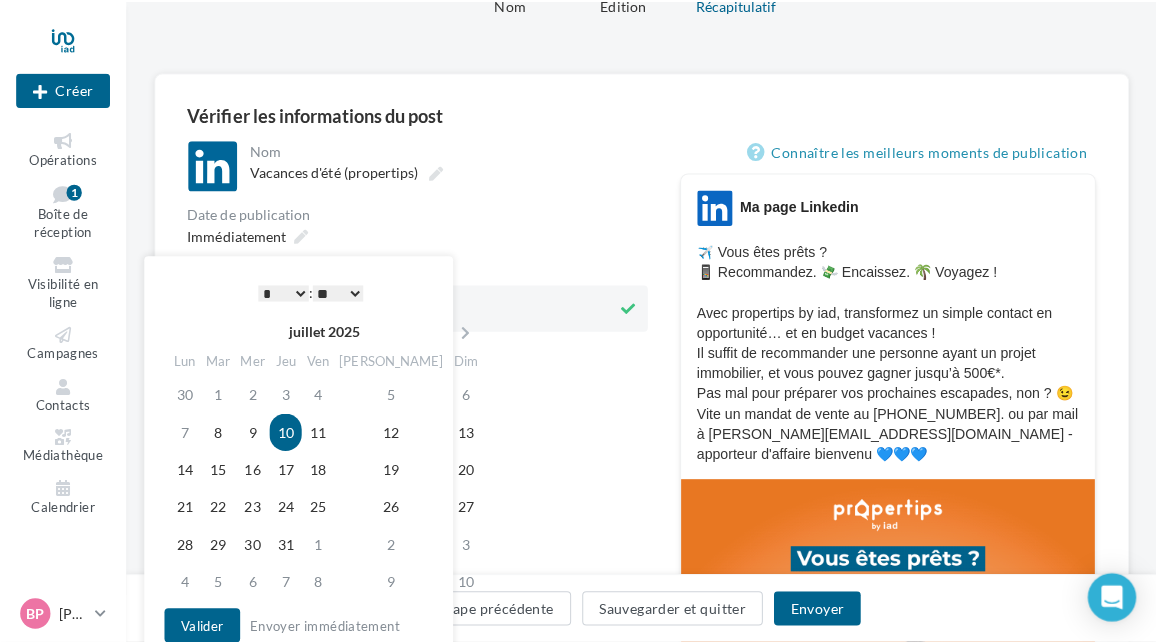 scroll, scrollTop: 200, scrollLeft: 0, axis: vertical 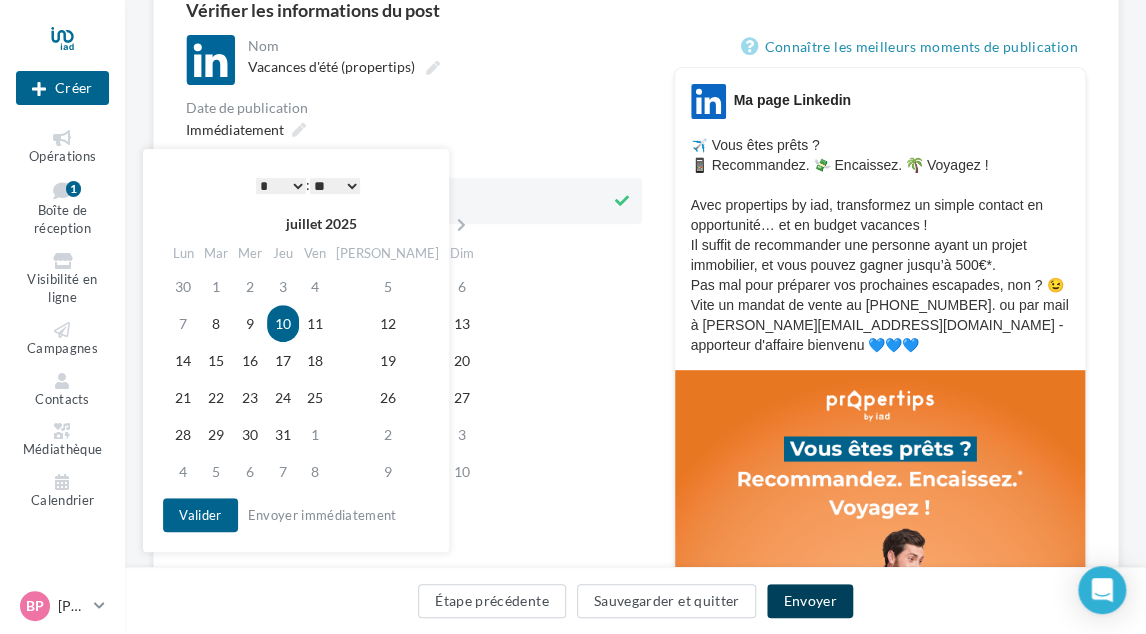 click on "Envoyer" at bounding box center [809, 601] 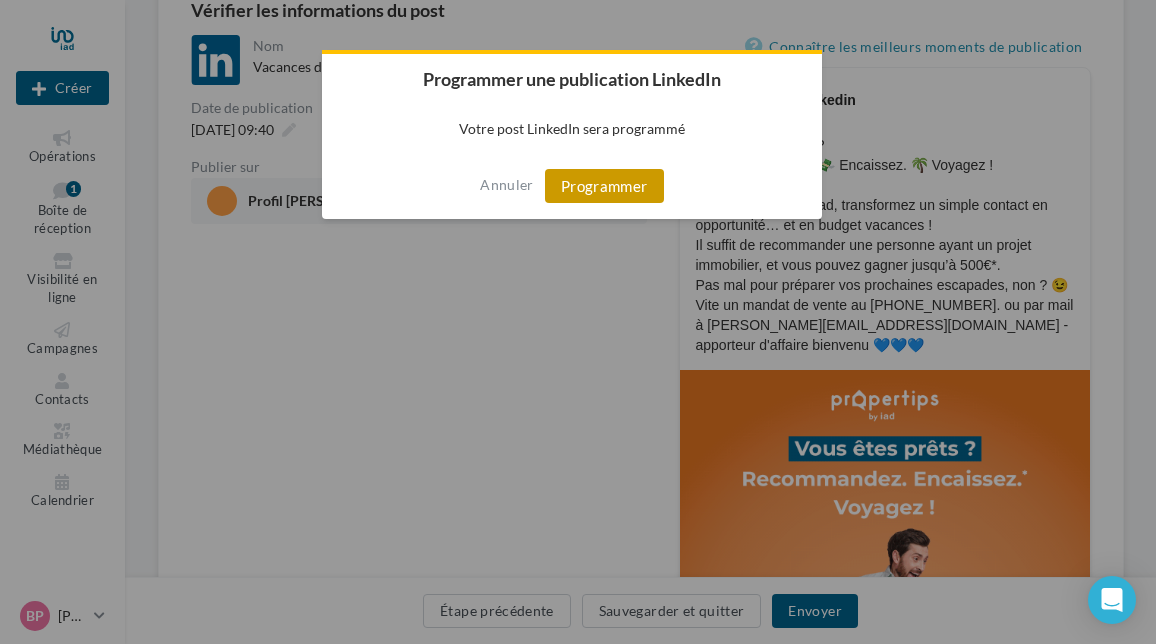 click on "Programmer" at bounding box center (604, 186) 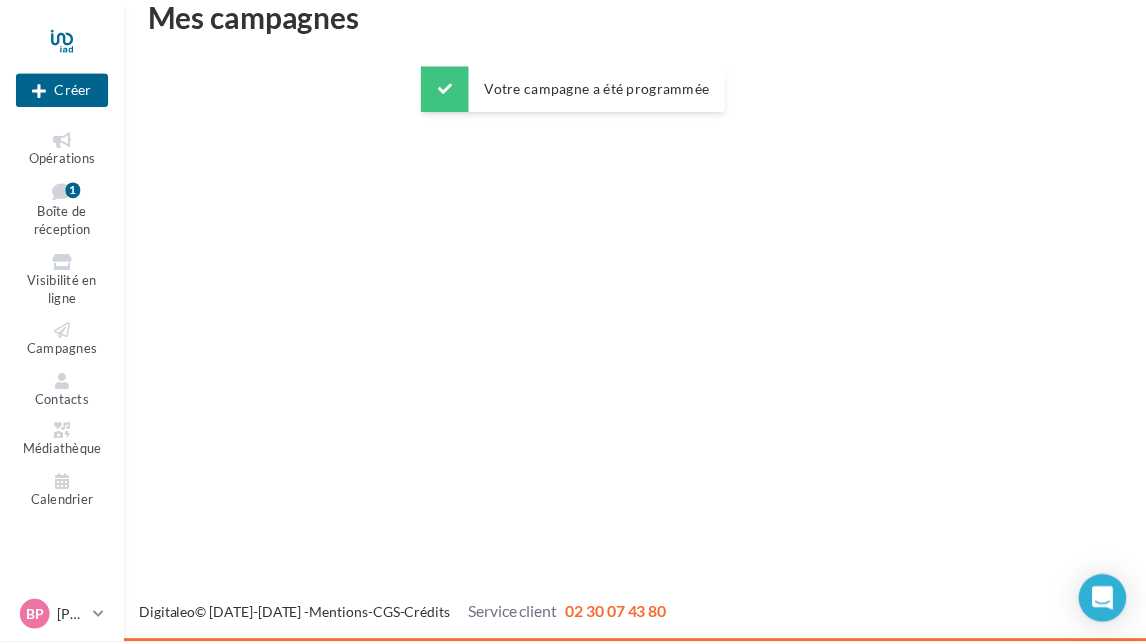 scroll, scrollTop: 32, scrollLeft: 0, axis: vertical 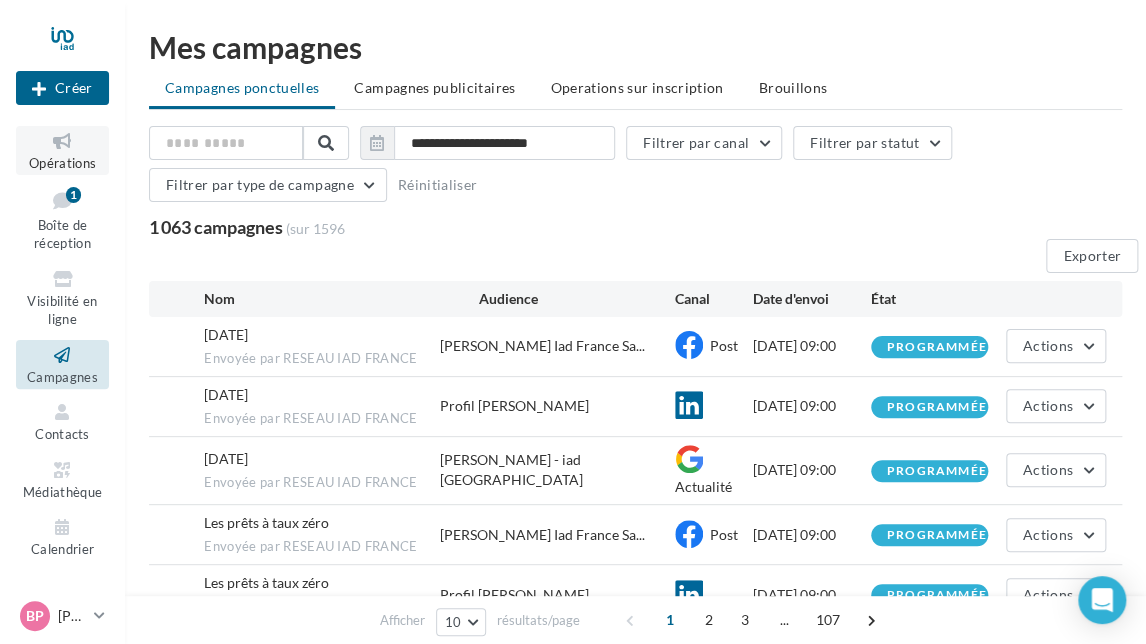 drag, startPoint x: 70, startPoint y: 149, endPoint x: 204, endPoint y: 150, distance: 134.00374 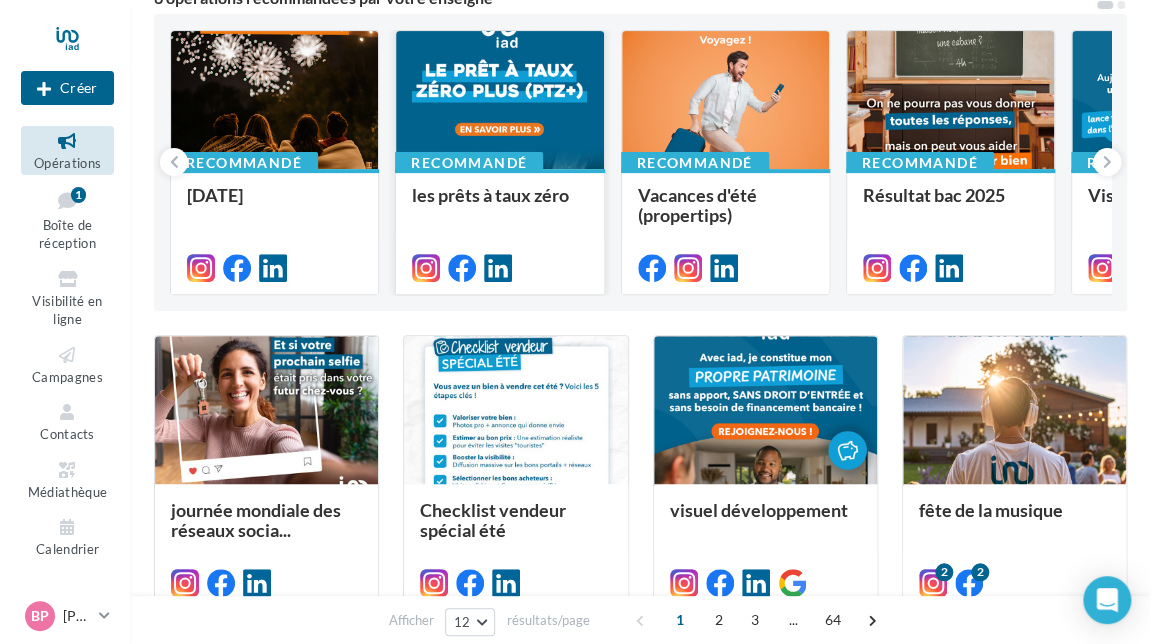 scroll, scrollTop: 300, scrollLeft: 0, axis: vertical 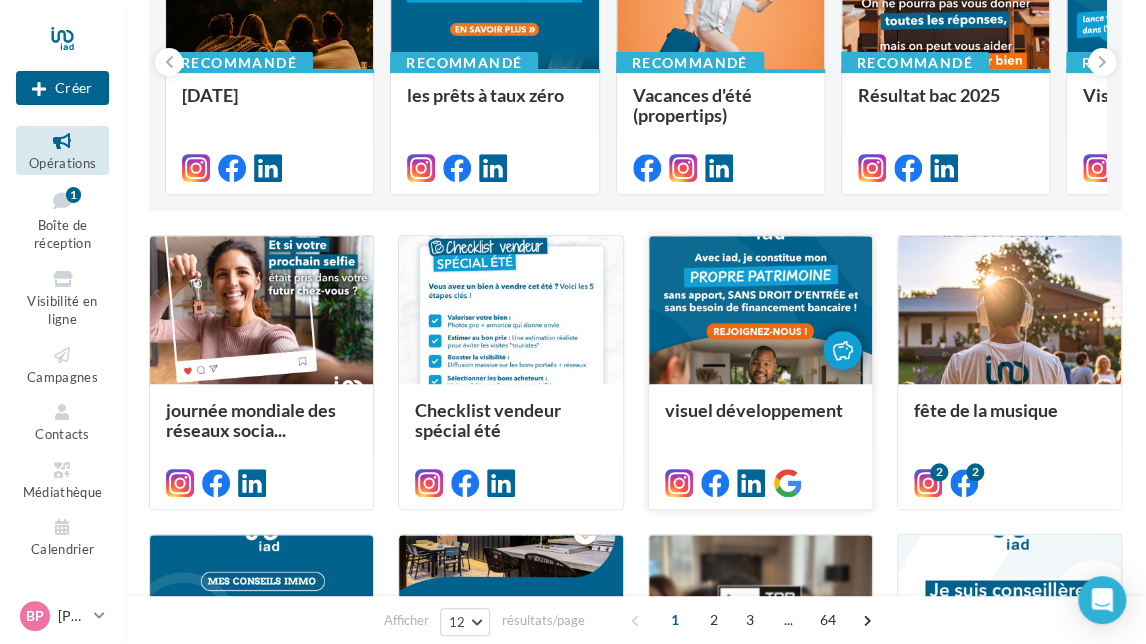 click at bounding box center [760, 311] 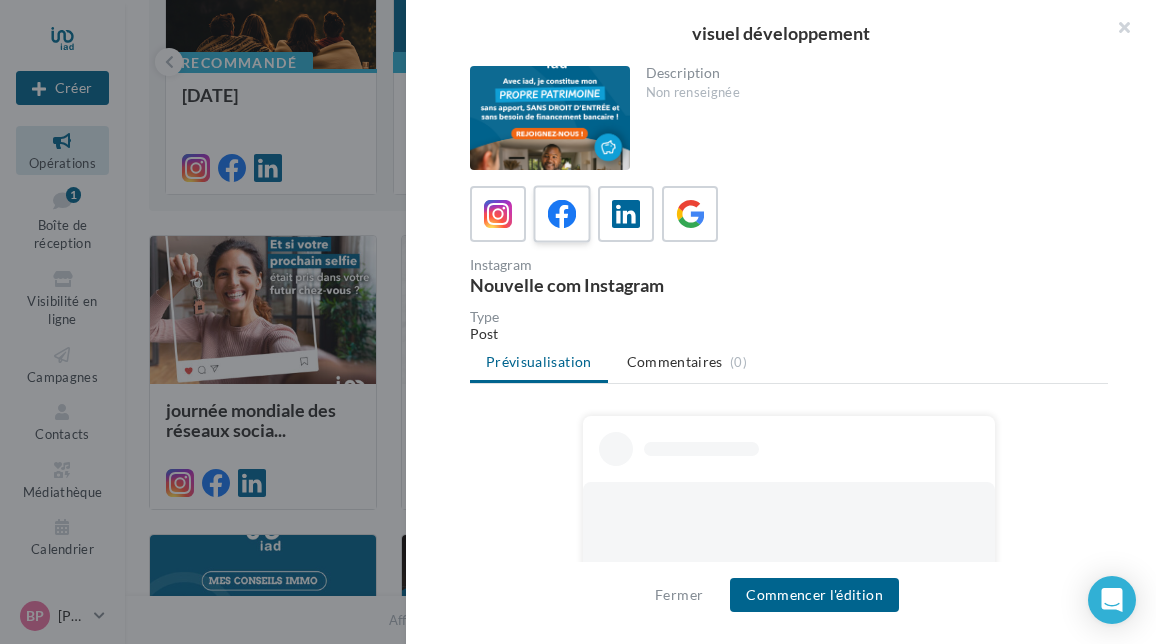 click at bounding box center [562, 214] 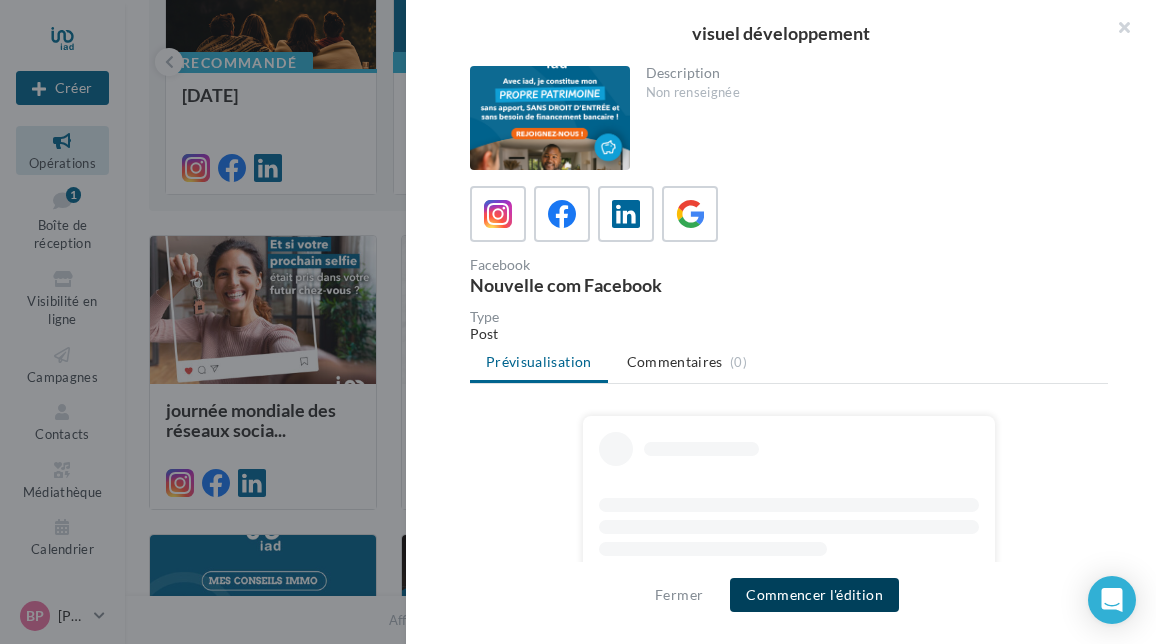 click on "Commencer l'édition" at bounding box center [814, 595] 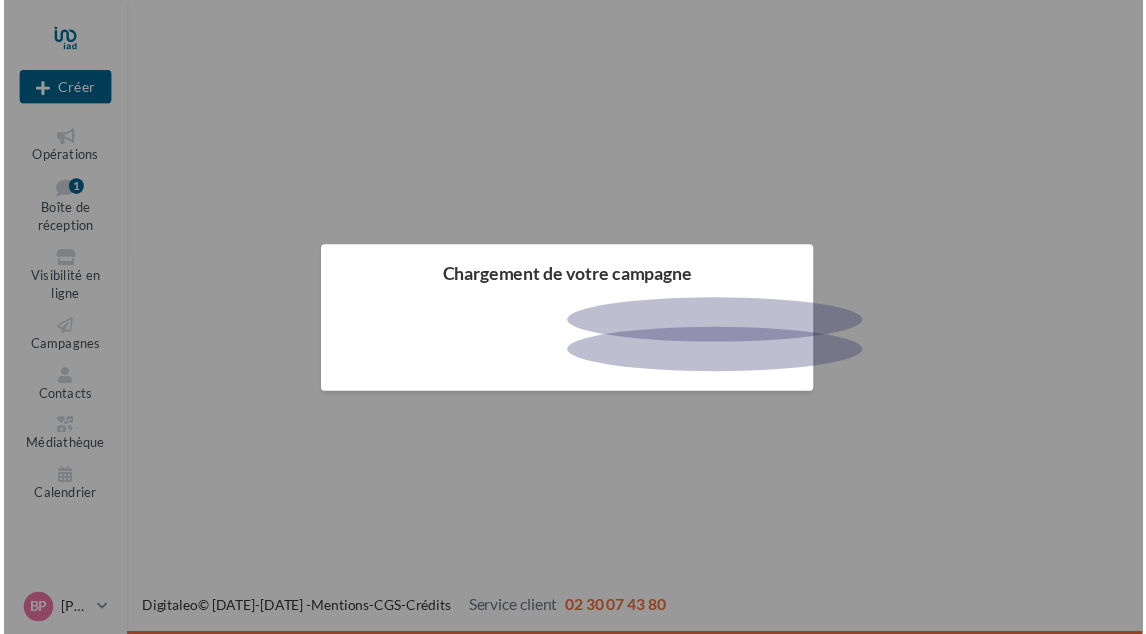 scroll, scrollTop: 0, scrollLeft: 0, axis: both 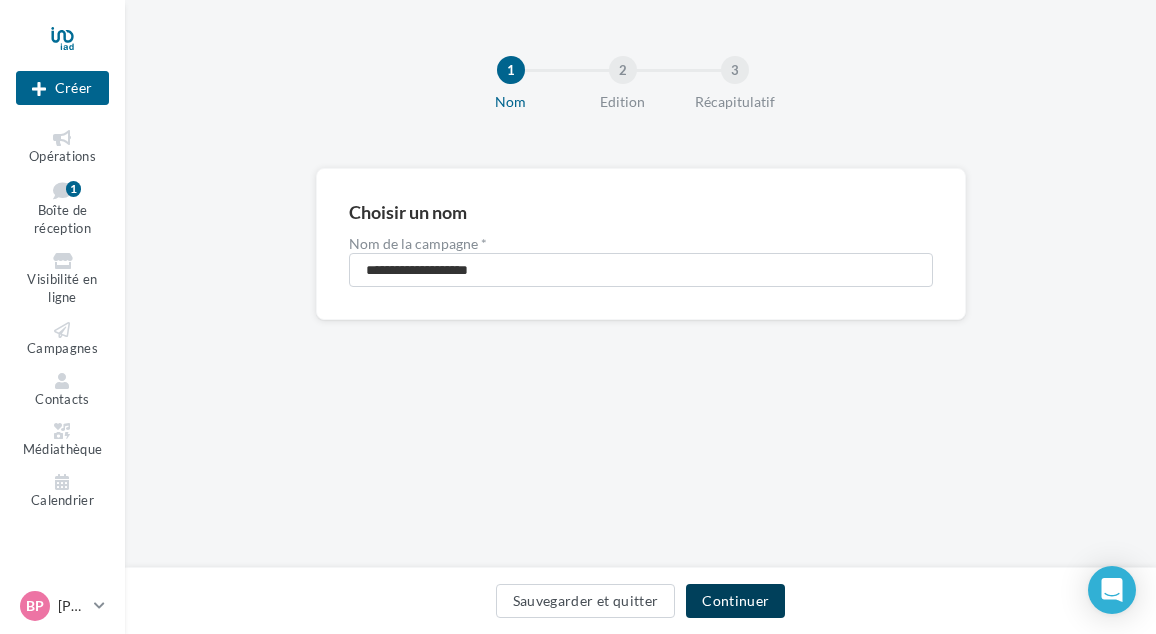 click on "Continuer" at bounding box center (735, 601) 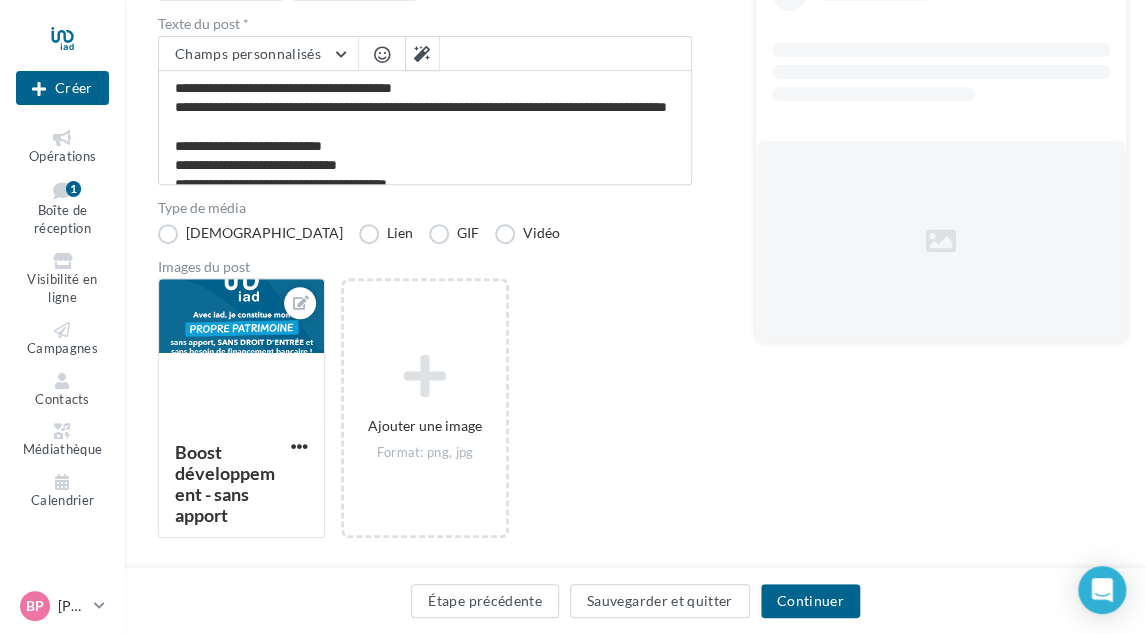 scroll, scrollTop: 300, scrollLeft: 0, axis: vertical 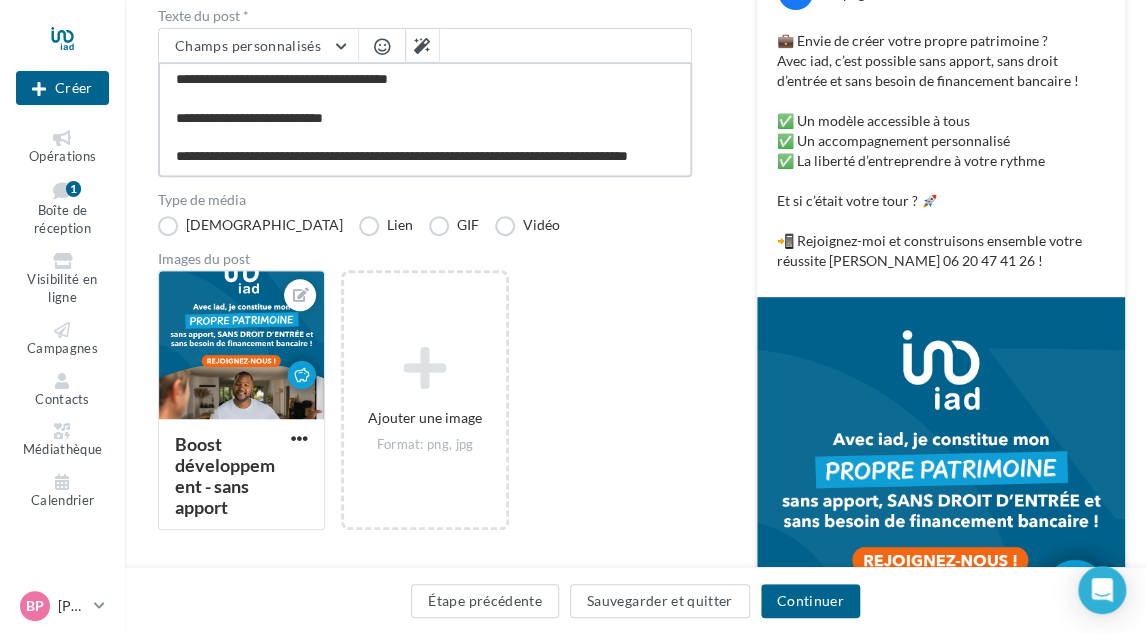 click on "**********" at bounding box center [425, 119] 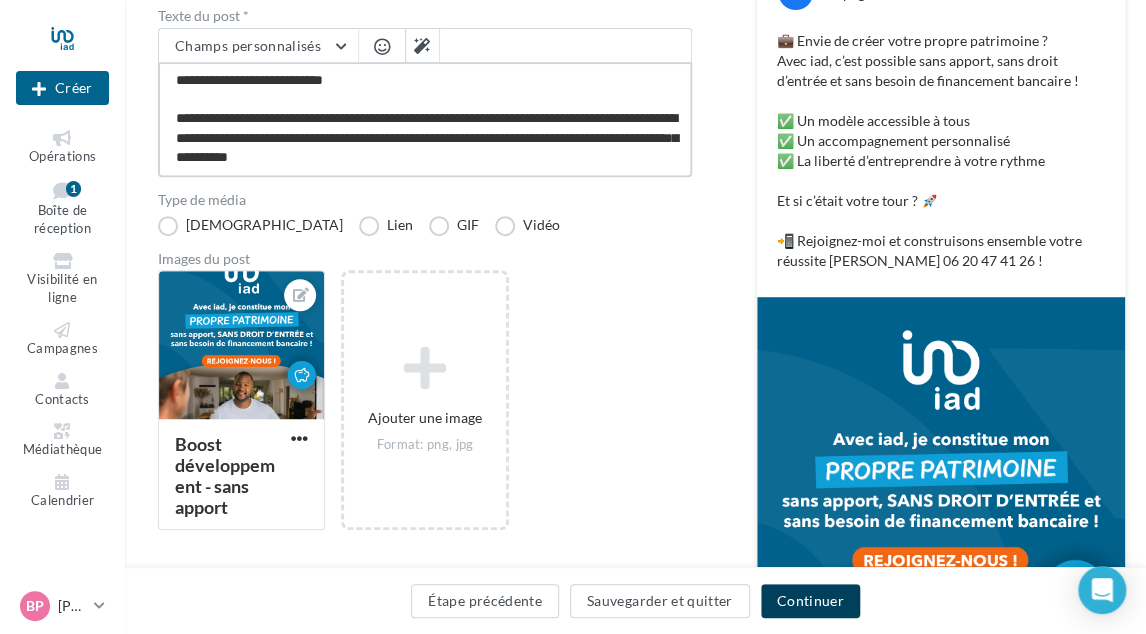 type on "**********" 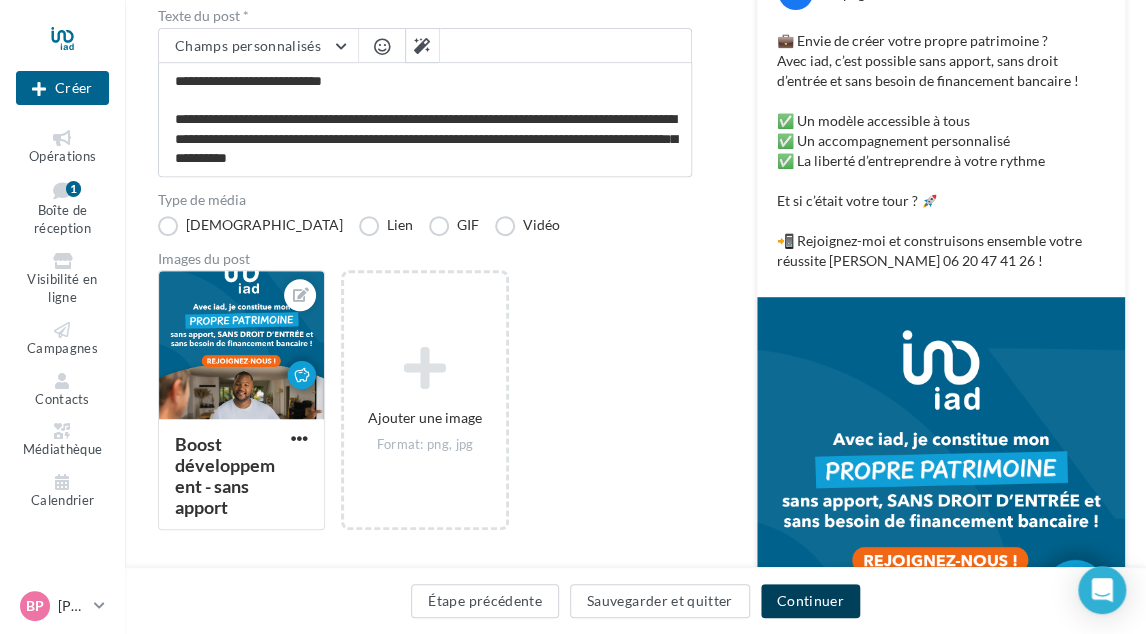 scroll, scrollTop: 164, scrollLeft: 0, axis: vertical 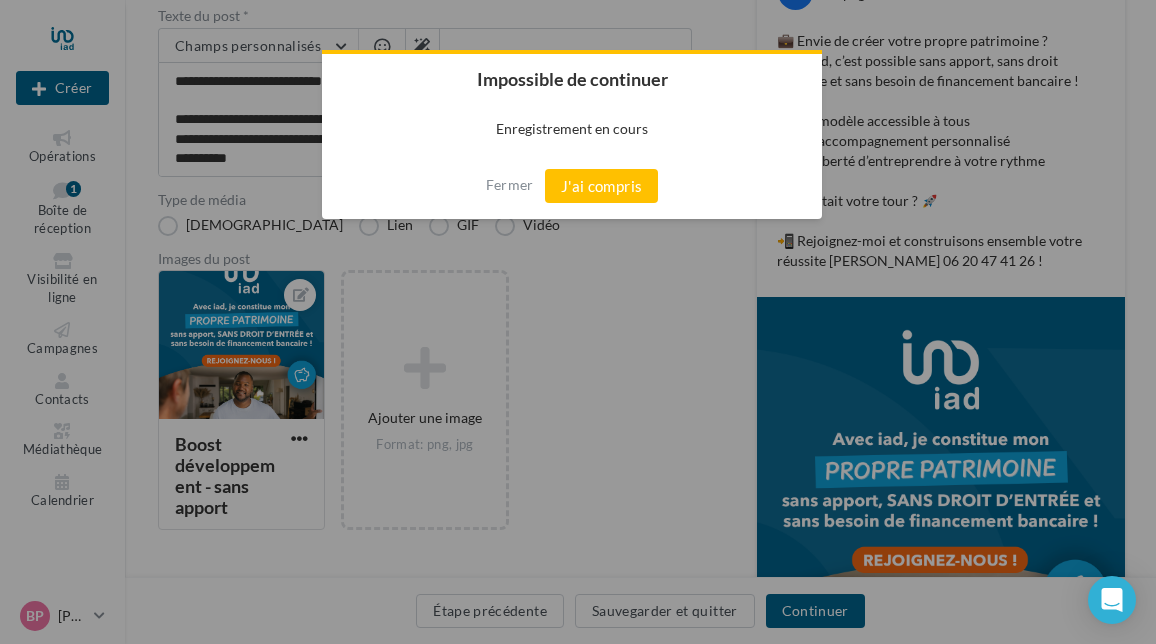 click on "J'ai compris" at bounding box center (602, 186) 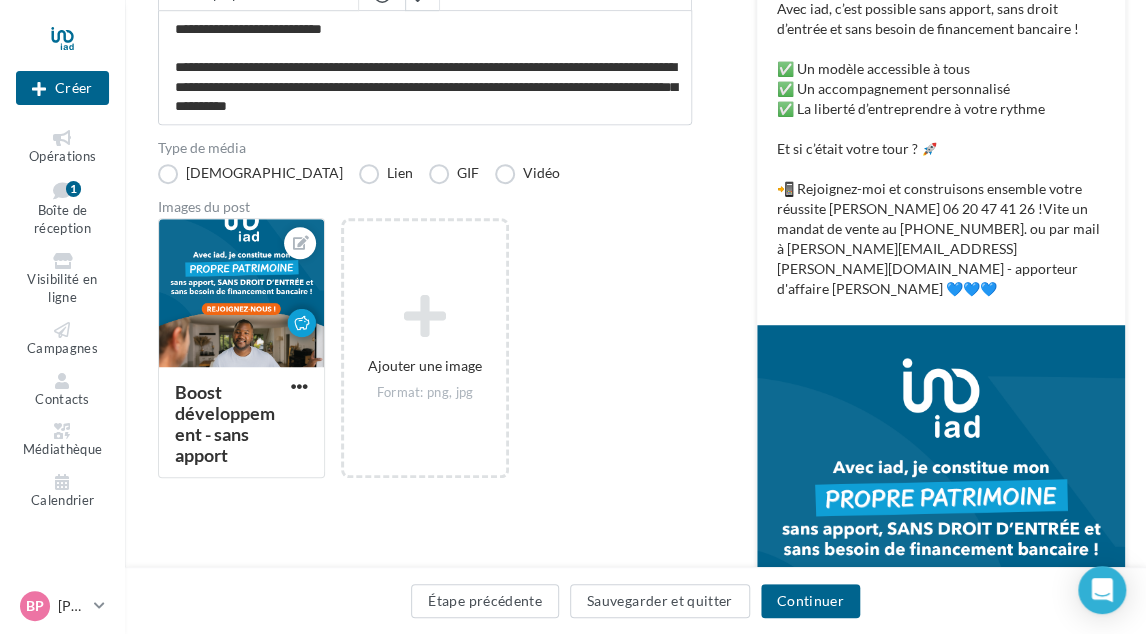 scroll, scrollTop: 400, scrollLeft: 0, axis: vertical 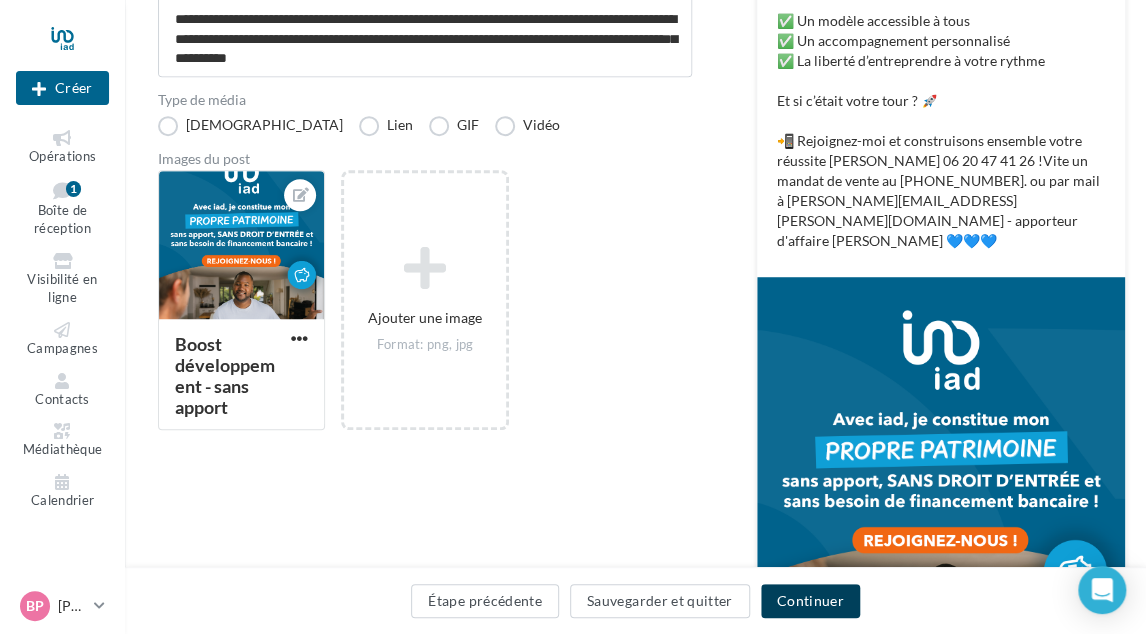 click on "Continuer" at bounding box center [810, 601] 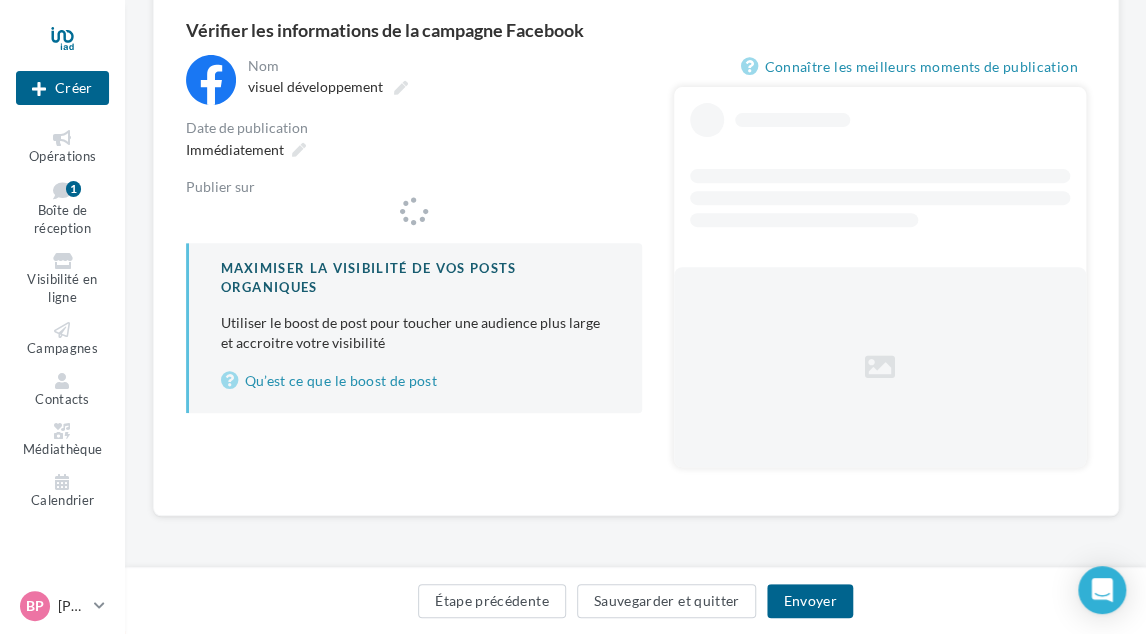 scroll, scrollTop: 0, scrollLeft: 0, axis: both 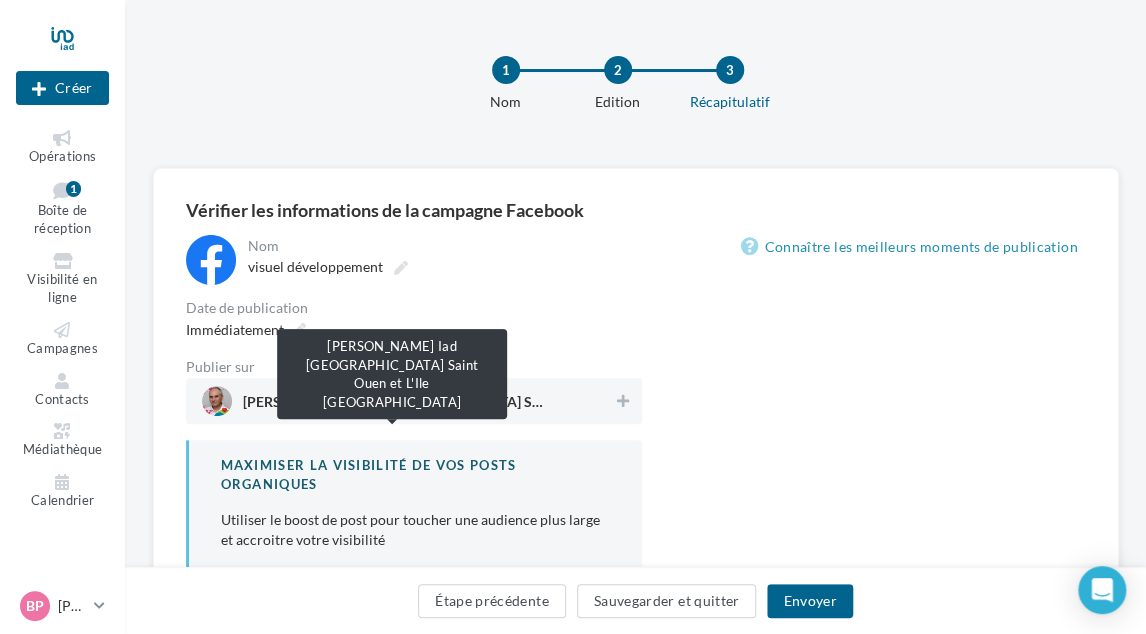 click on "Bruno PAPIN Iad France Saint Ouen et L'Ile Saint Denis" at bounding box center (393, 406) 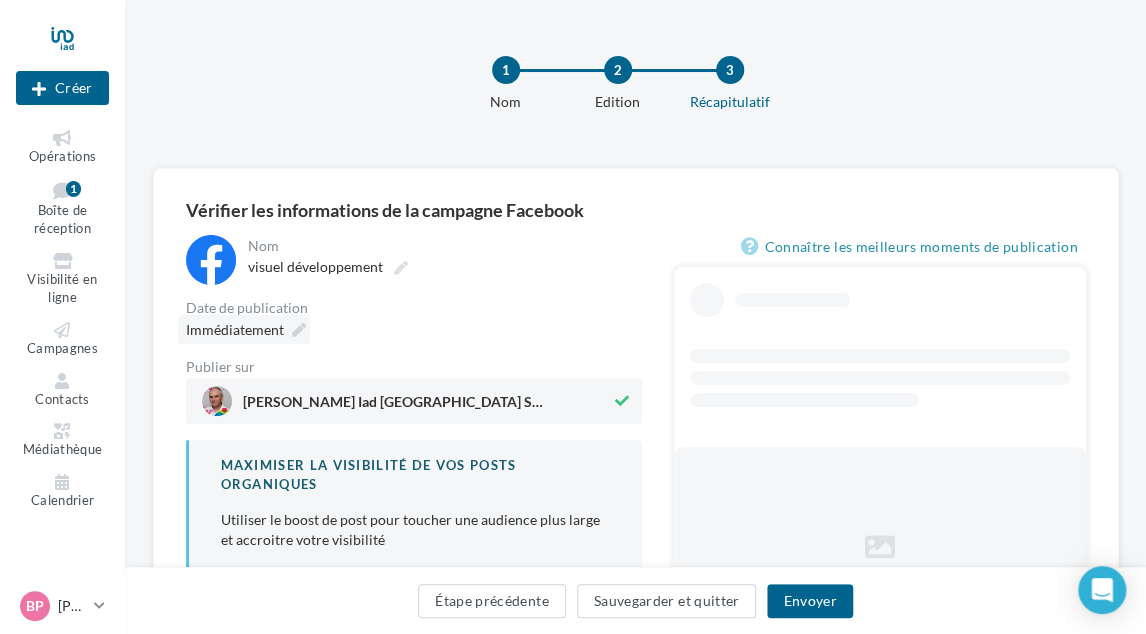 click on "Immédiatement" at bounding box center [235, 329] 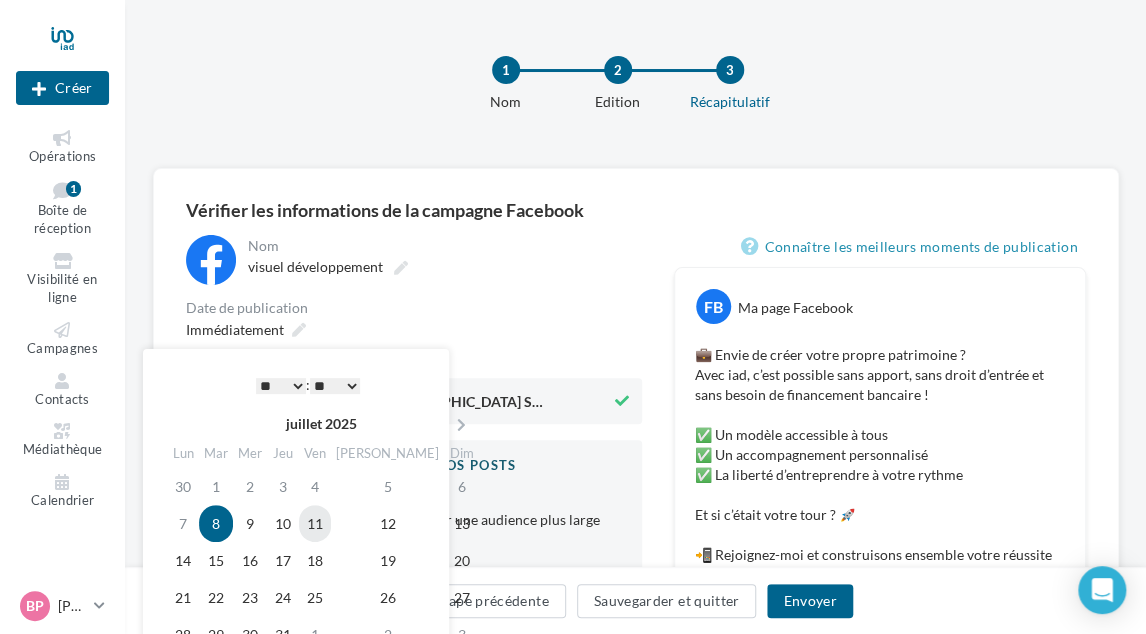 click on "11" at bounding box center [315, 523] 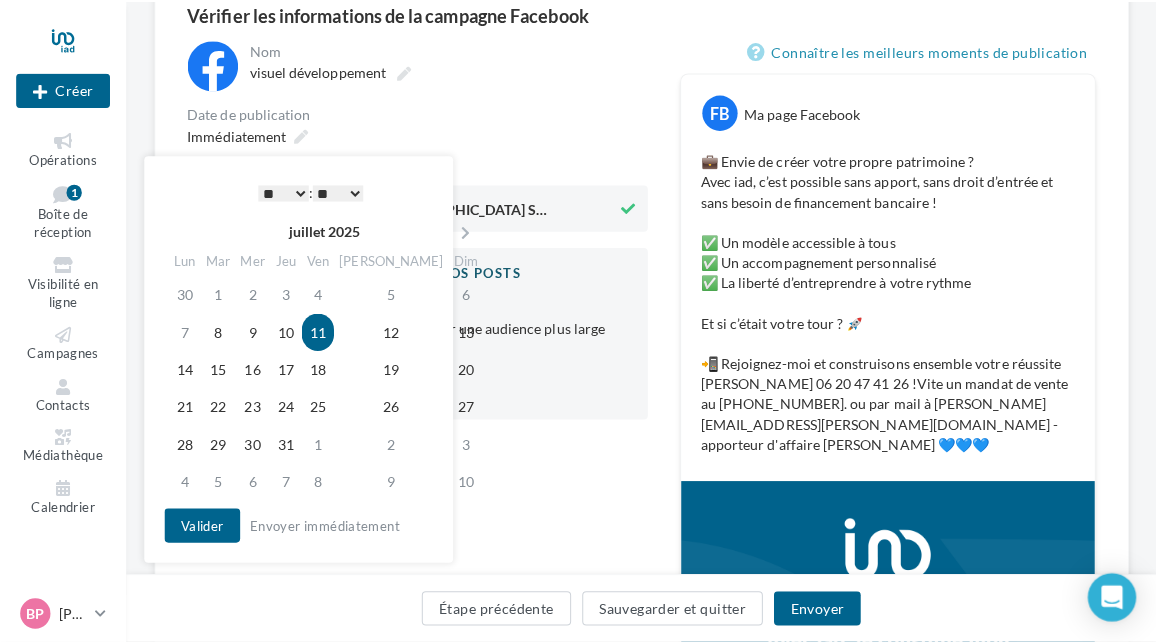 scroll, scrollTop: 200, scrollLeft: 0, axis: vertical 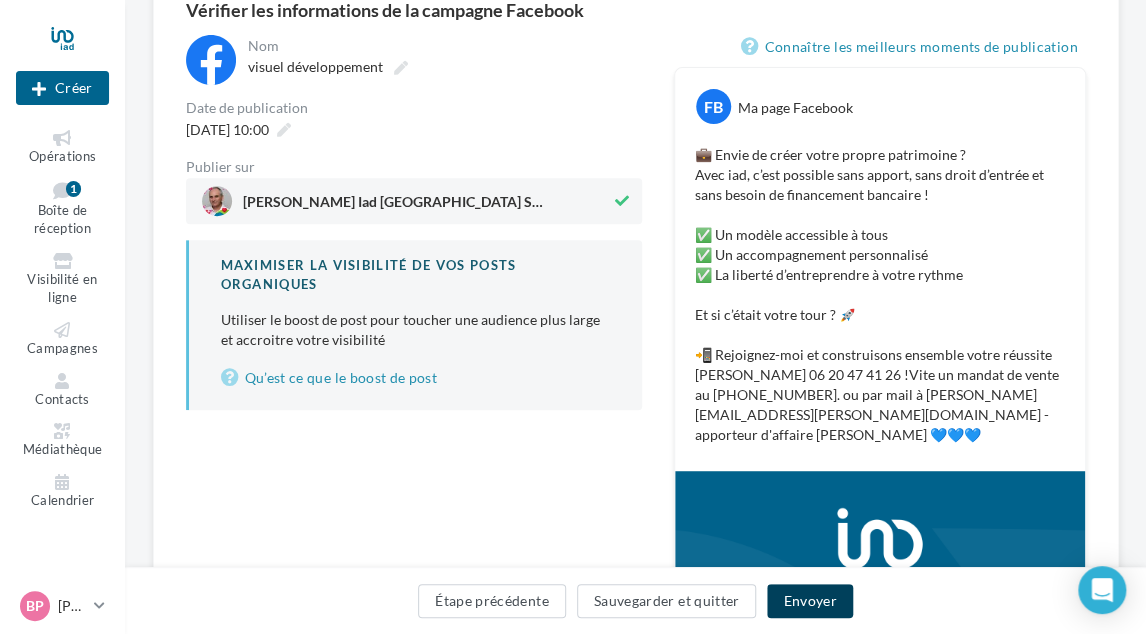 click on "Envoyer" at bounding box center [809, 601] 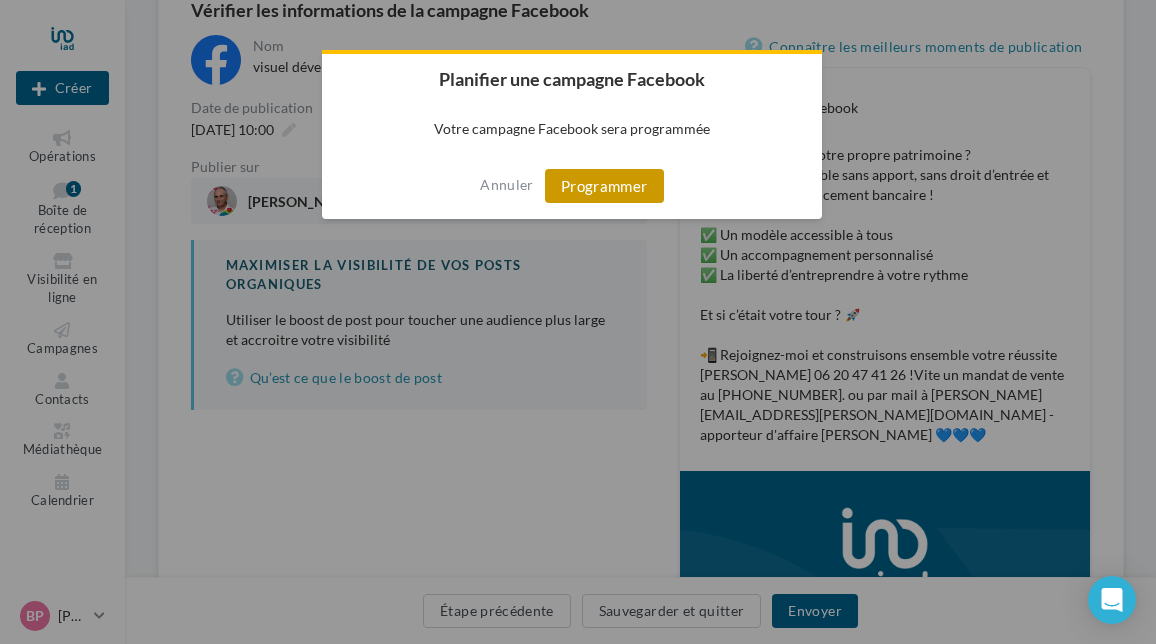 click on "Programmer" at bounding box center (604, 186) 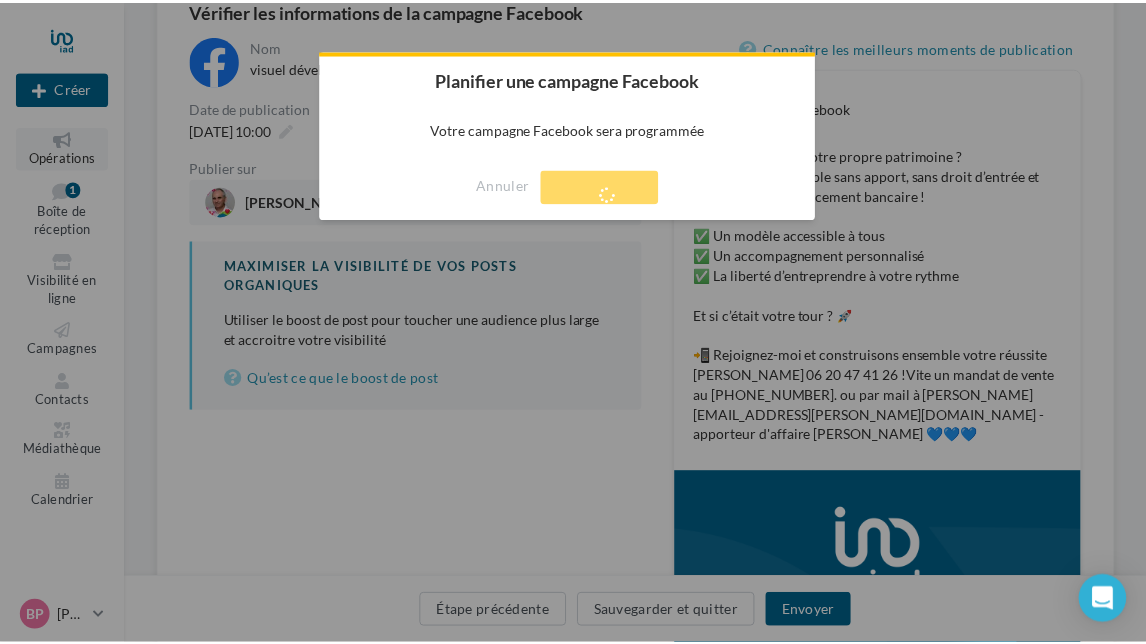 scroll, scrollTop: 32, scrollLeft: 0, axis: vertical 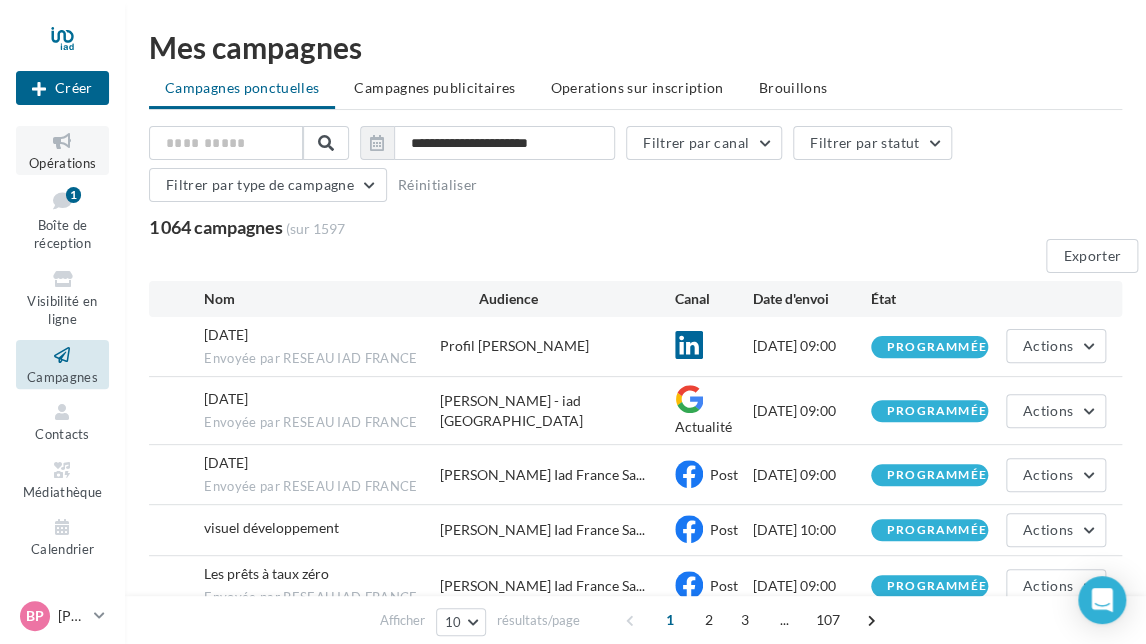 click at bounding box center (62, 141) 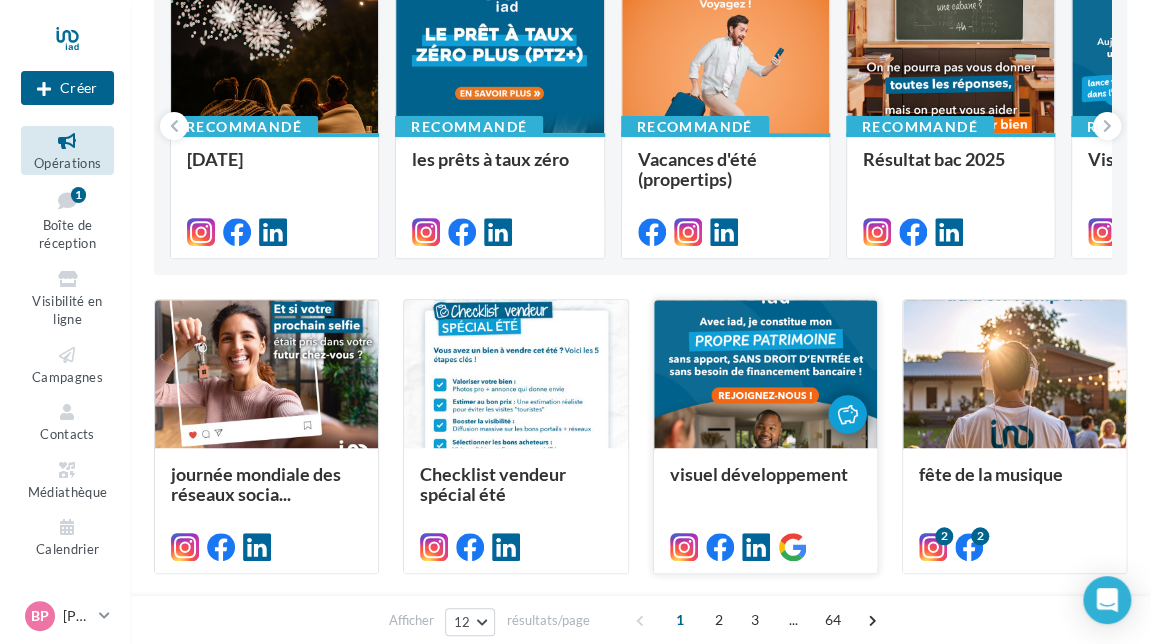 scroll, scrollTop: 300, scrollLeft: 0, axis: vertical 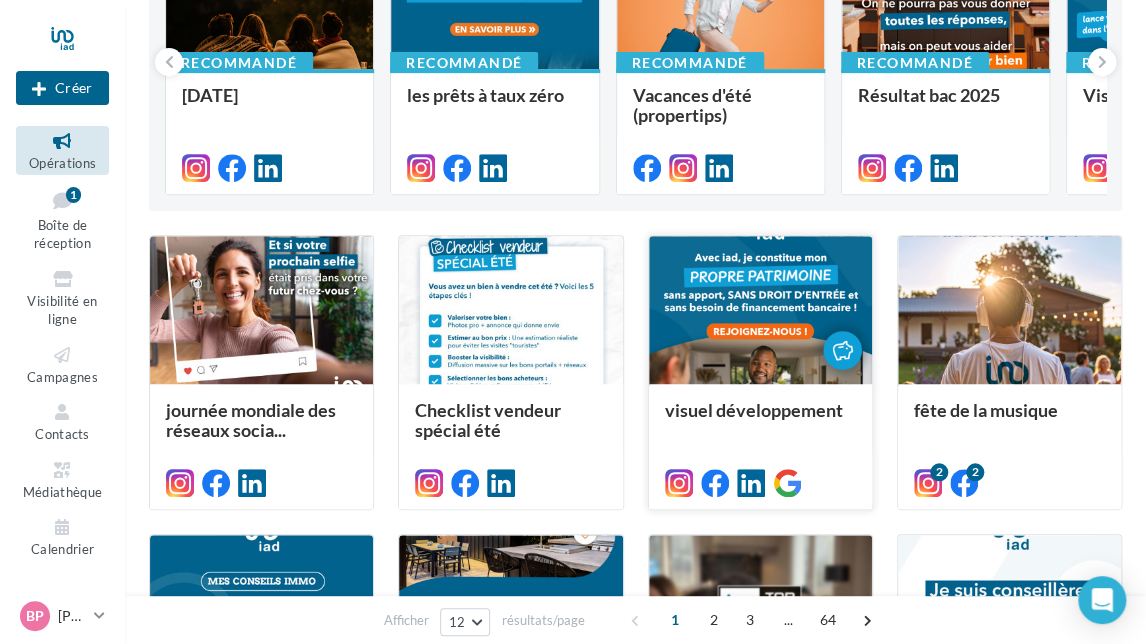 click at bounding box center [760, 311] 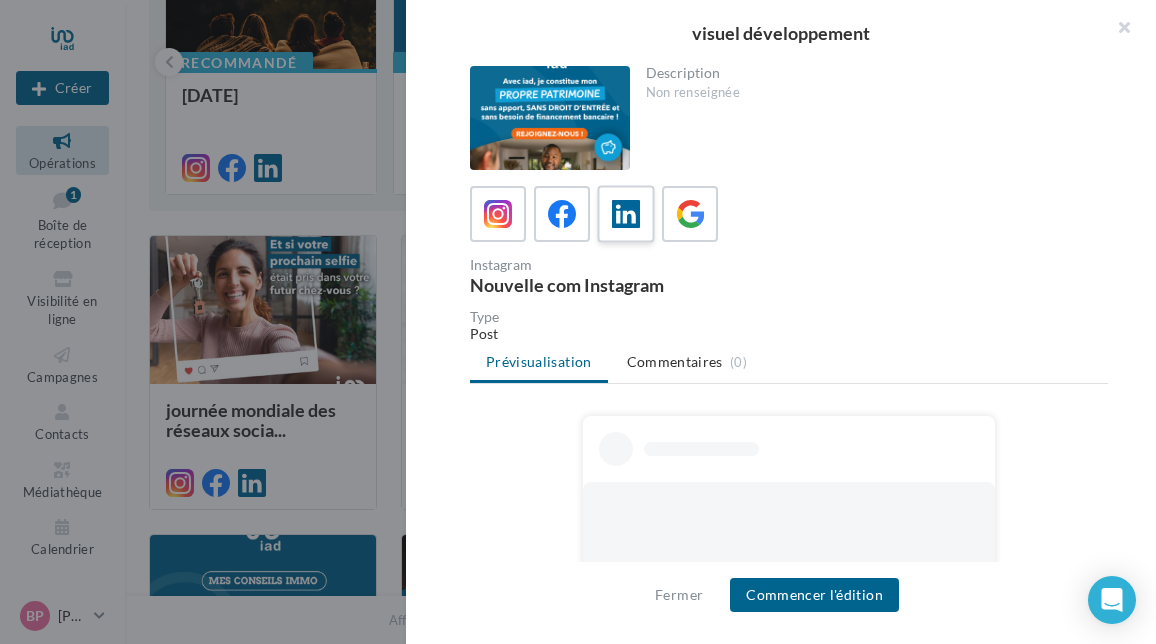 click at bounding box center (626, 214) 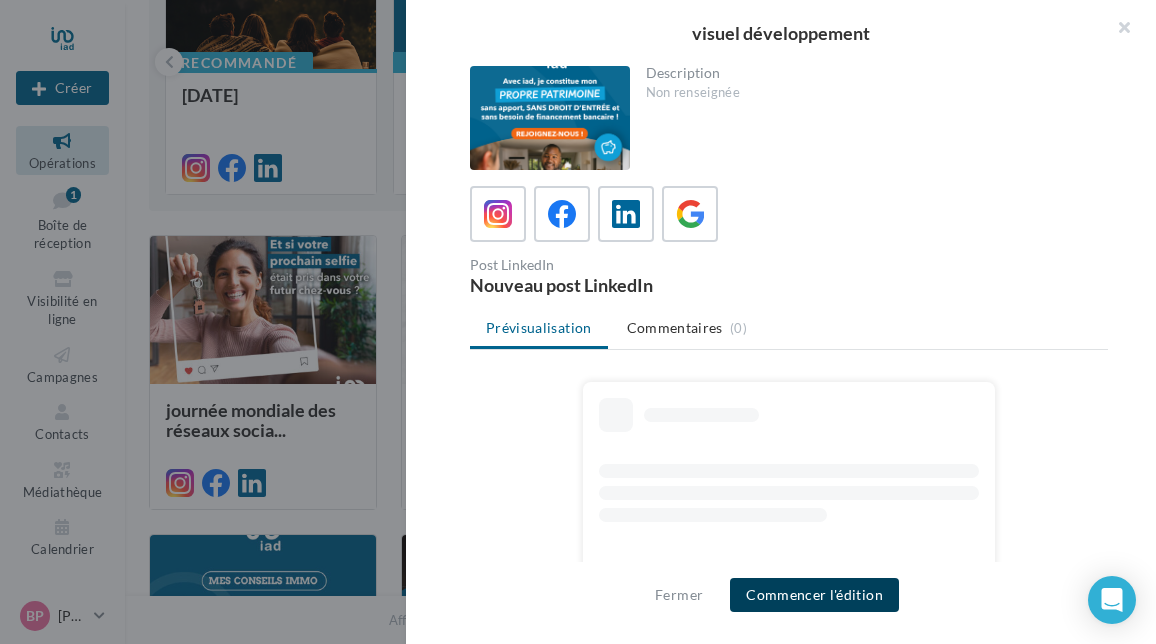 click on "Commencer l'édition" at bounding box center (814, 595) 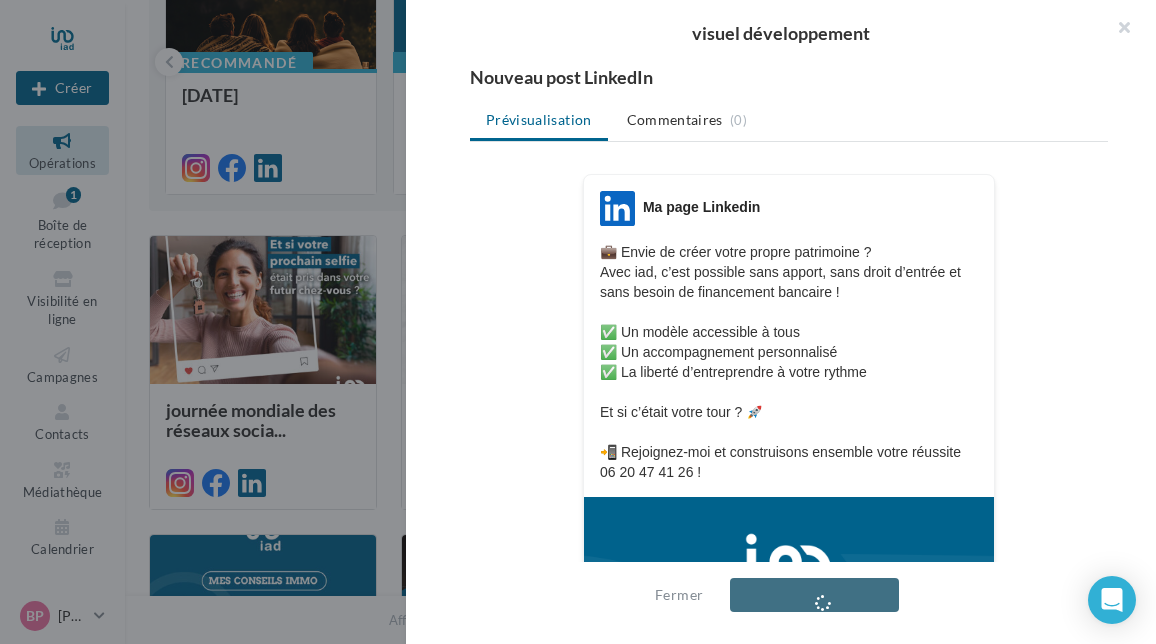 scroll, scrollTop: 490, scrollLeft: 0, axis: vertical 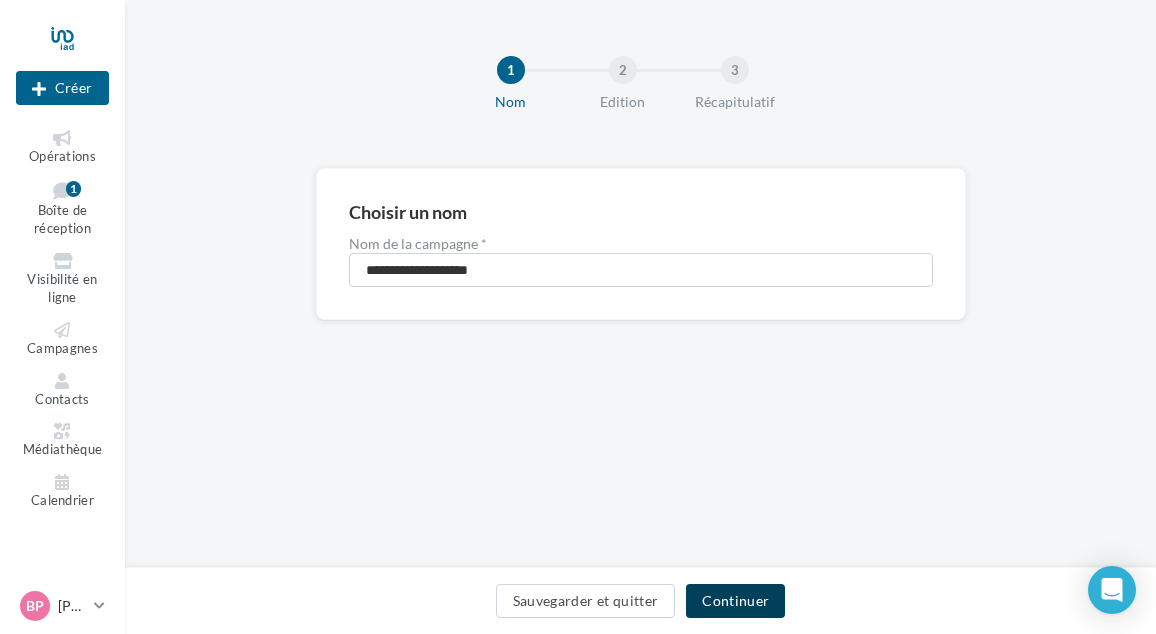 click on "Continuer" at bounding box center [735, 601] 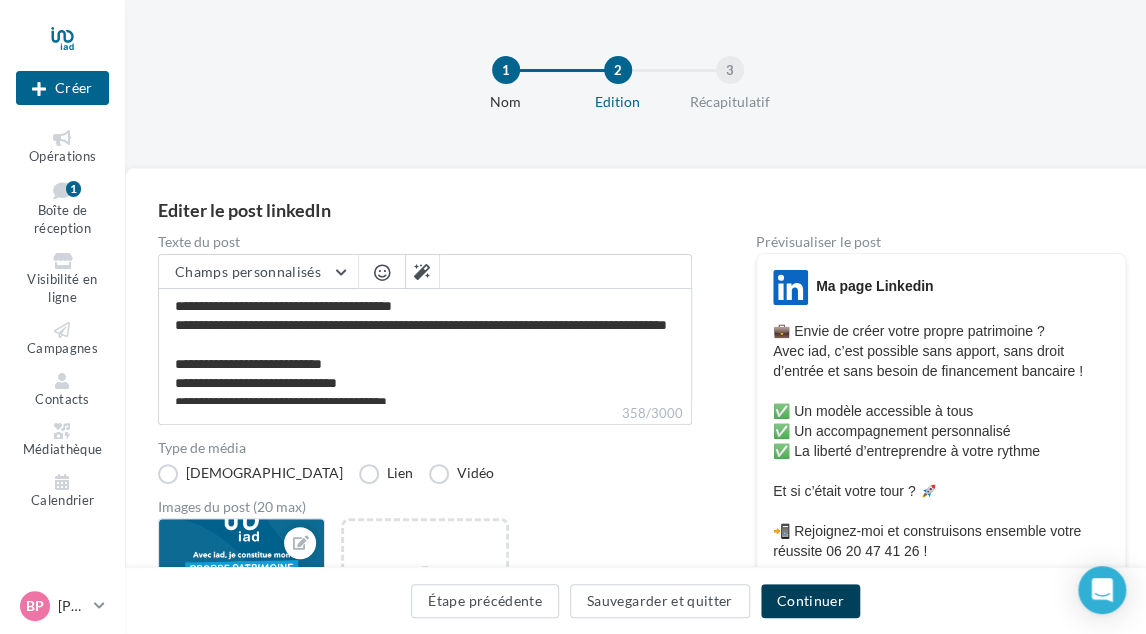 click on "Continuer" at bounding box center (810, 601) 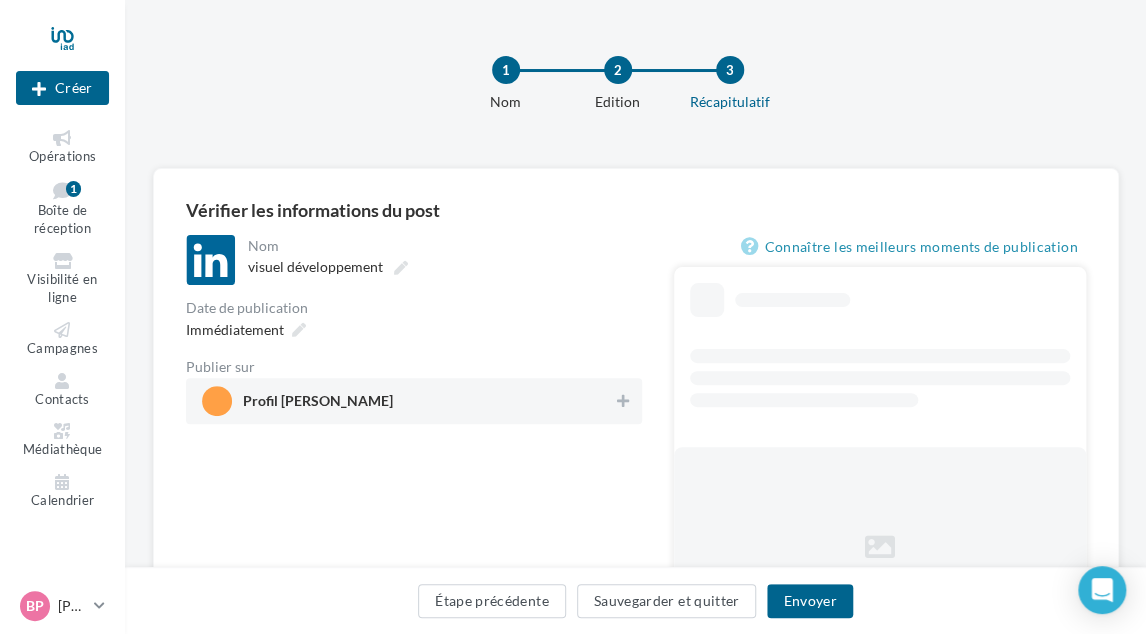 click on "Profil [PERSON_NAME]" at bounding box center (408, 401) 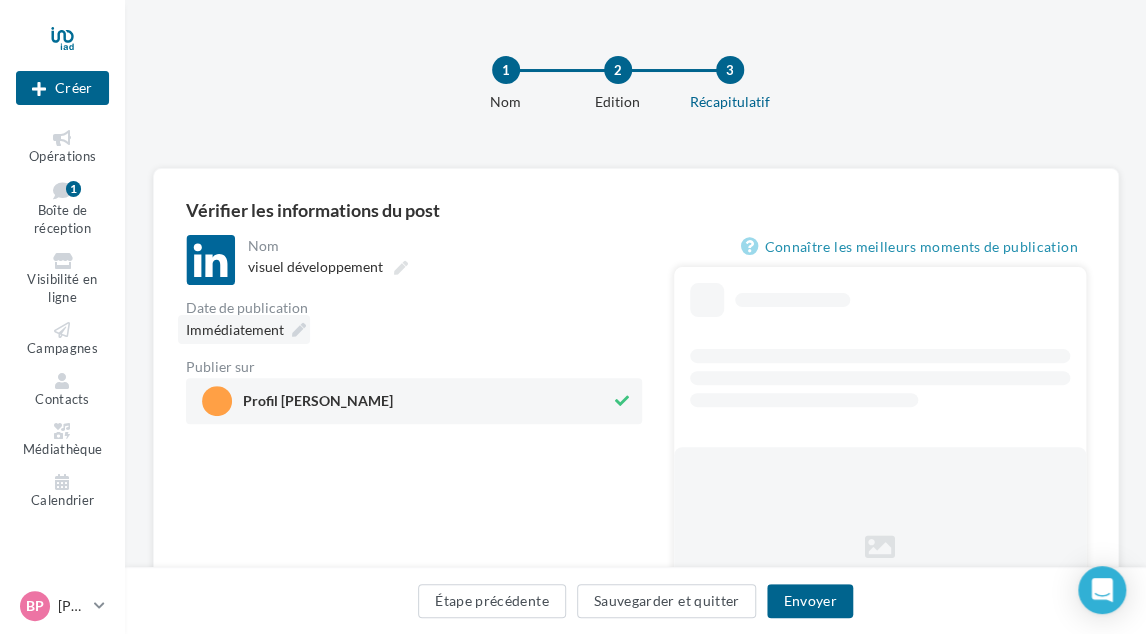 click on "Immédiatement" at bounding box center [235, 329] 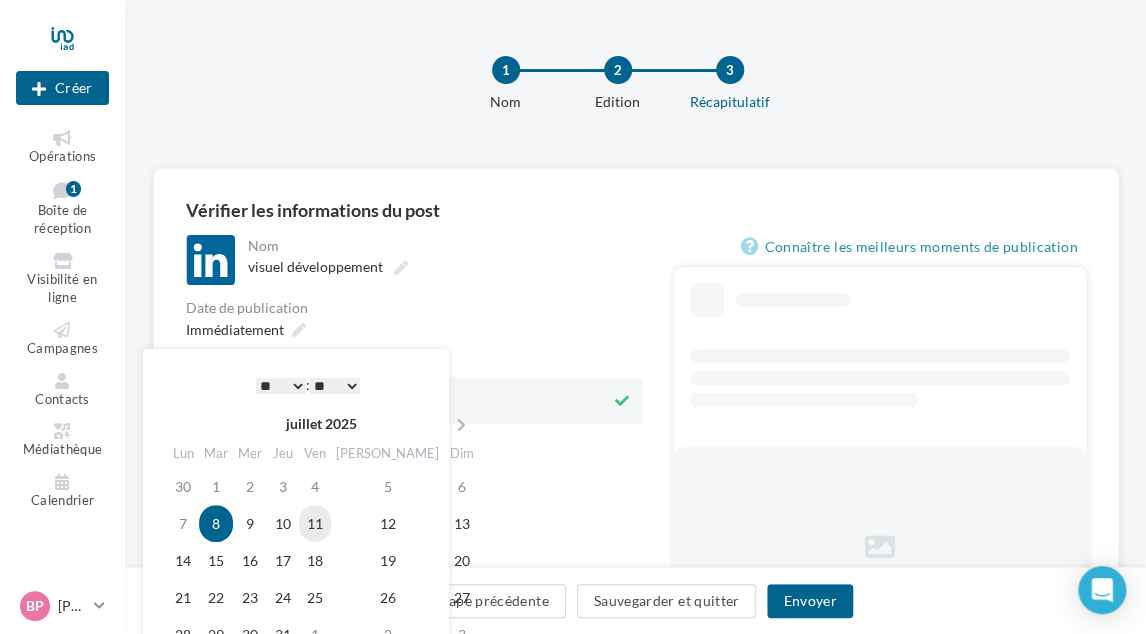 click on "11" at bounding box center (315, 523) 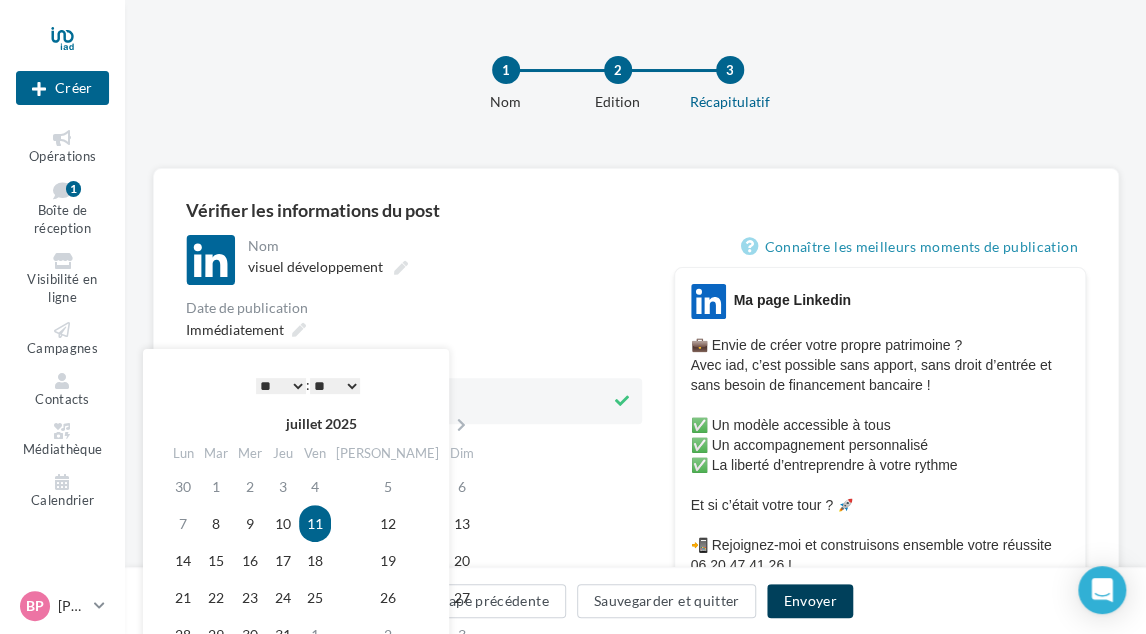 click on "Envoyer" at bounding box center (809, 601) 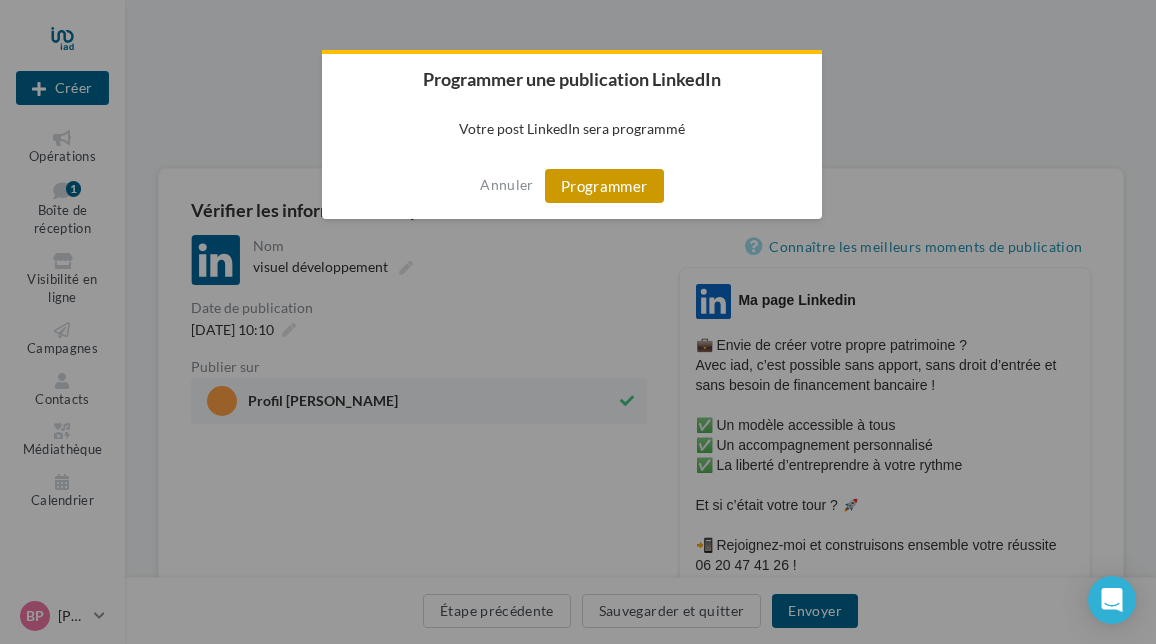 click on "Programmer" at bounding box center (604, 186) 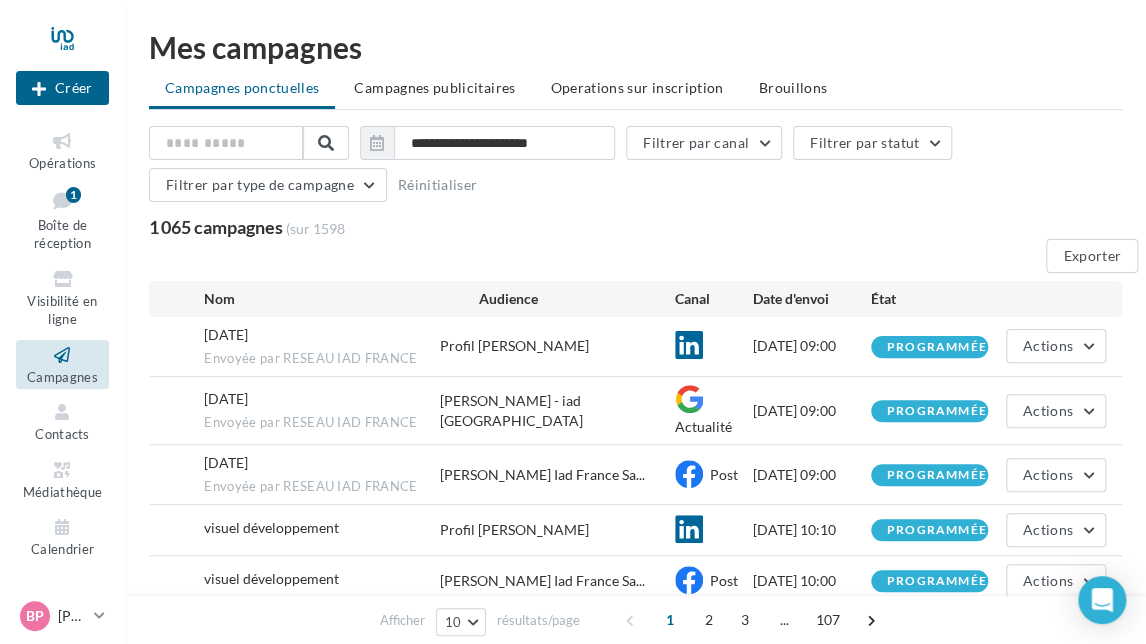 scroll, scrollTop: 100, scrollLeft: 0, axis: vertical 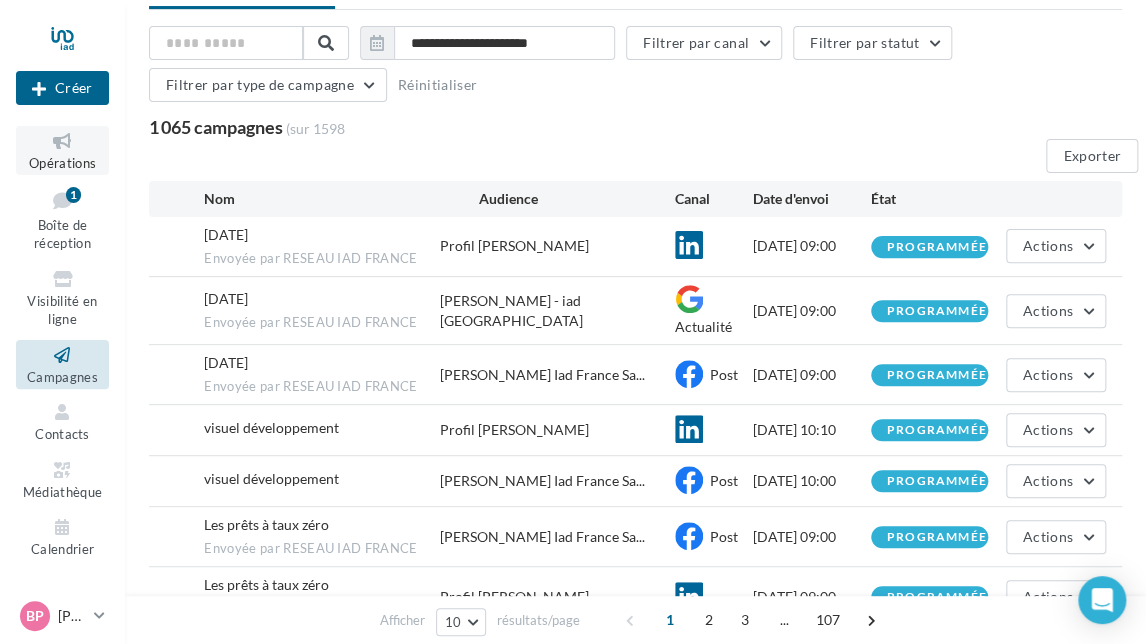 click at bounding box center [62, 141] 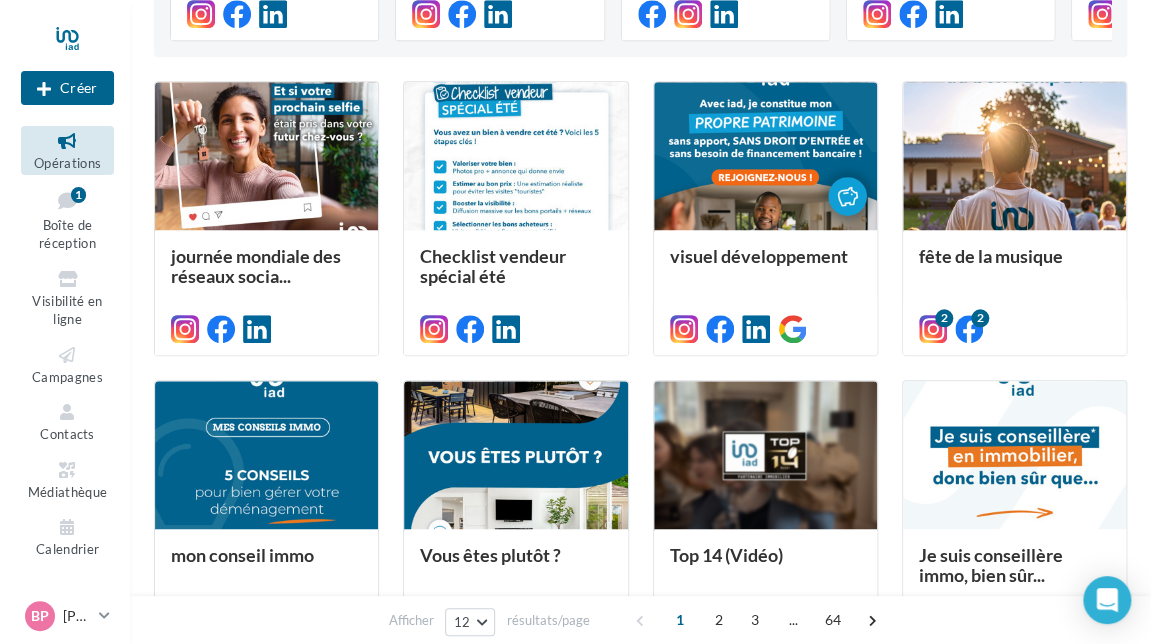 scroll, scrollTop: 500, scrollLeft: 0, axis: vertical 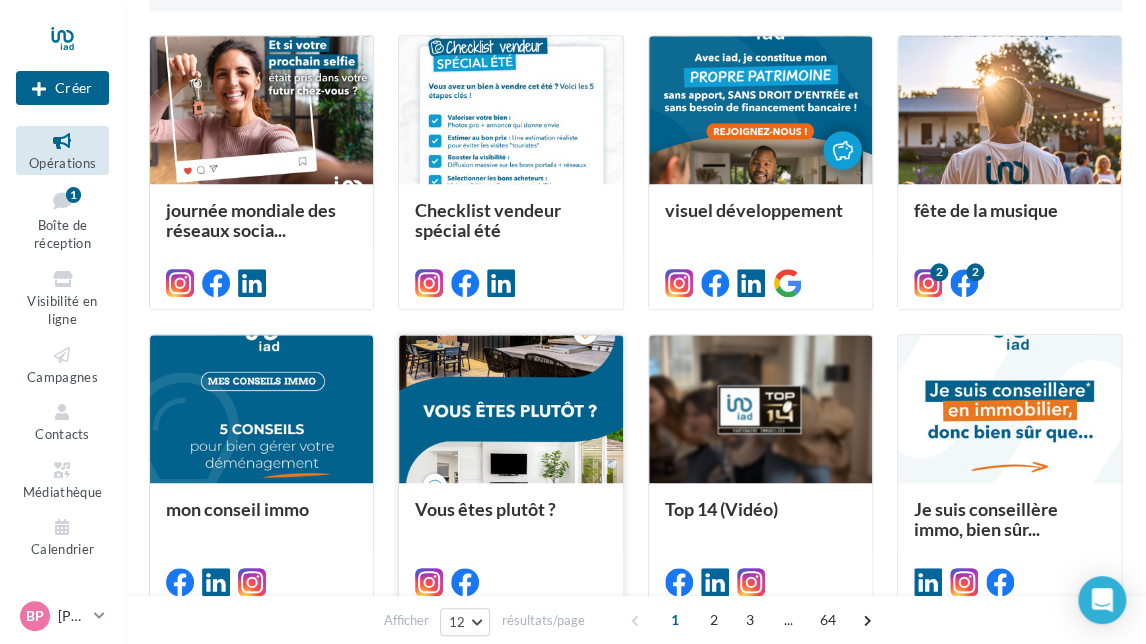 click at bounding box center [510, 410] 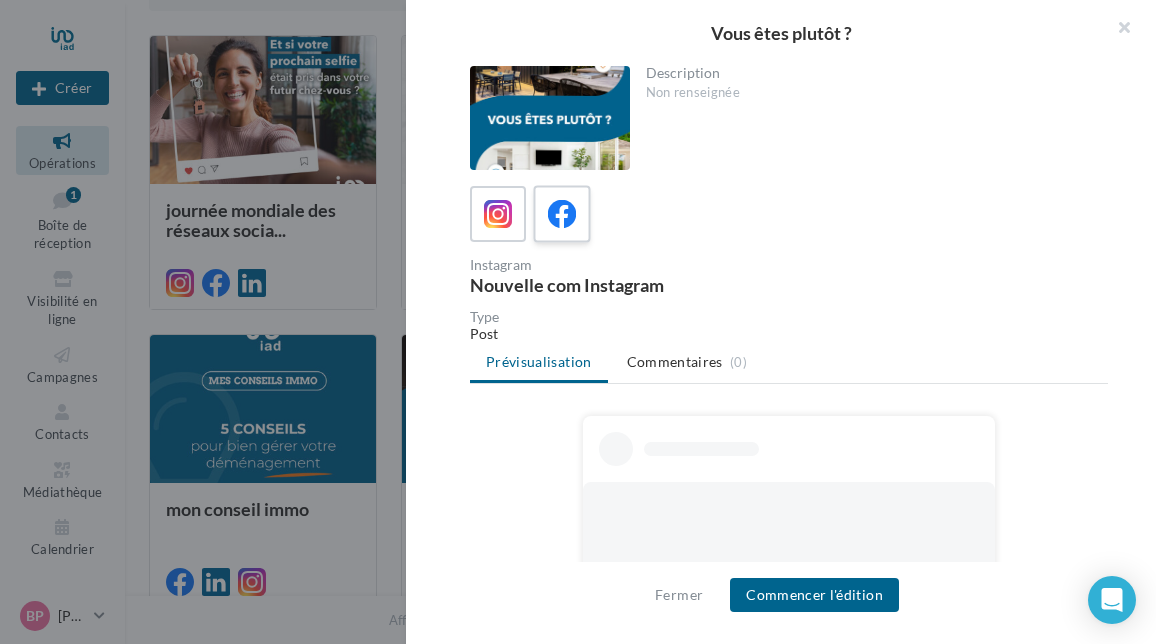 click at bounding box center (562, 214) 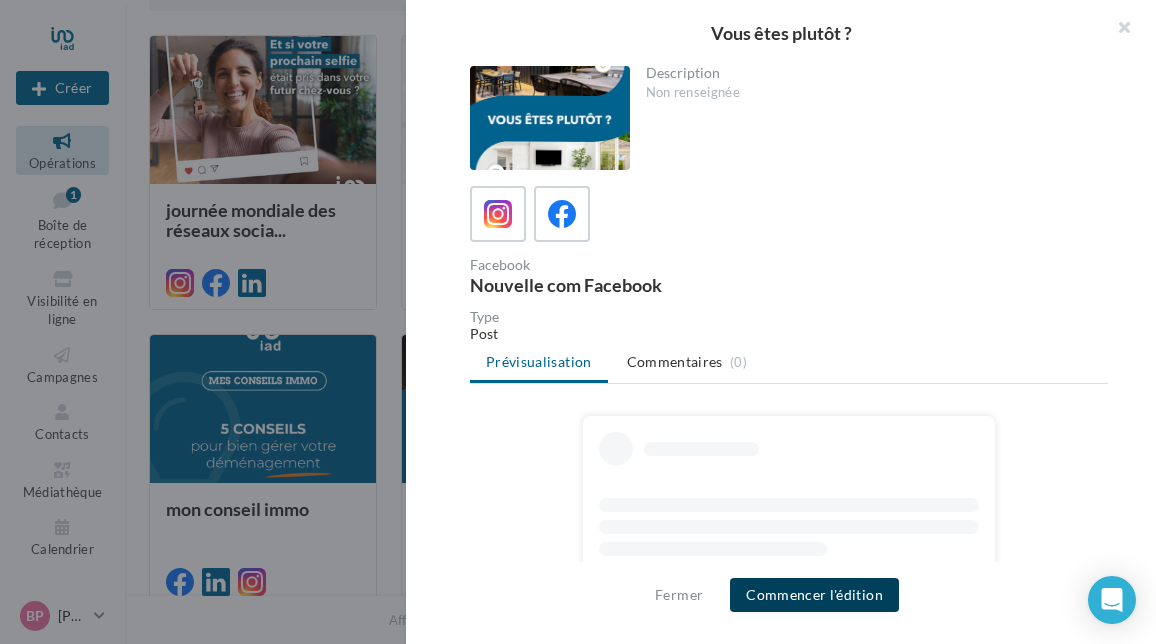 click on "Commencer l'édition" at bounding box center [814, 595] 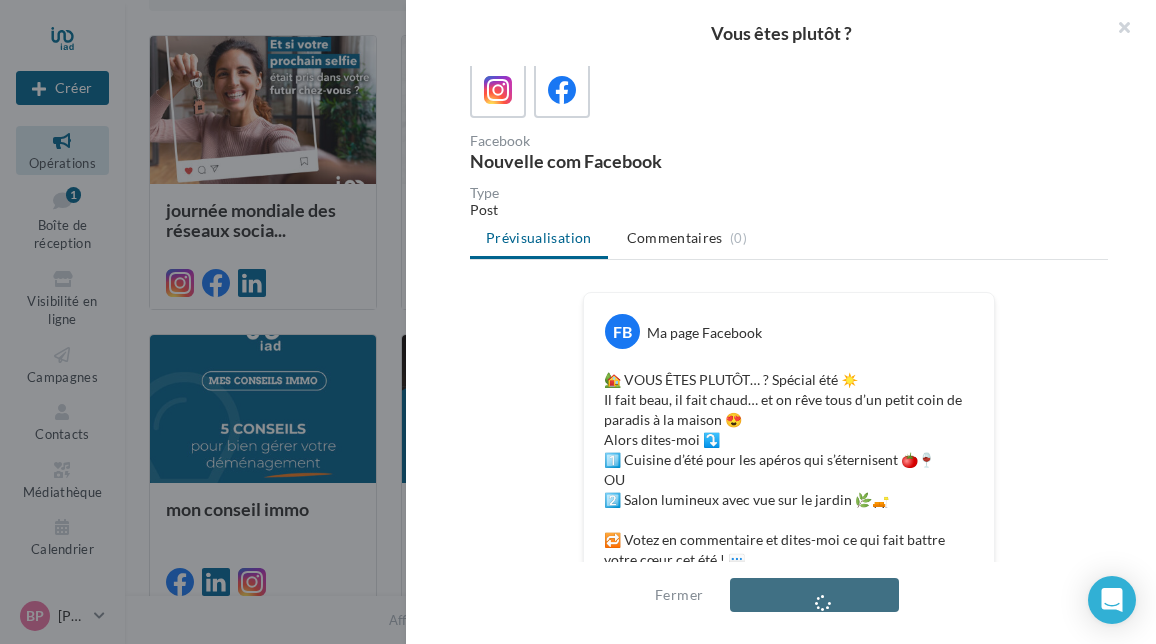 scroll, scrollTop: 300, scrollLeft: 0, axis: vertical 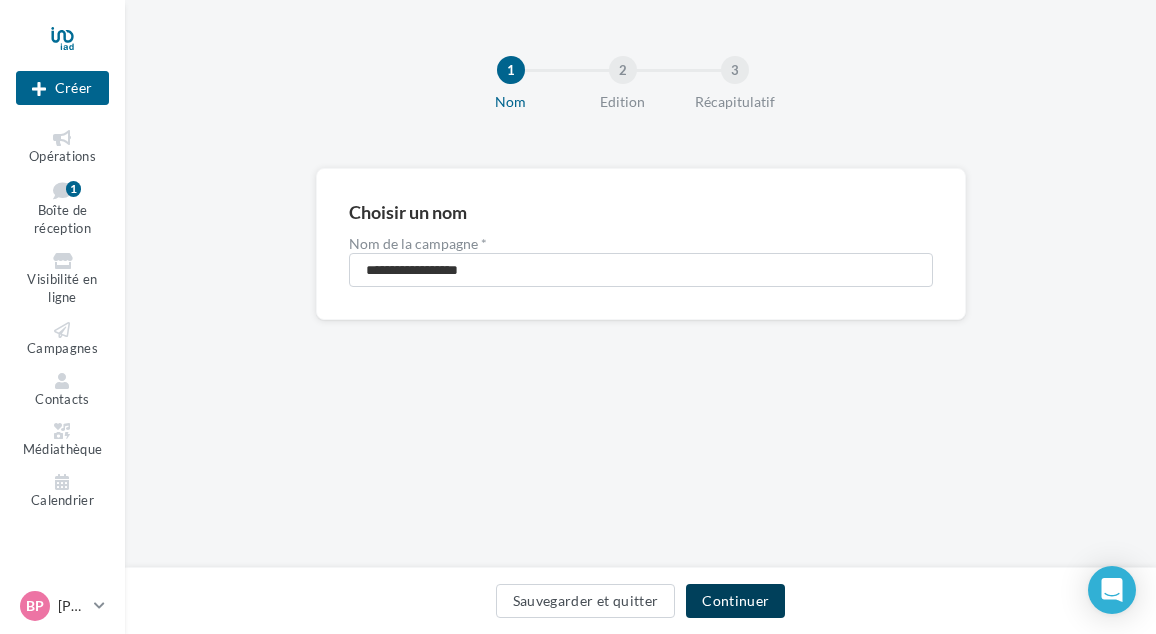 click on "Continuer" at bounding box center [735, 601] 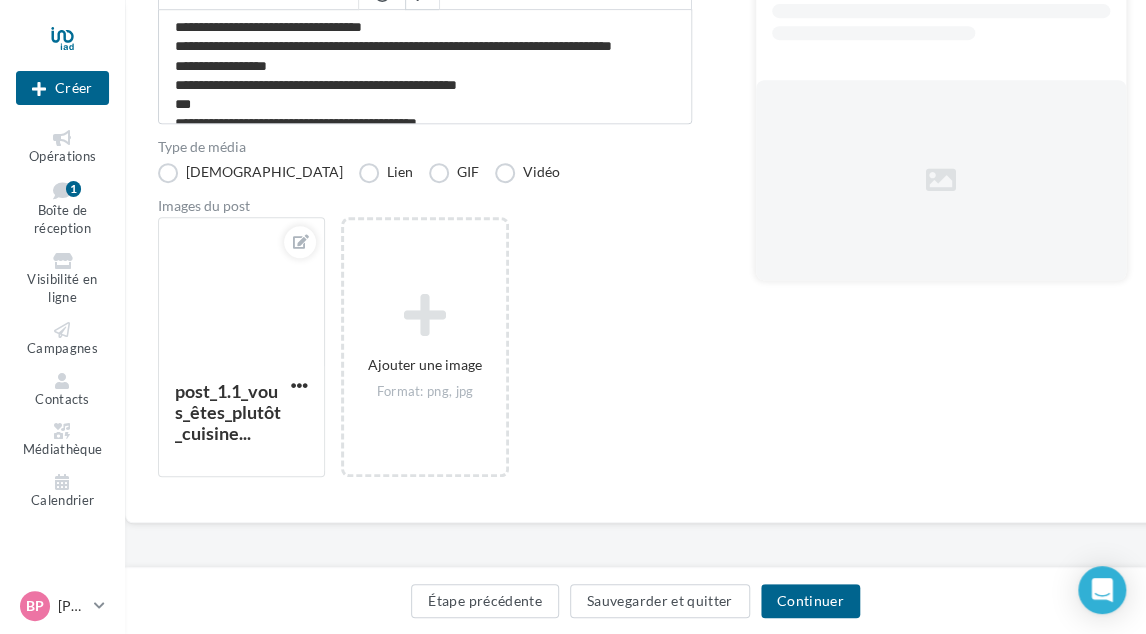 scroll, scrollTop: 360, scrollLeft: 0, axis: vertical 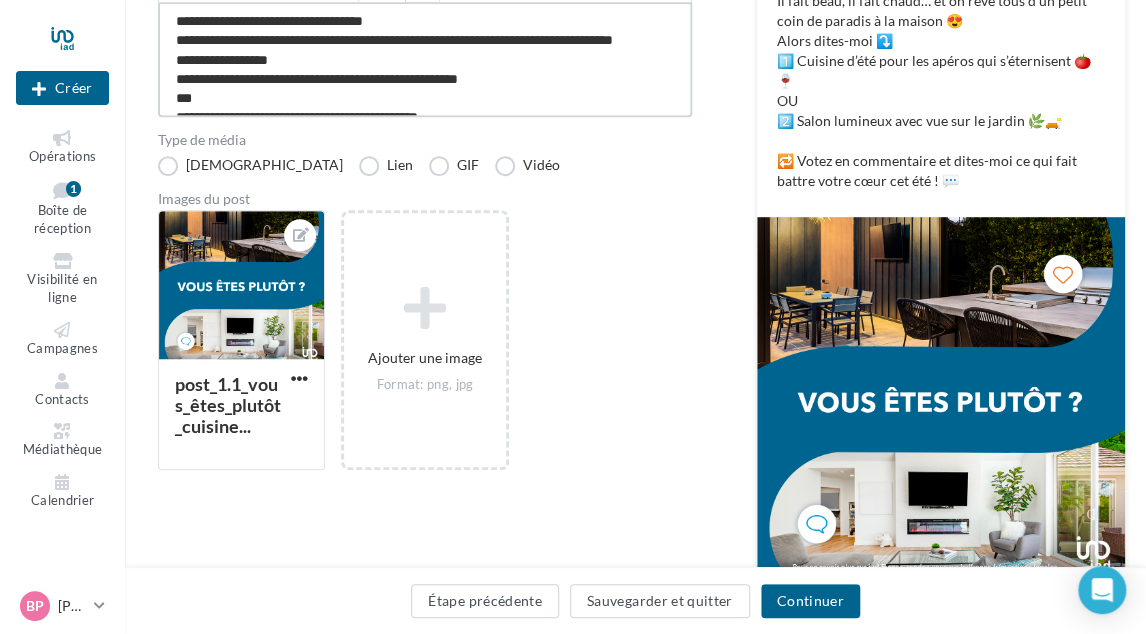 click on "**********" at bounding box center [425, 59] 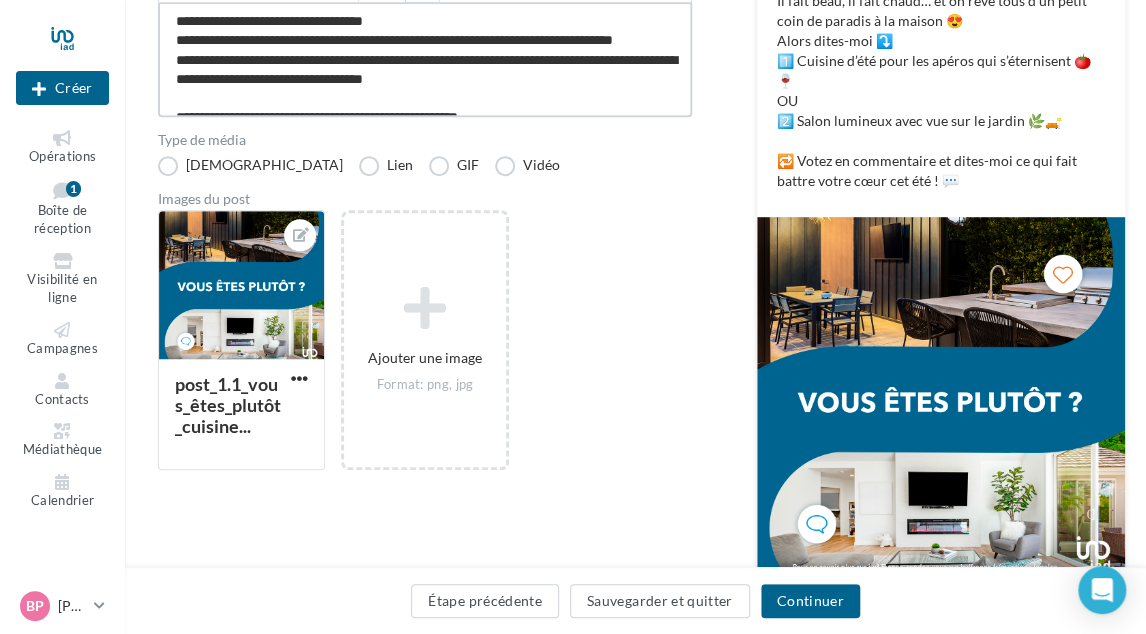 scroll, scrollTop: 10, scrollLeft: 0, axis: vertical 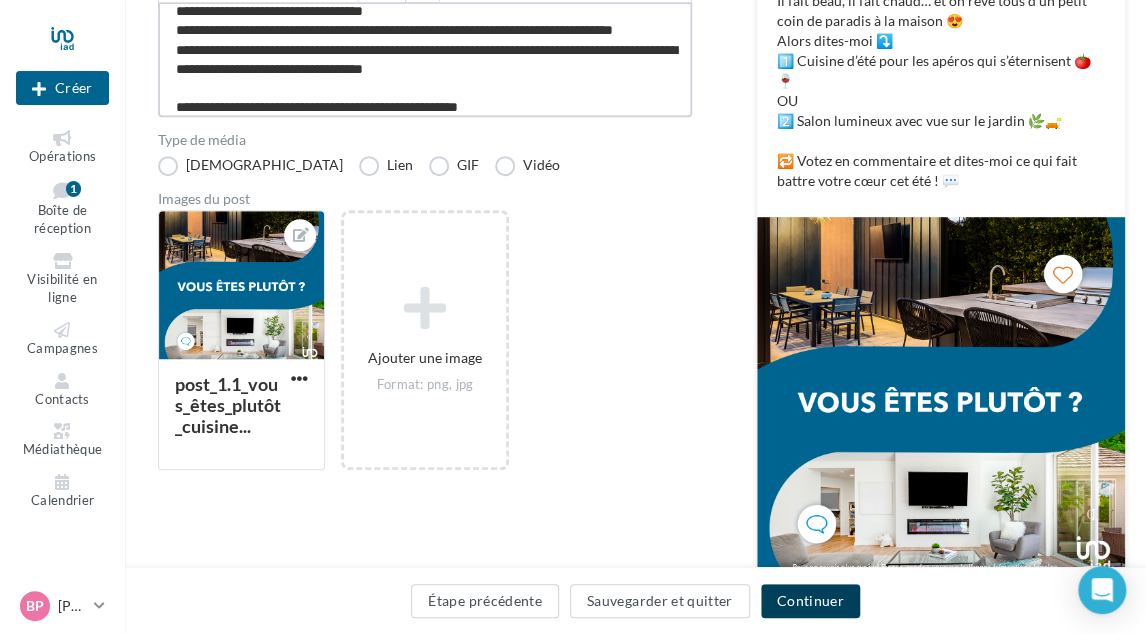type on "**********" 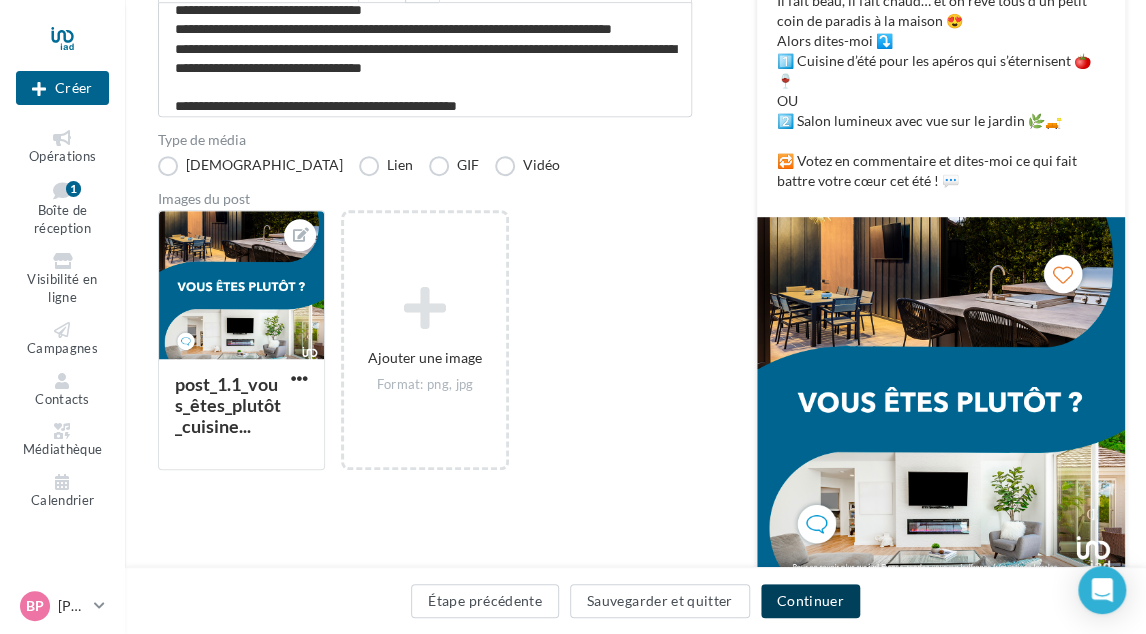 scroll, scrollTop: 9, scrollLeft: 0, axis: vertical 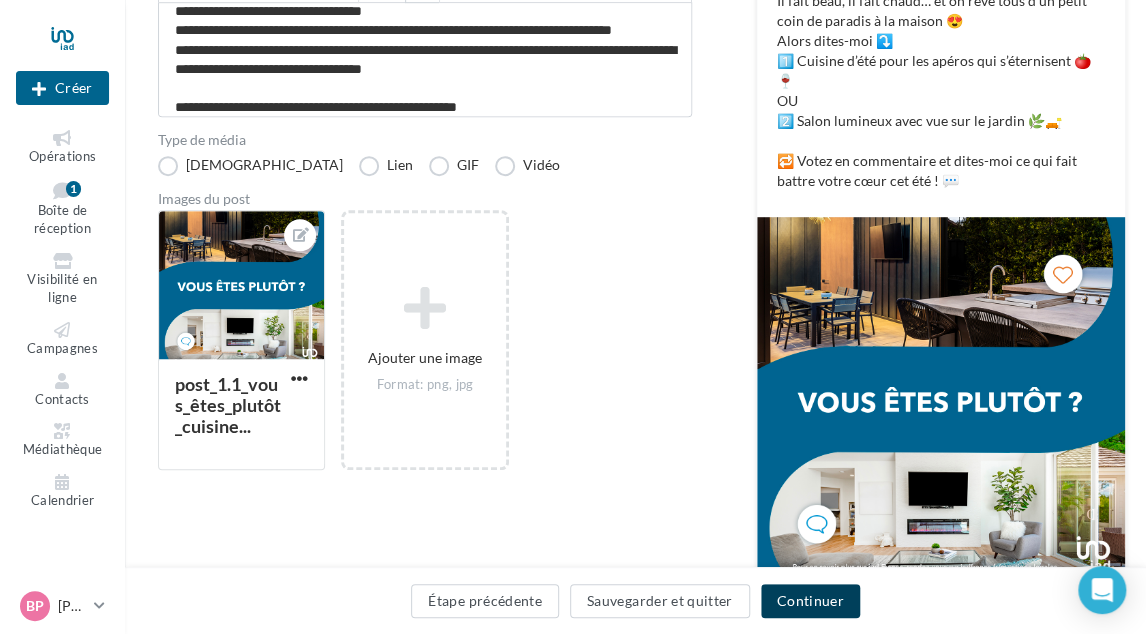 click on "Continuer" at bounding box center [810, 601] 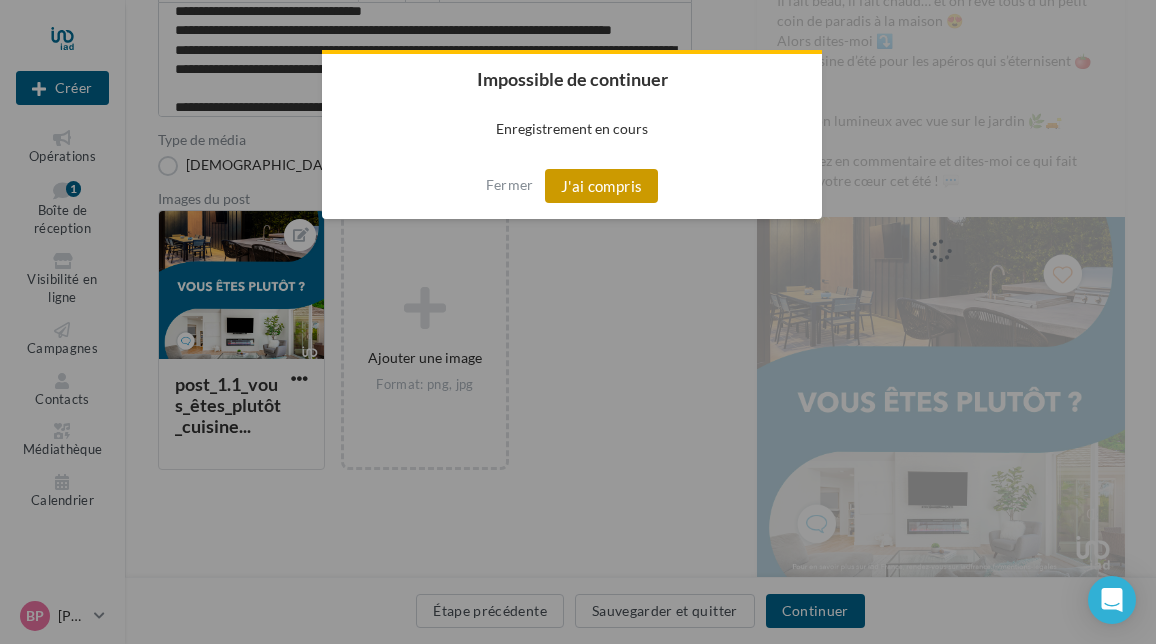 click on "J'ai compris" at bounding box center [602, 186] 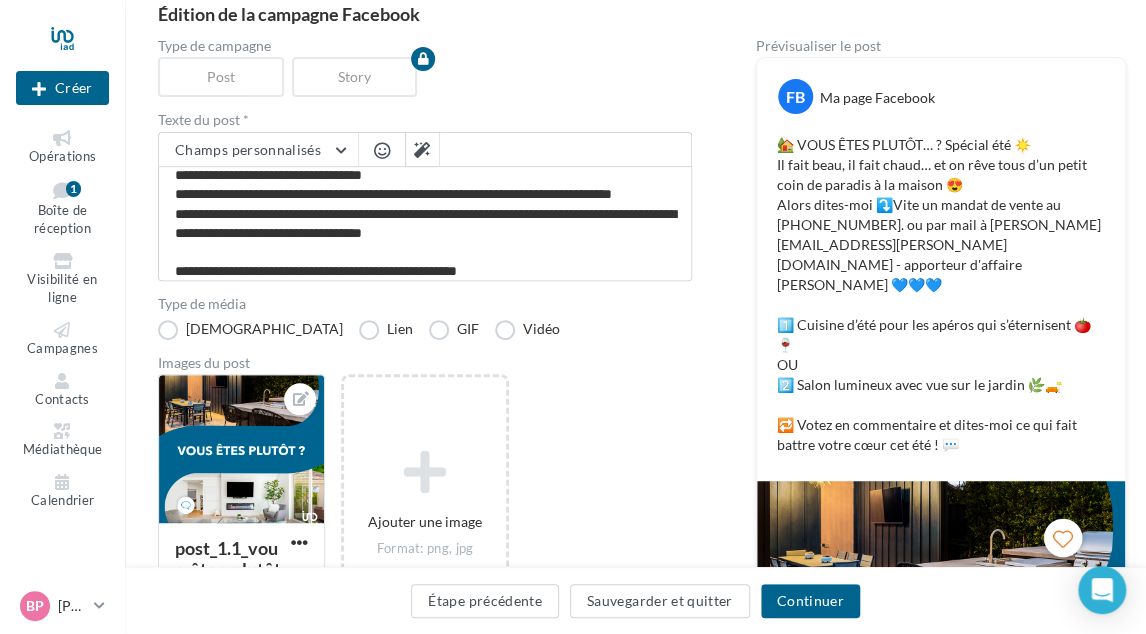 scroll, scrollTop: 0, scrollLeft: 0, axis: both 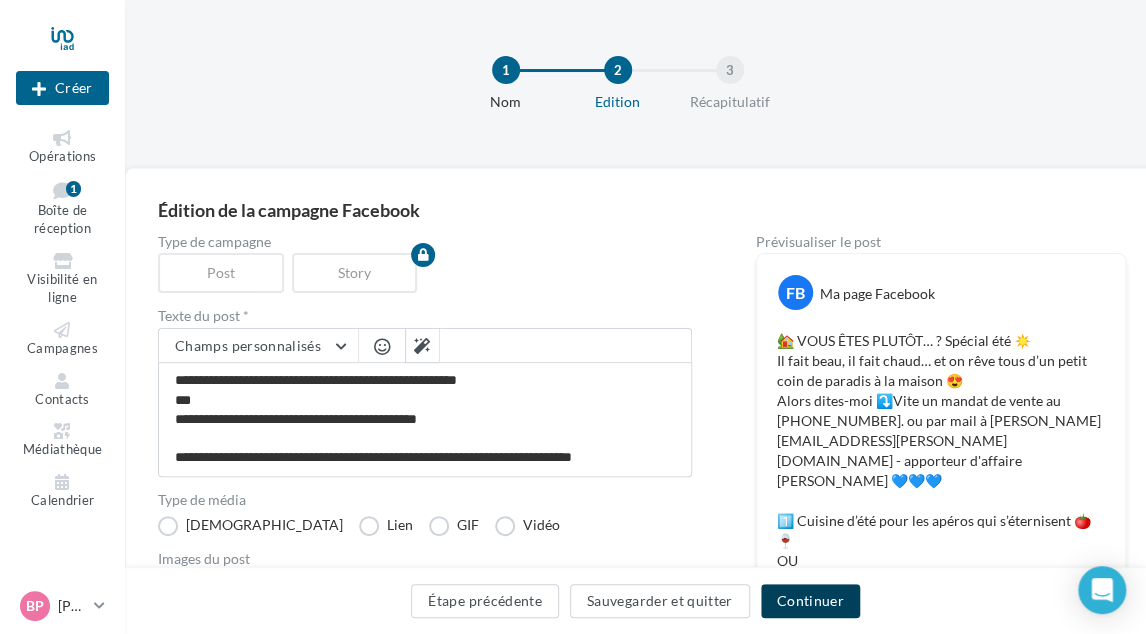 click on "Continuer" at bounding box center (810, 601) 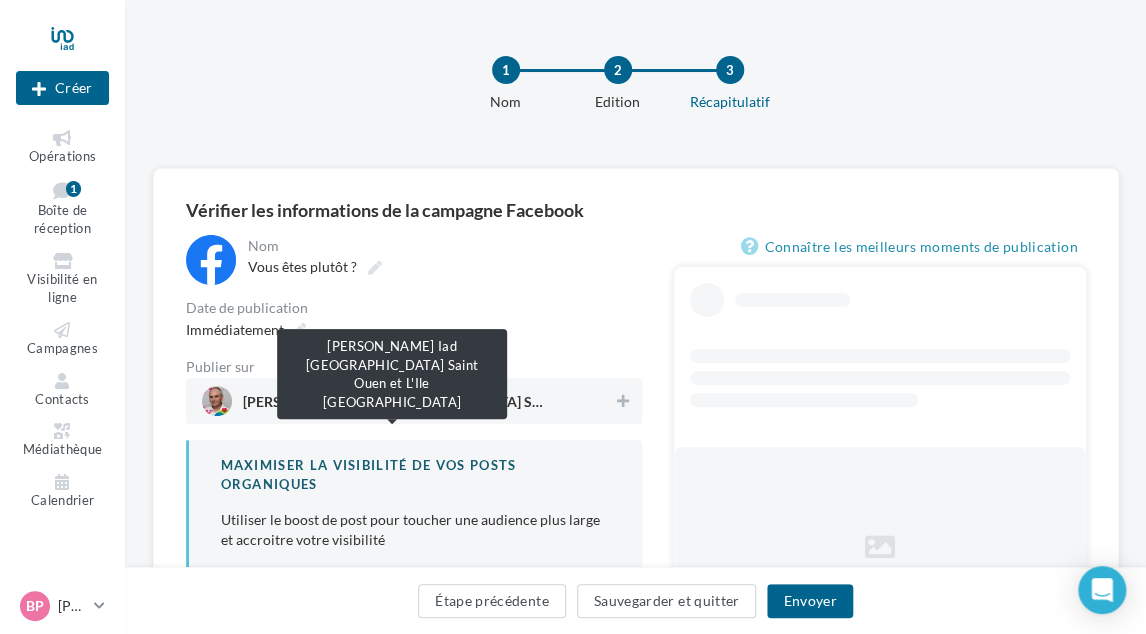 click on "Bruno PAPIN Iad France Saint Ouen et L'Ile Saint Denis" at bounding box center (393, 406) 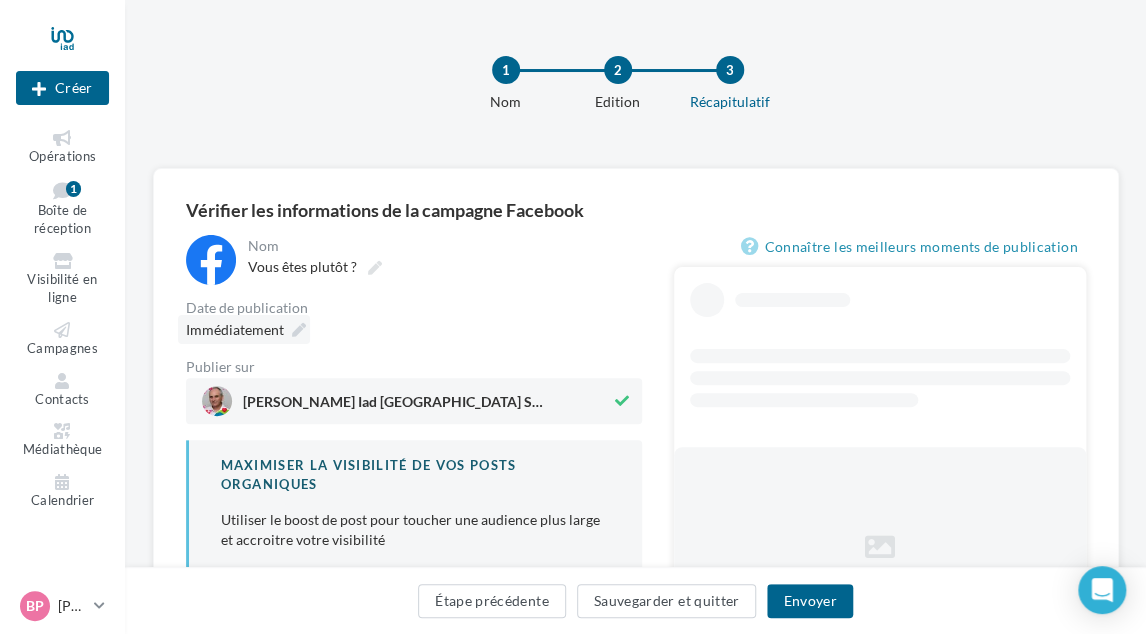 click on "Immédiatement" at bounding box center [244, 329] 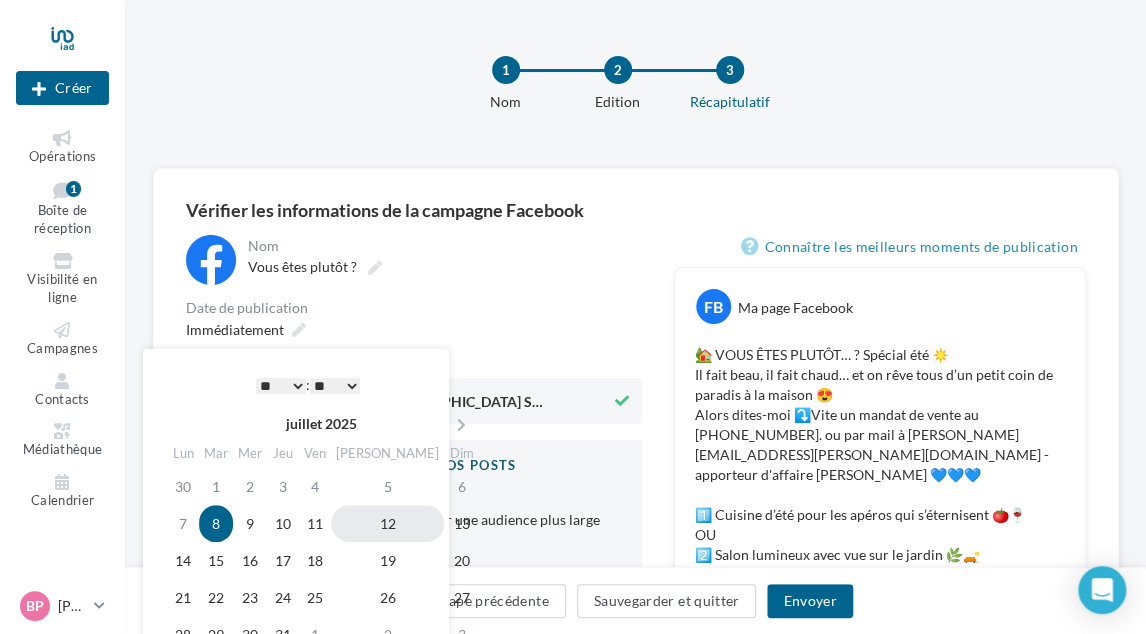 click on "12" at bounding box center (387, 523) 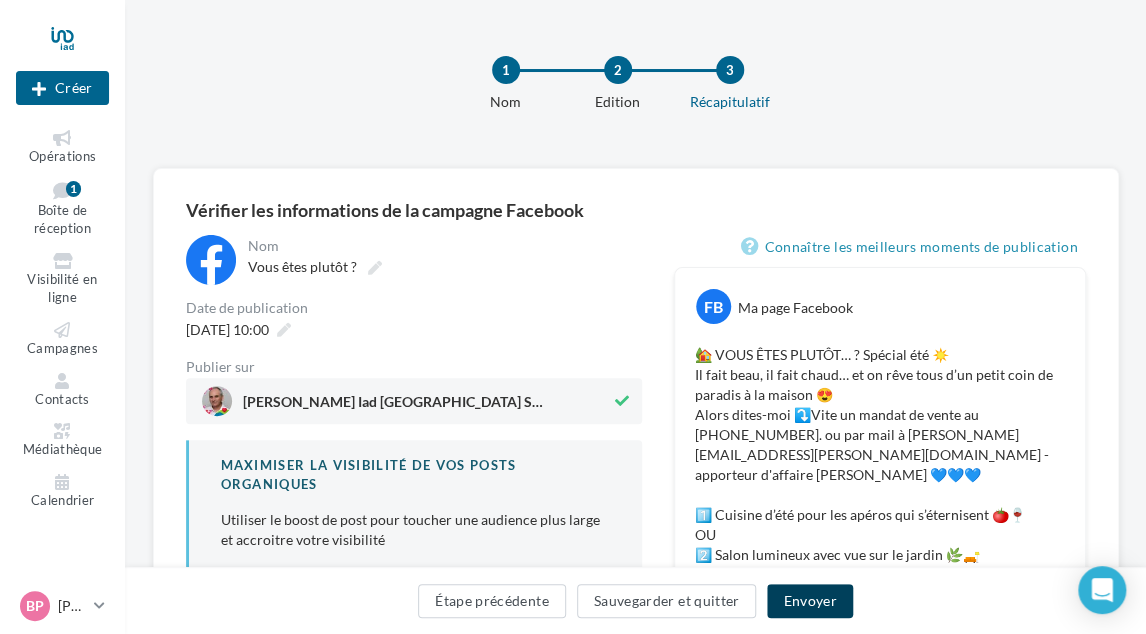 click on "Envoyer" at bounding box center [809, 601] 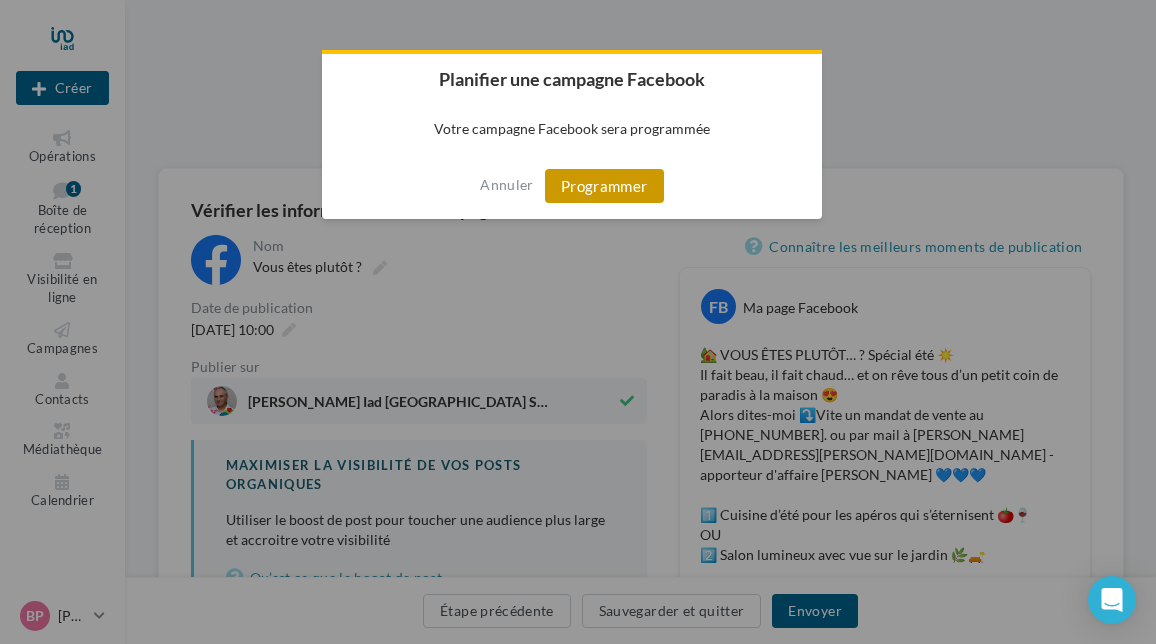 click on "Programmer" at bounding box center [604, 186] 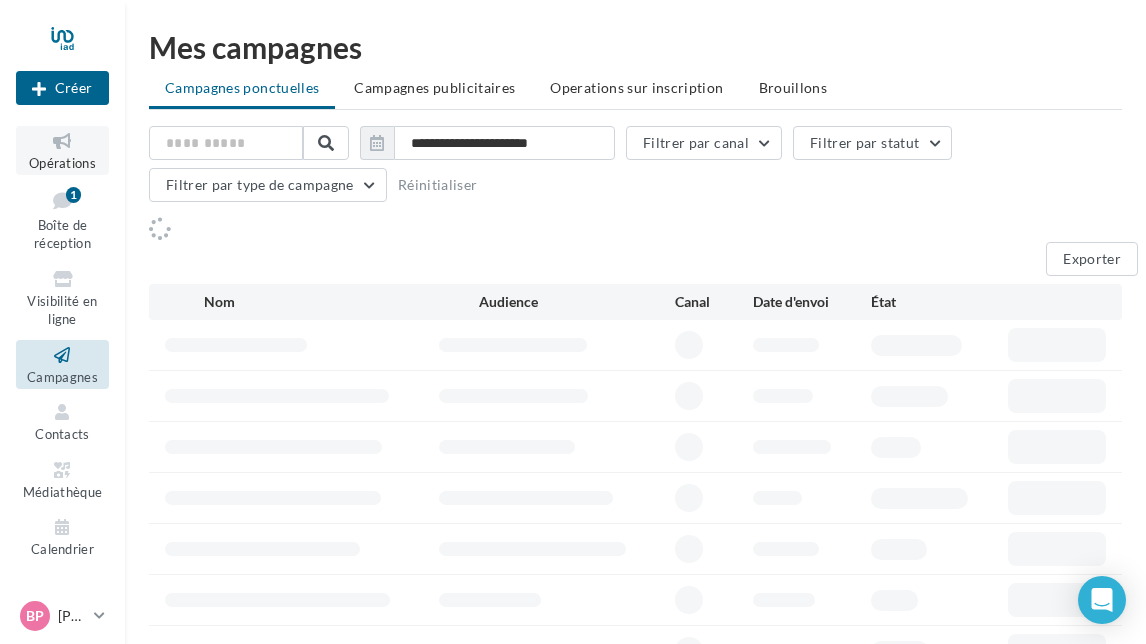 scroll, scrollTop: 0, scrollLeft: 0, axis: both 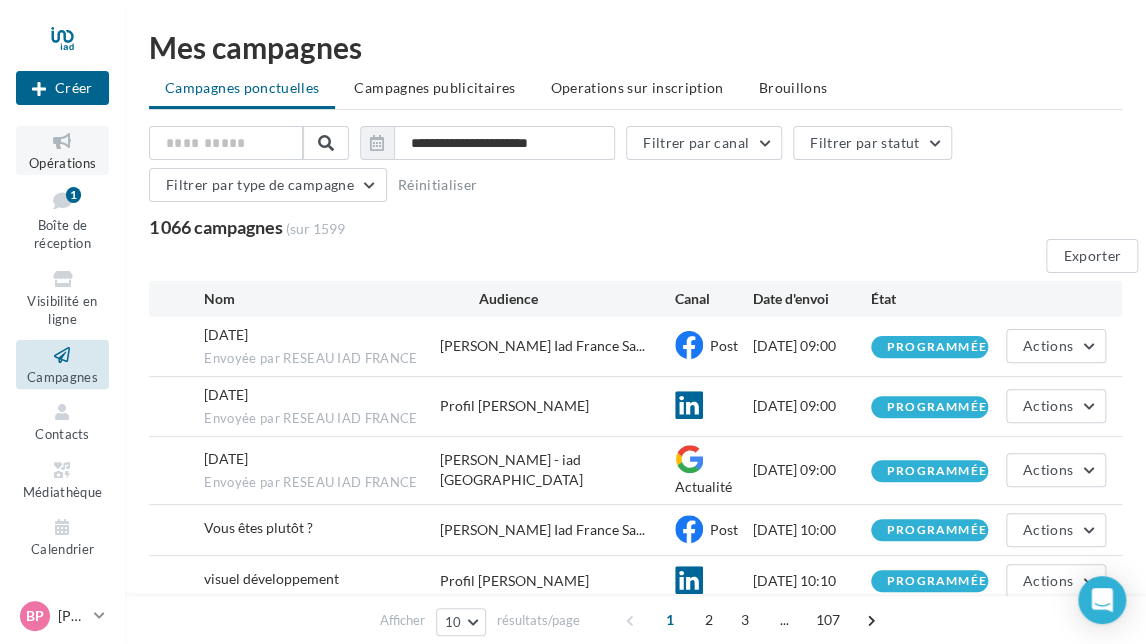 click at bounding box center (62, 141) 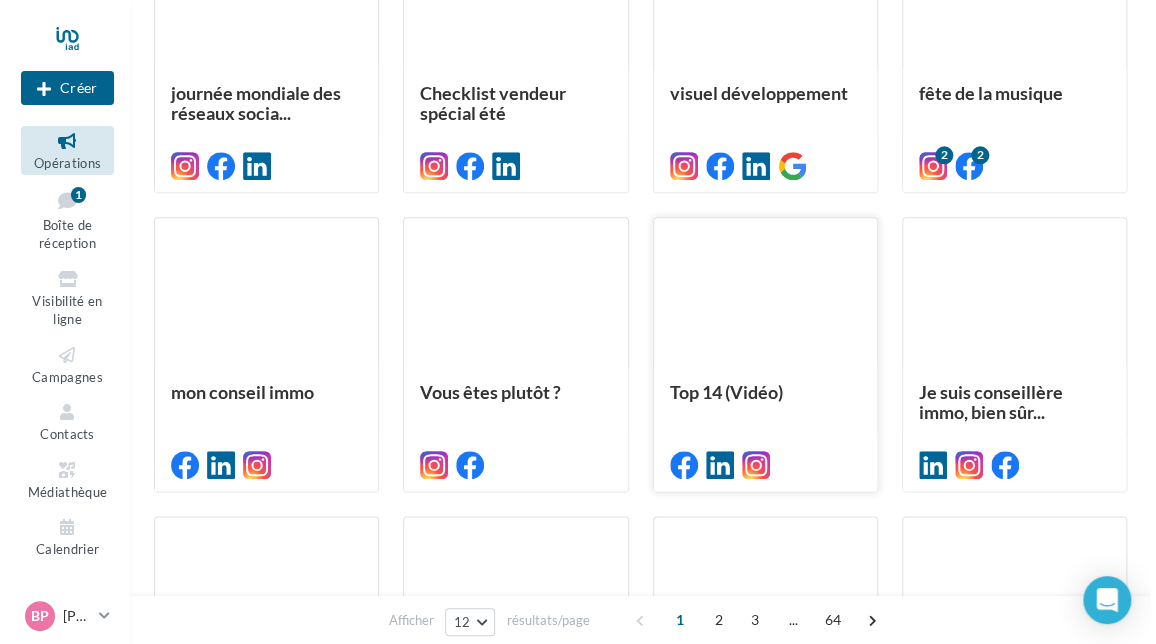 scroll, scrollTop: 700, scrollLeft: 0, axis: vertical 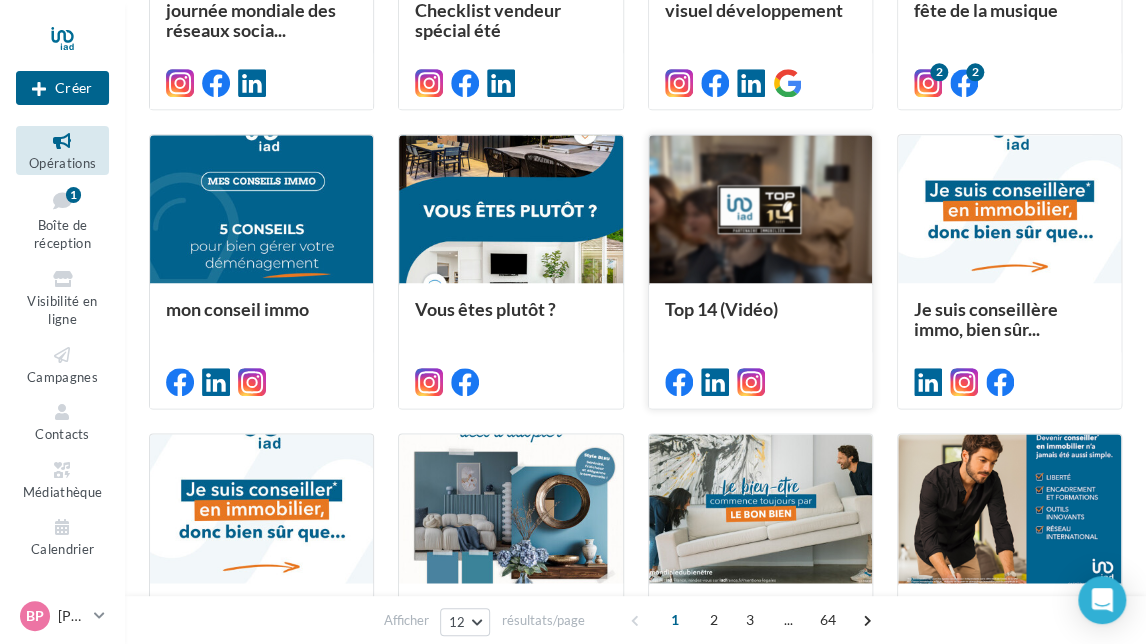 click at bounding box center [760, 210] 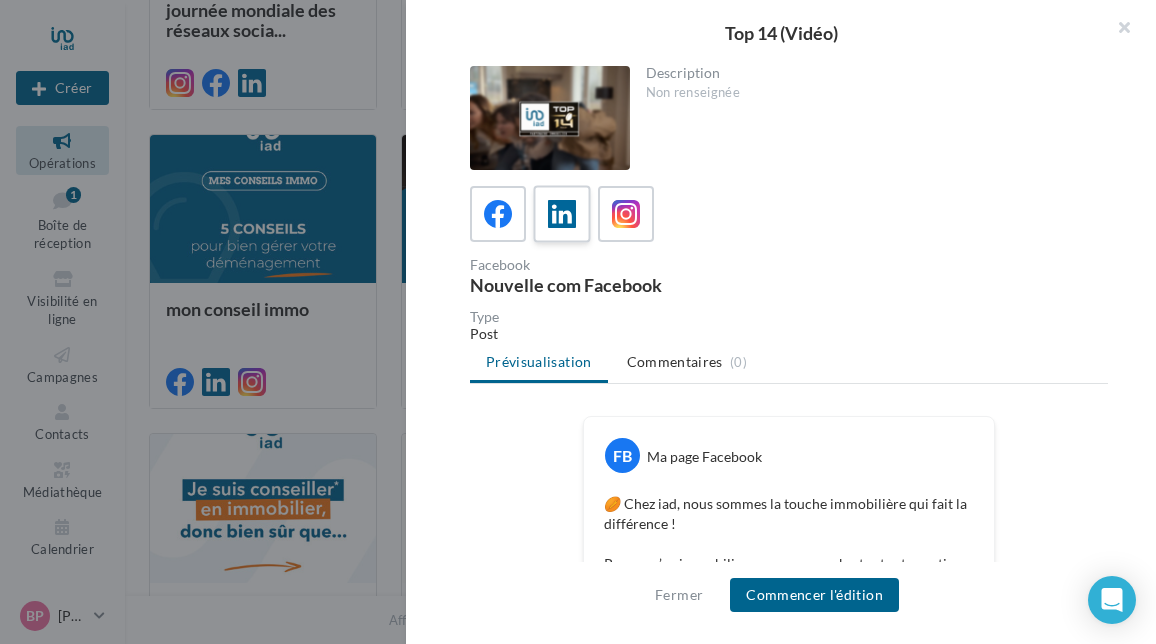 click at bounding box center (562, 214) 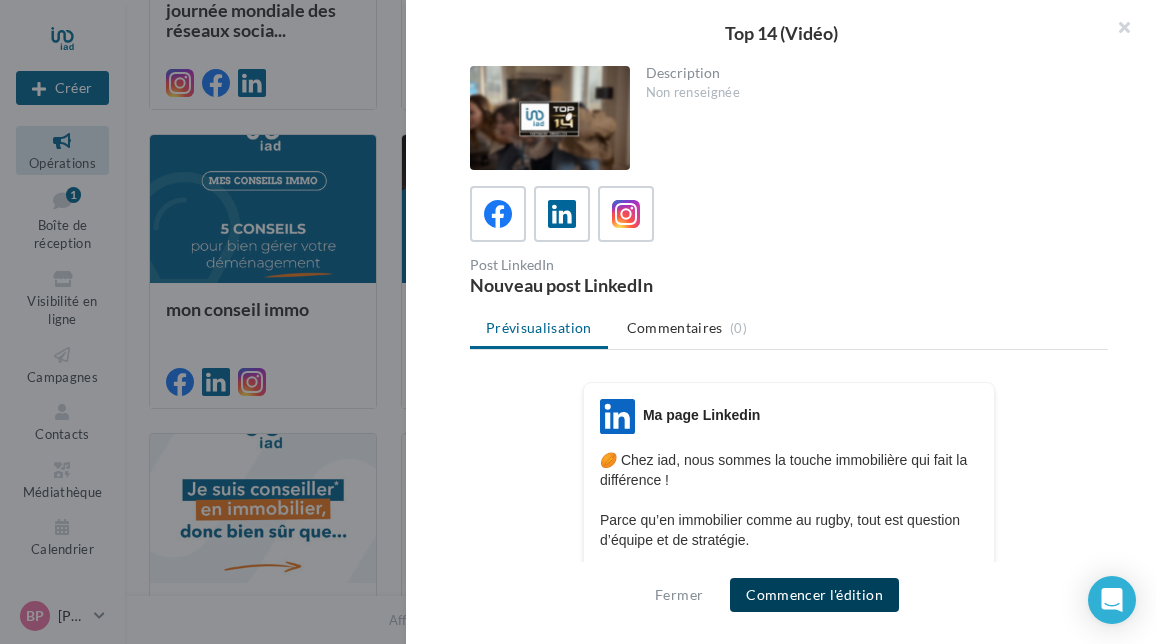click on "Commencer l'édition" at bounding box center [814, 595] 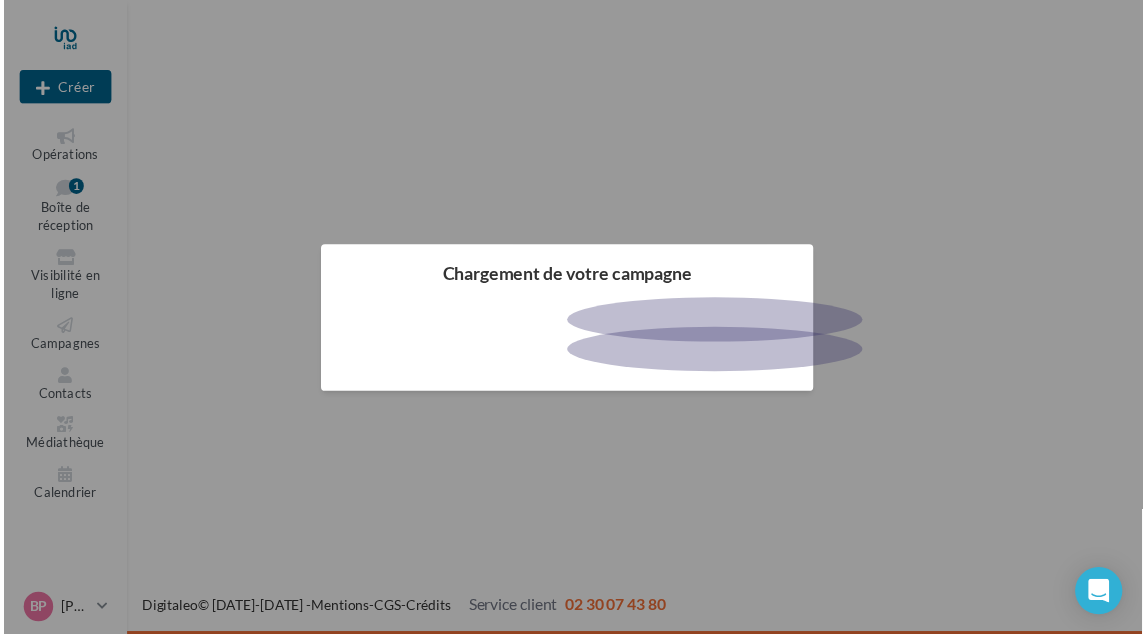 scroll, scrollTop: 0, scrollLeft: 0, axis: both 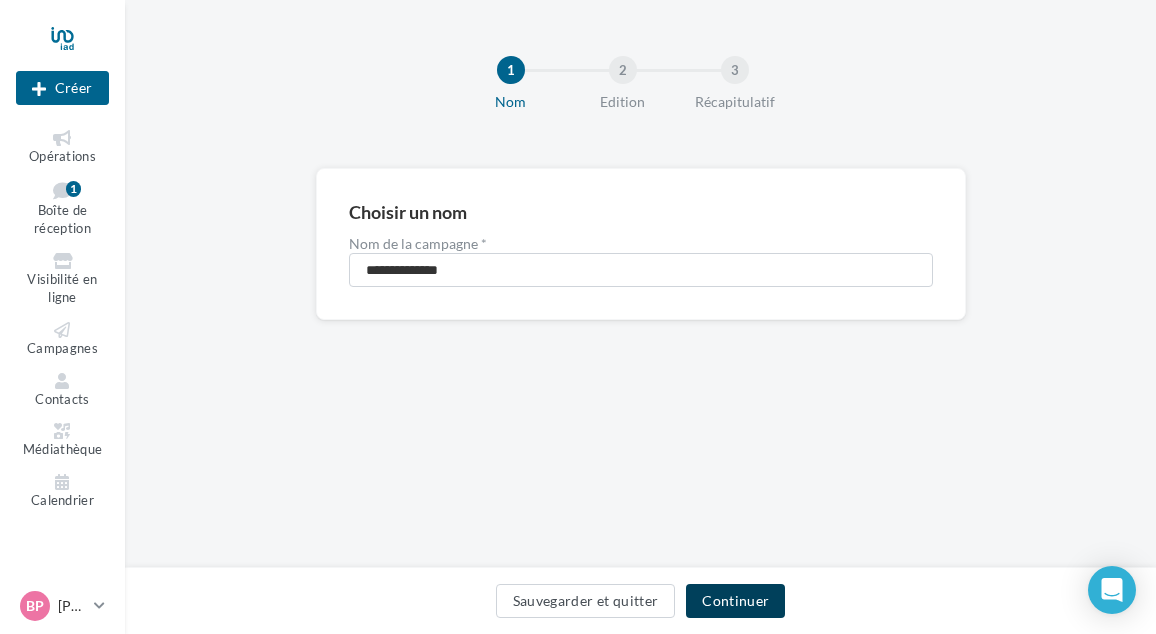 click on "Continuer" at bounding box center (735, 601) 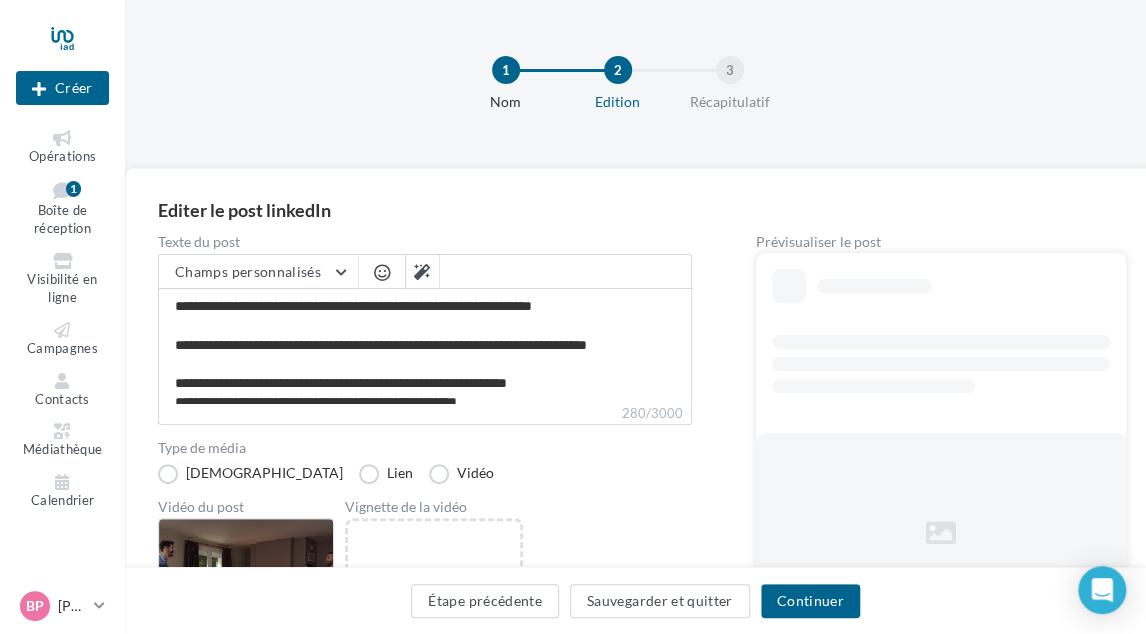 scroll, scrollTop: 295, scrollLeft: 0, axis: vertical 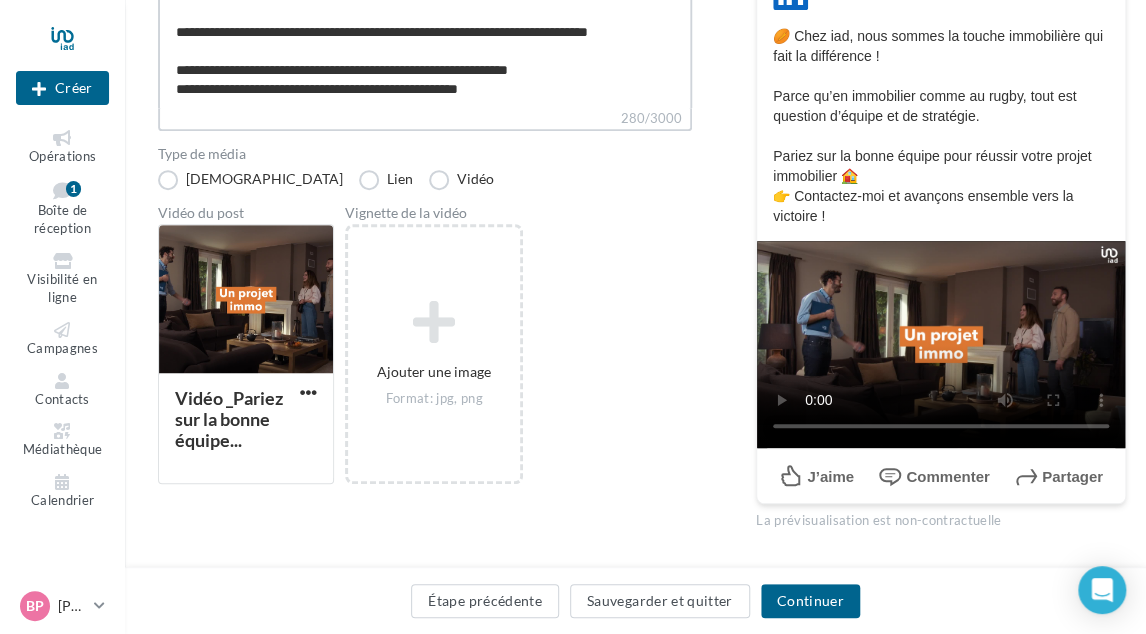 click on "**********" at bounding box center [425, 50] 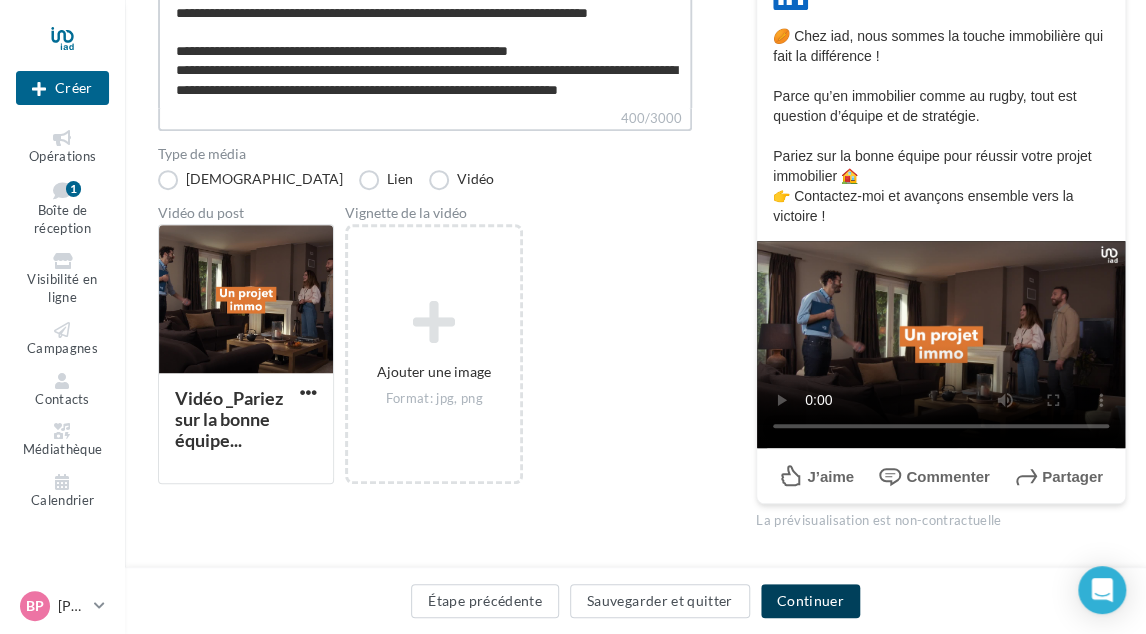 type on "**********" 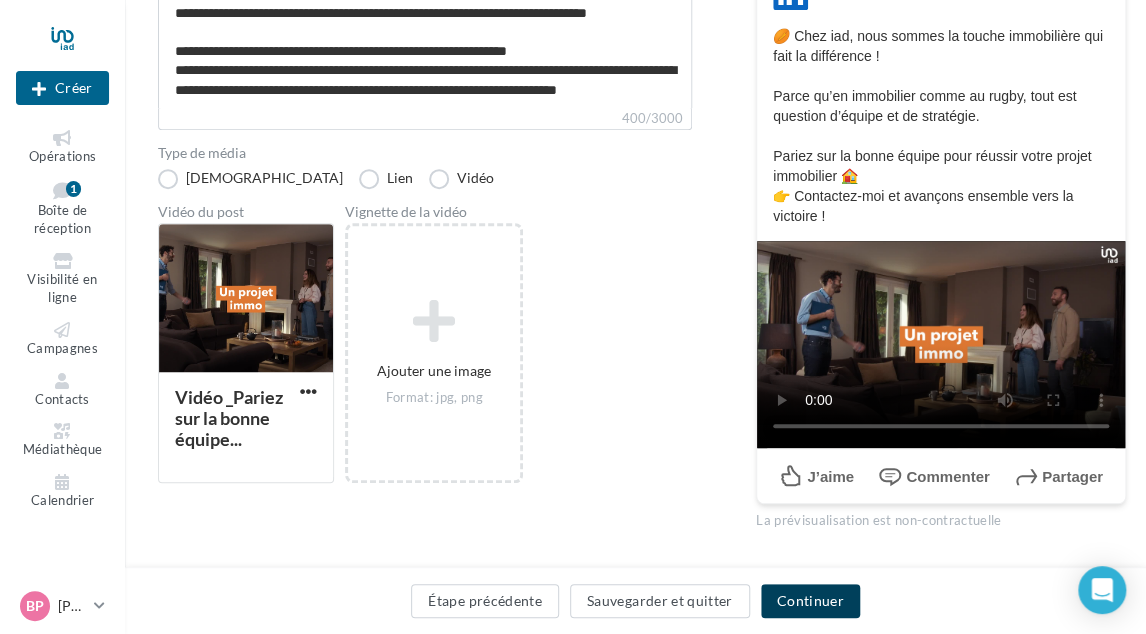 scroll, scrollTop: 85, scrollLeft: 0, axis: vertical 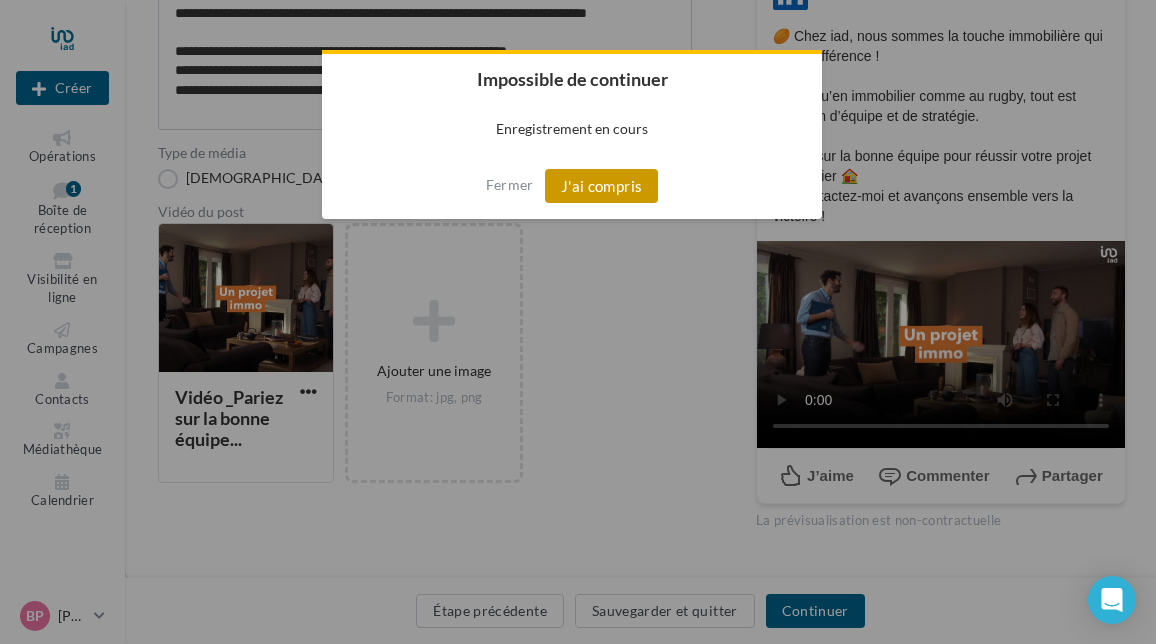 click on "J'ai compris" at bounding box center [602, 186] 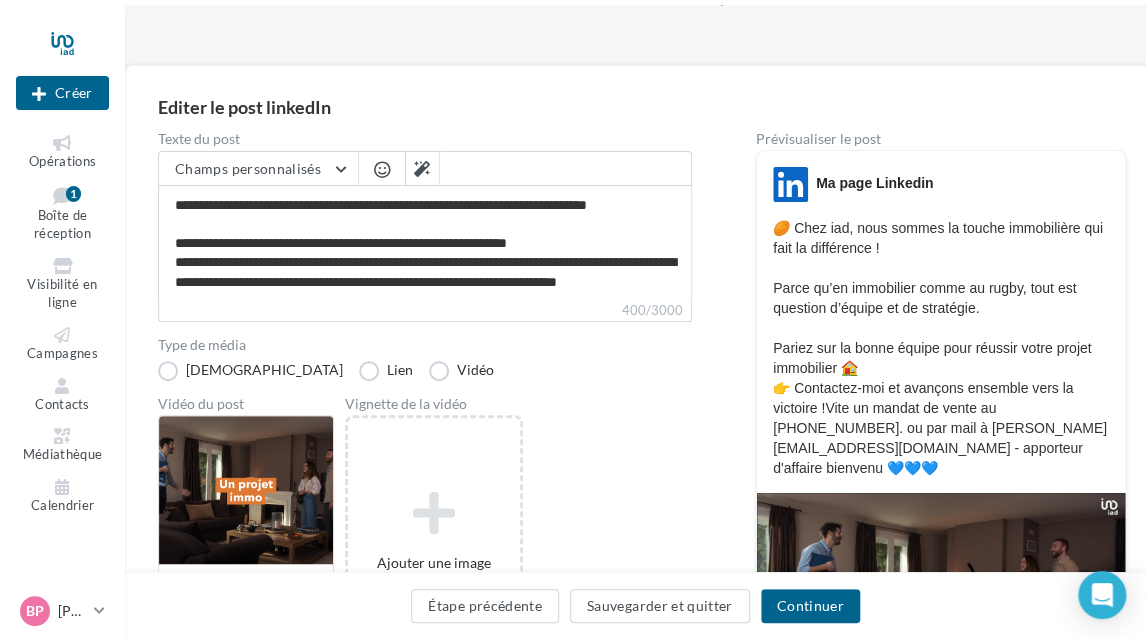scroll, scrollTop: 0, scrollLeft: 0, axis: both 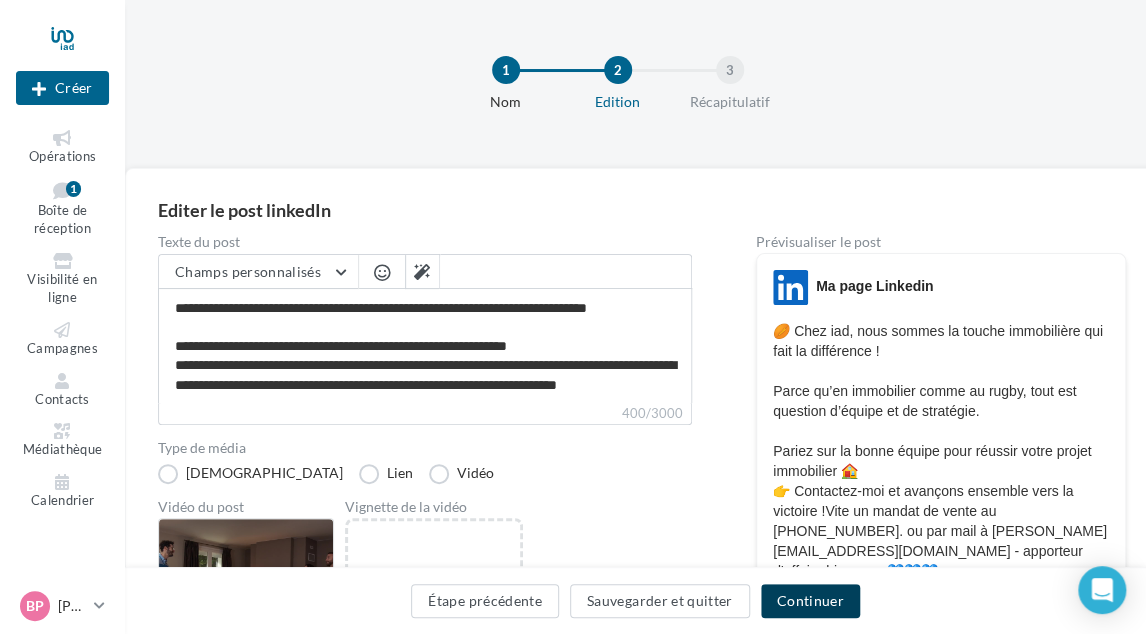 click on "Continuer" at bounding box center (810, 601) 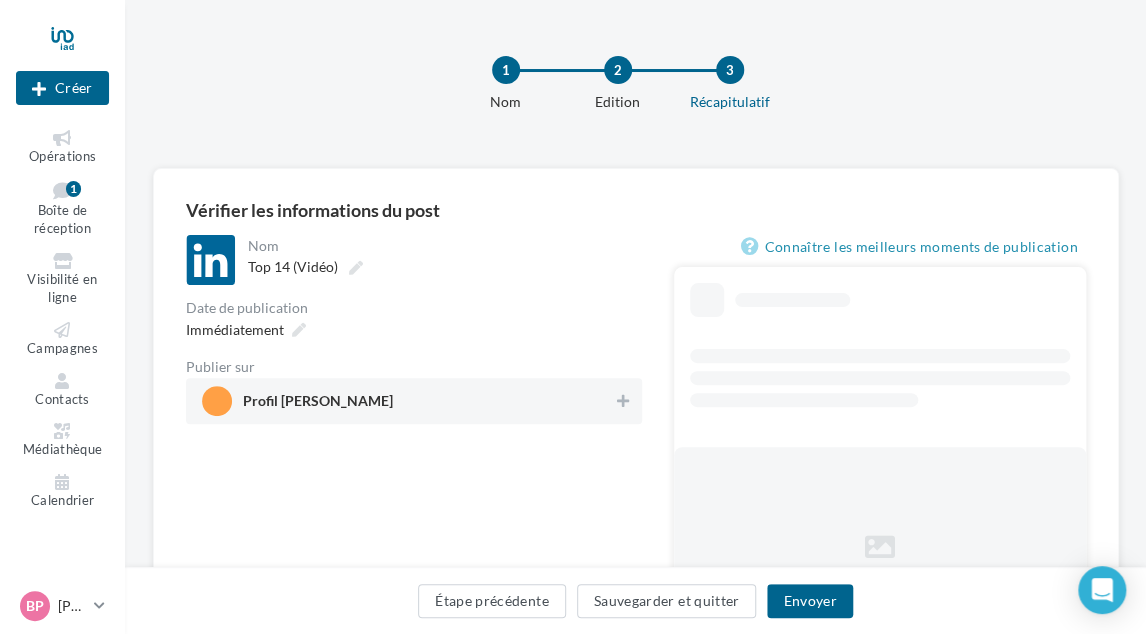 click on "Profil [PERSON_NAME]" at bounding box center (318, 405) 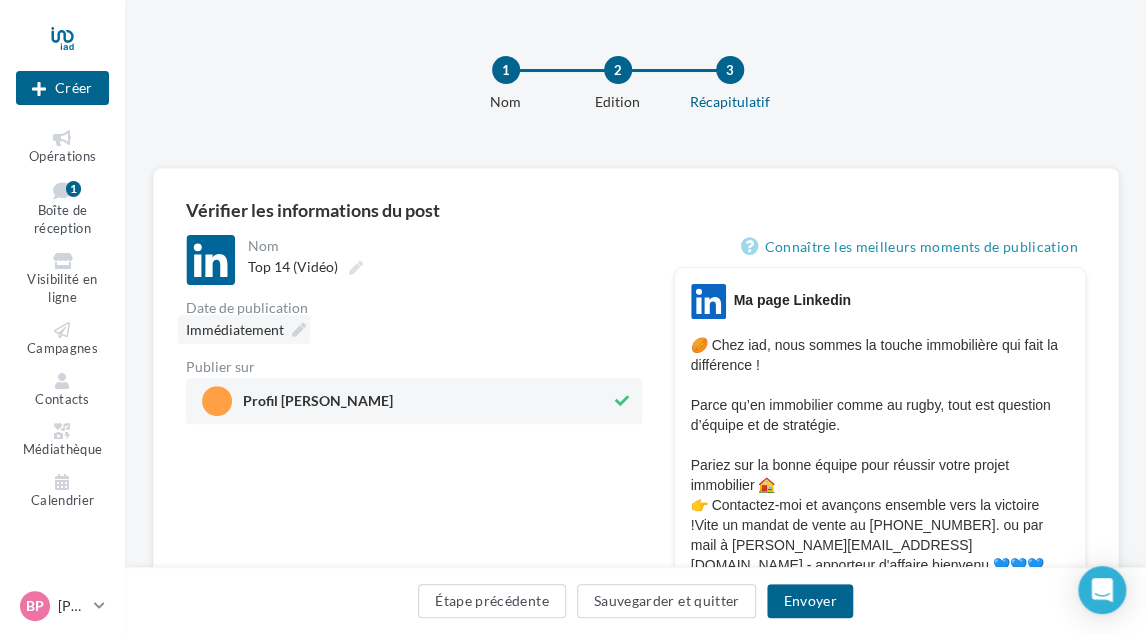 click at bounding box center [299, 330] 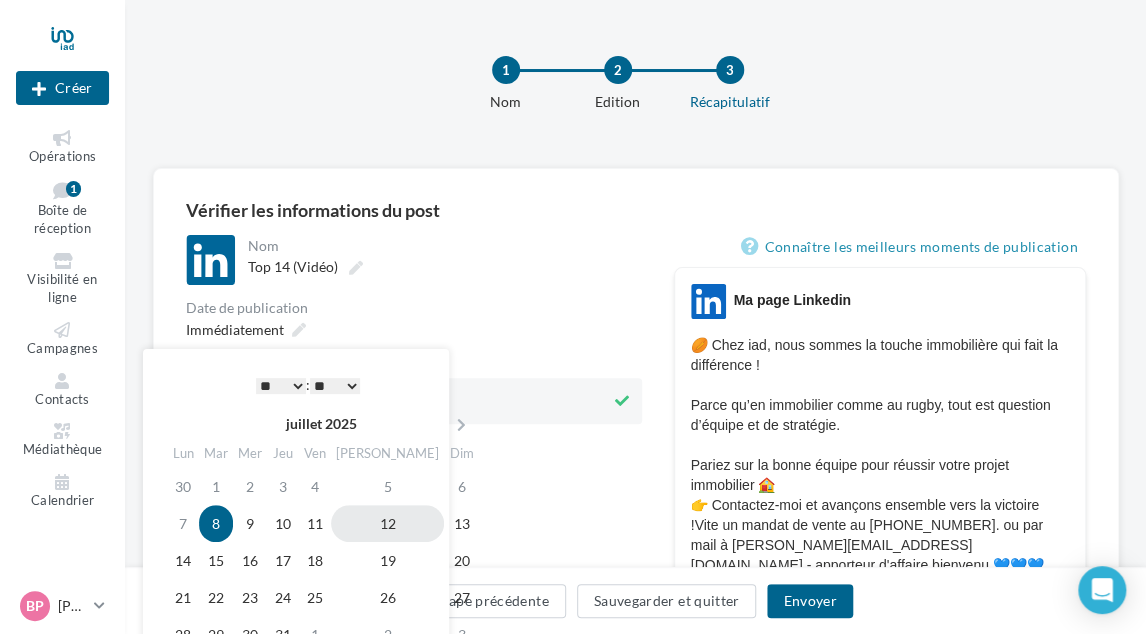 click on "12" at bounding box center (387, 523) 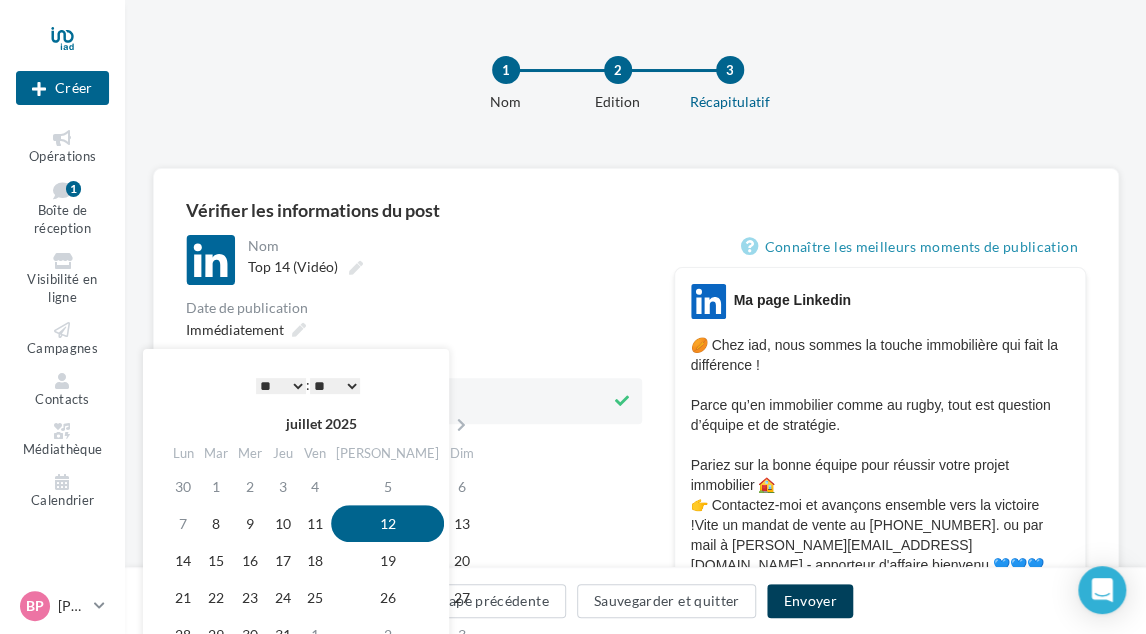 click on "Envoyer" at bounding box center [809, 601] 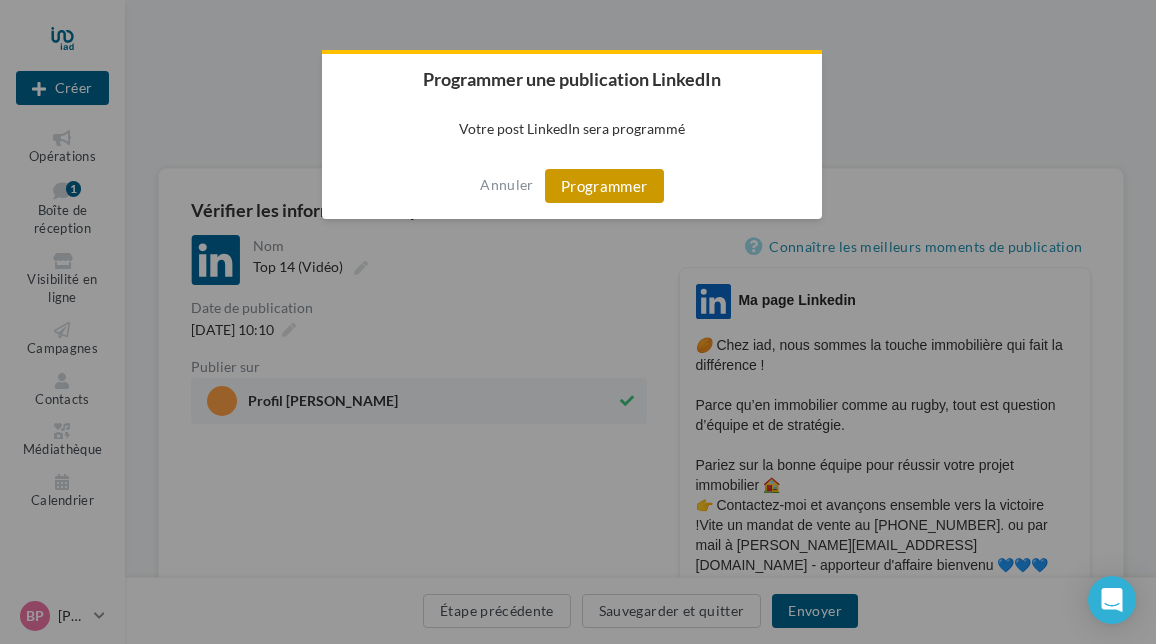 click on "Programmer" at bounding box center (604, 186) 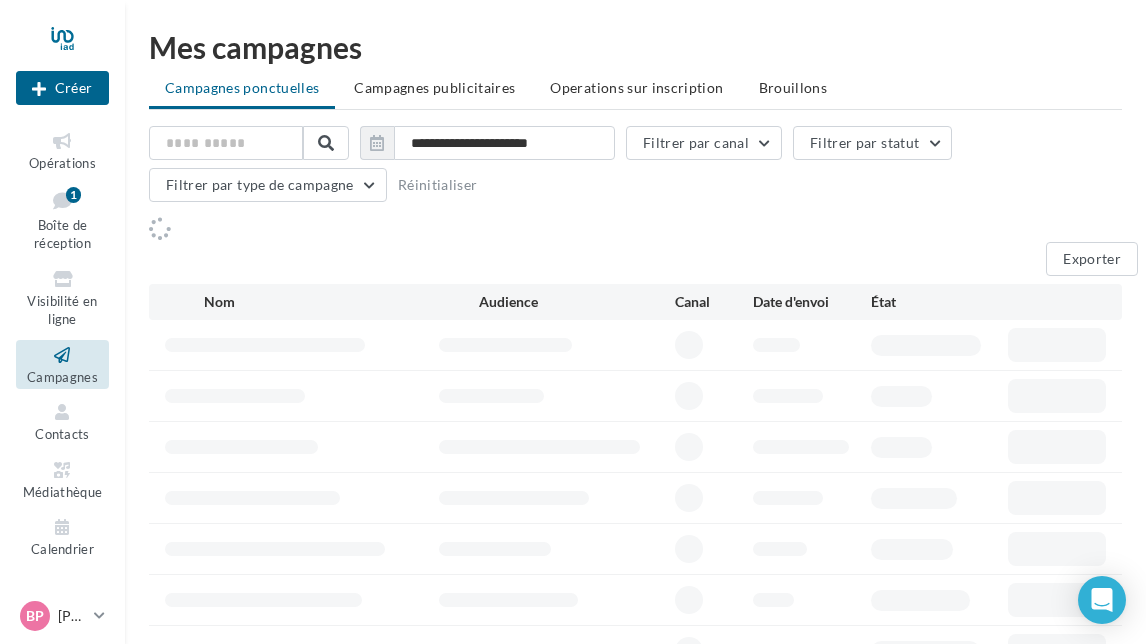 scroll, scrollTop: 0, scrollLeft: 0, axis: both 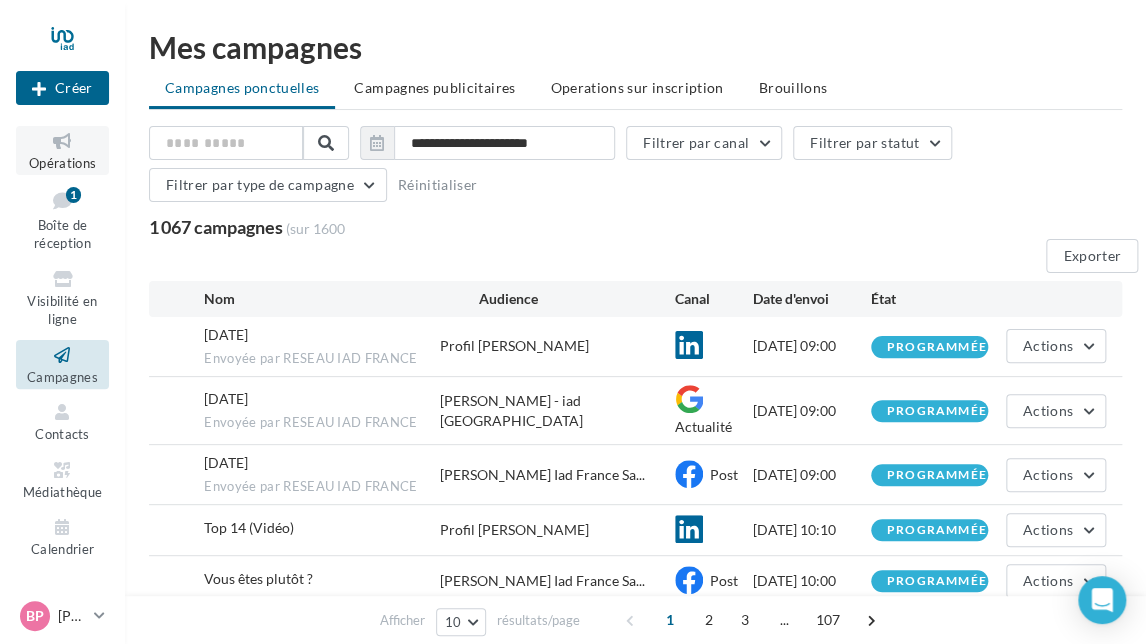 click at bounding box center [62, 141] 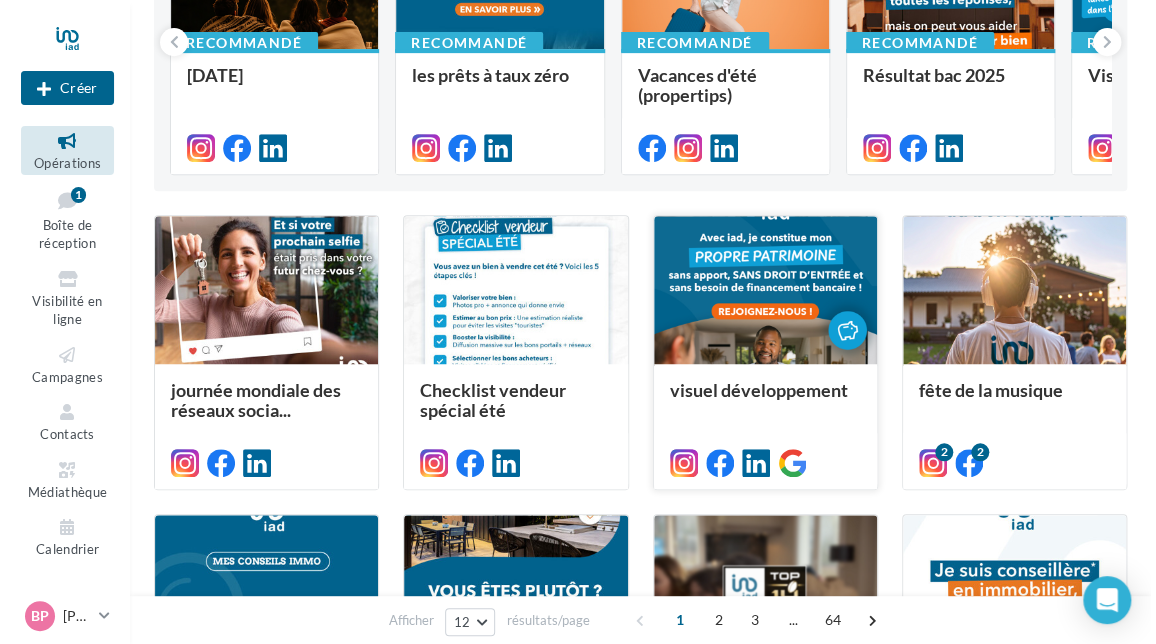 scroll, scrollTop: 100, scrollLeft: 0, axis: vertical 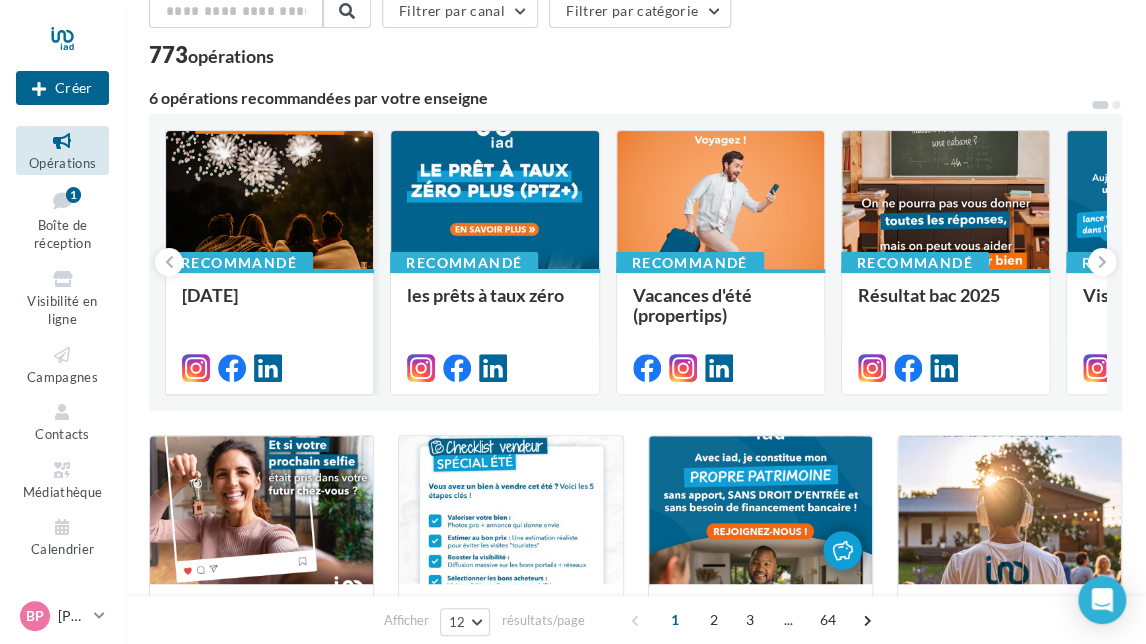 click at bounding box center [269, 201] 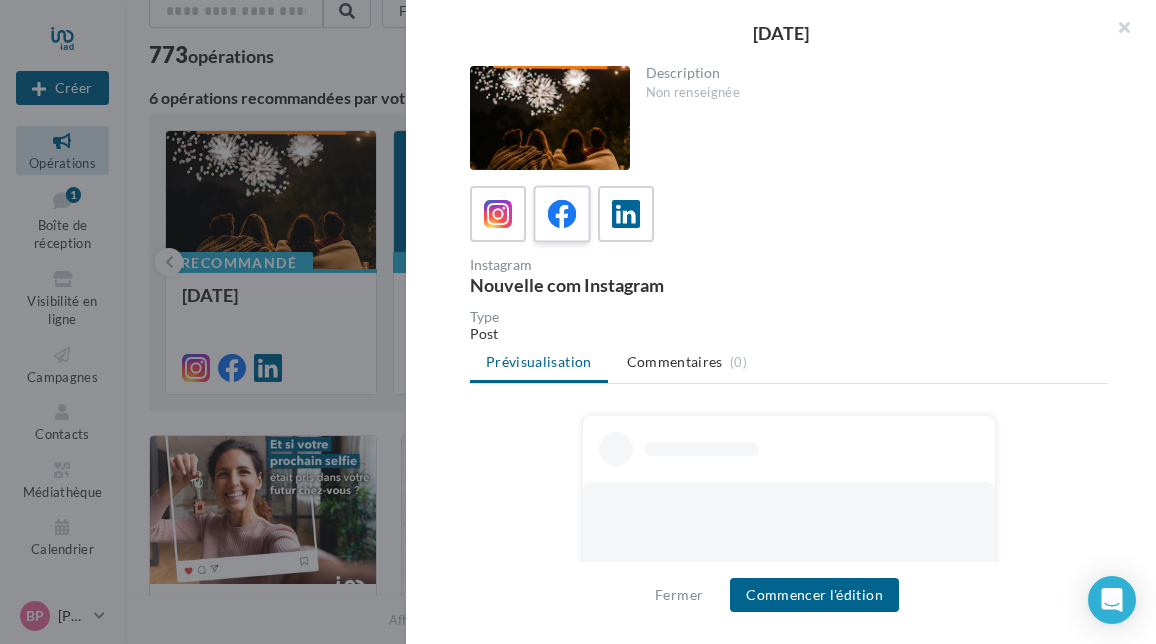 click at bounding box center [562, 214] 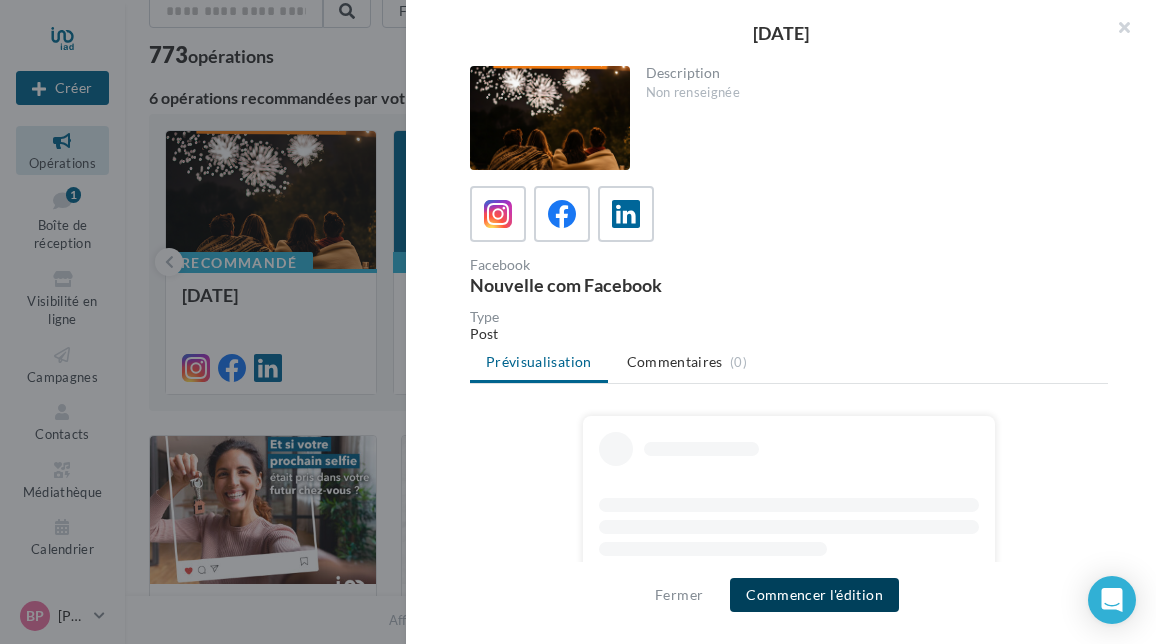 click on "Commencer l'édition" at bounding box center (814, 595) 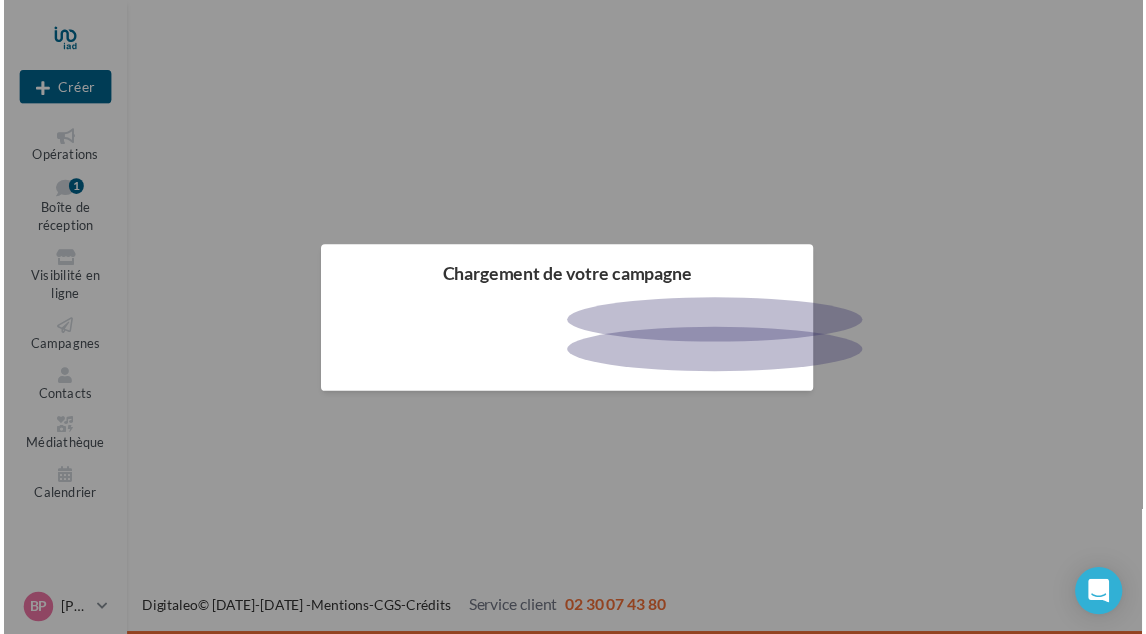 scroll, scrollTop: 0, scrollLeft: 0, axis: both 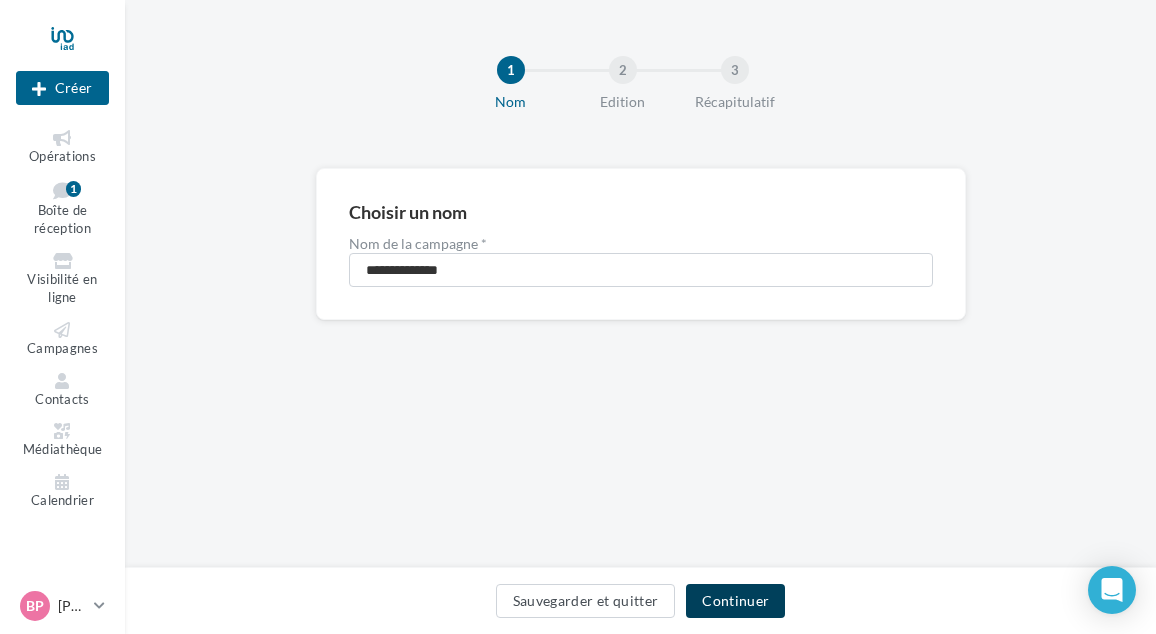 click on "Continuer" at bounding box center (735, 601) 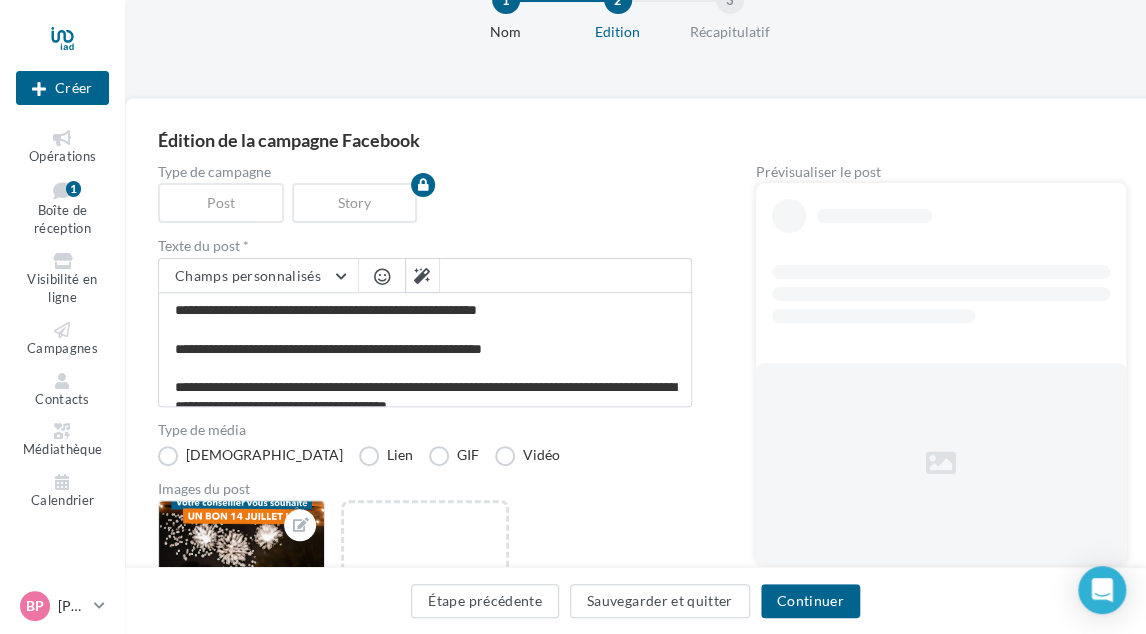 scroll, scrollTop: 60, scrollLeft: 0, axis: vertical 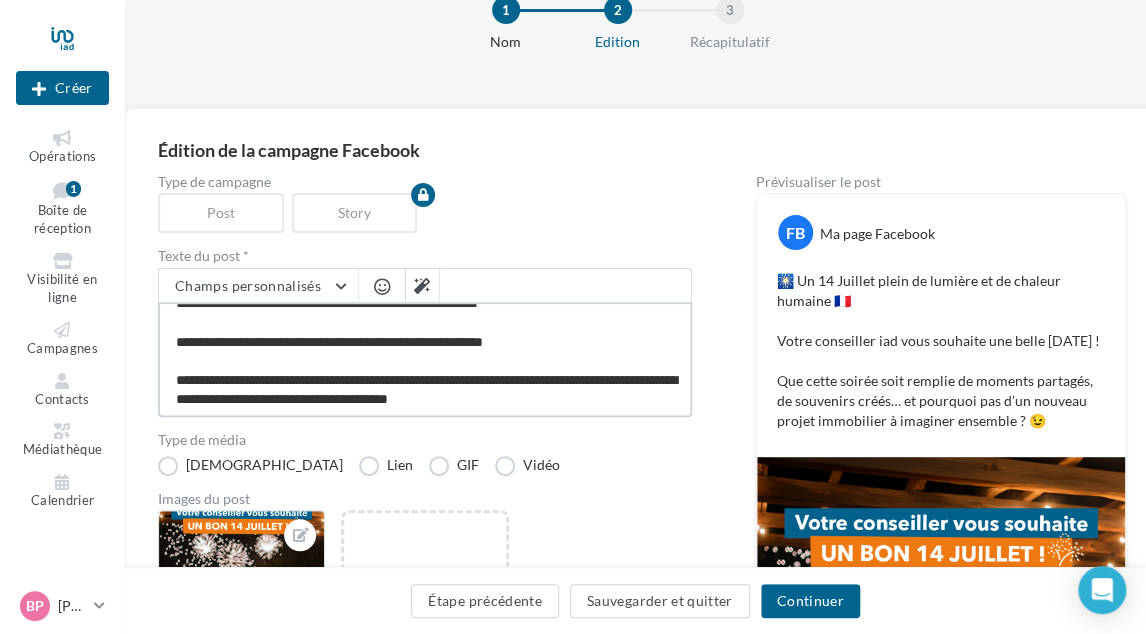 click on "**********" at bounding box center (425, 359) 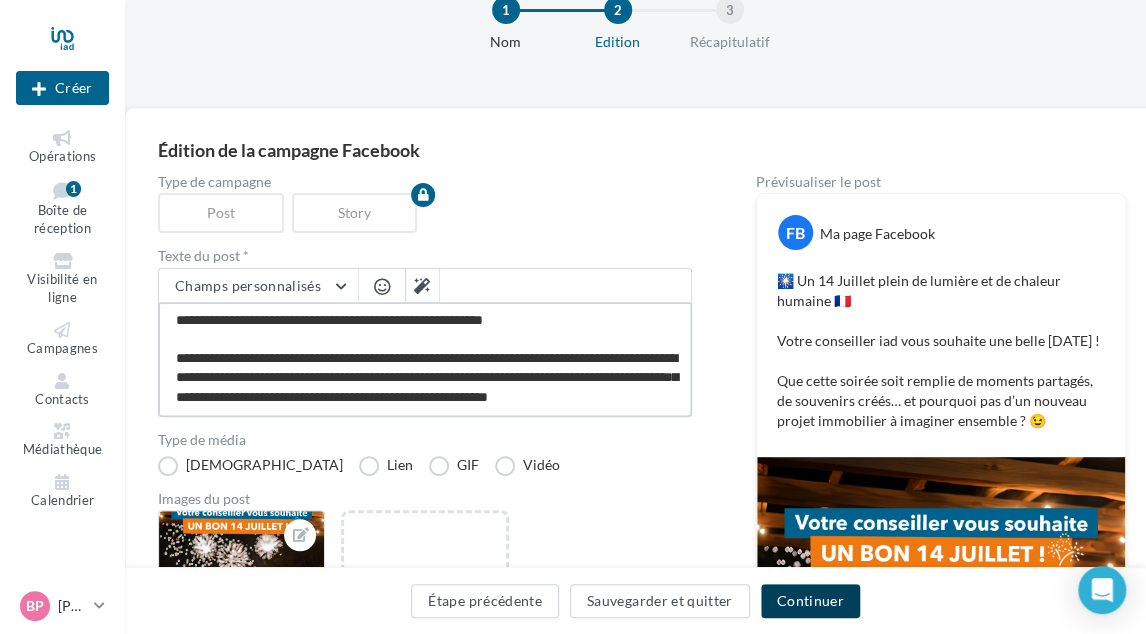 type on "**********" 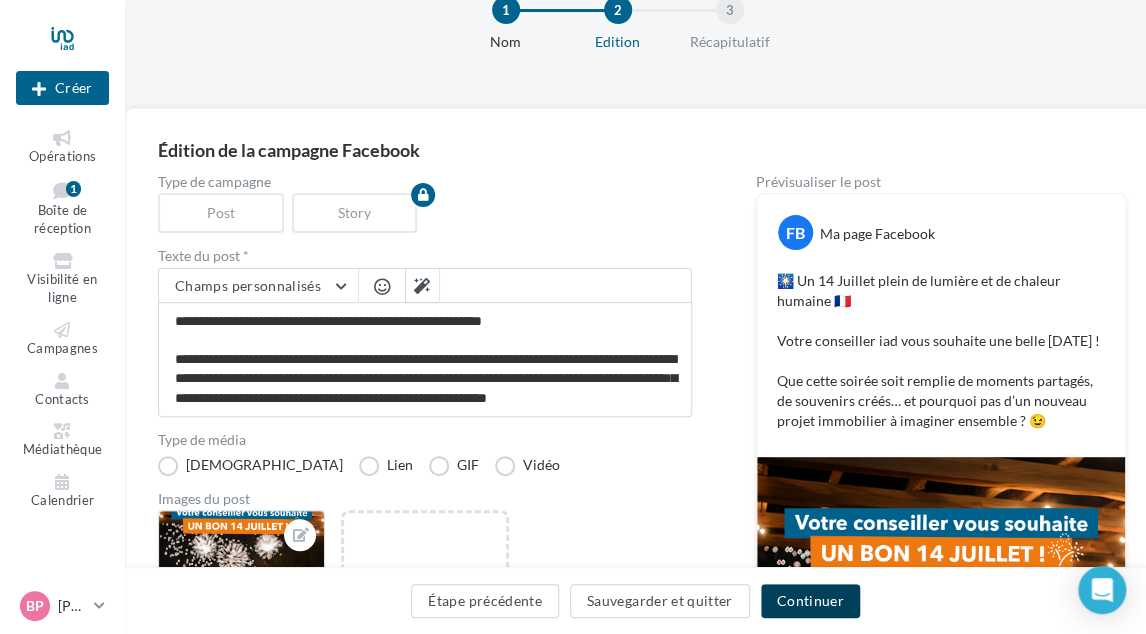 scroll, scrollTop: 67, scrollLeft: 0, axis: vertical 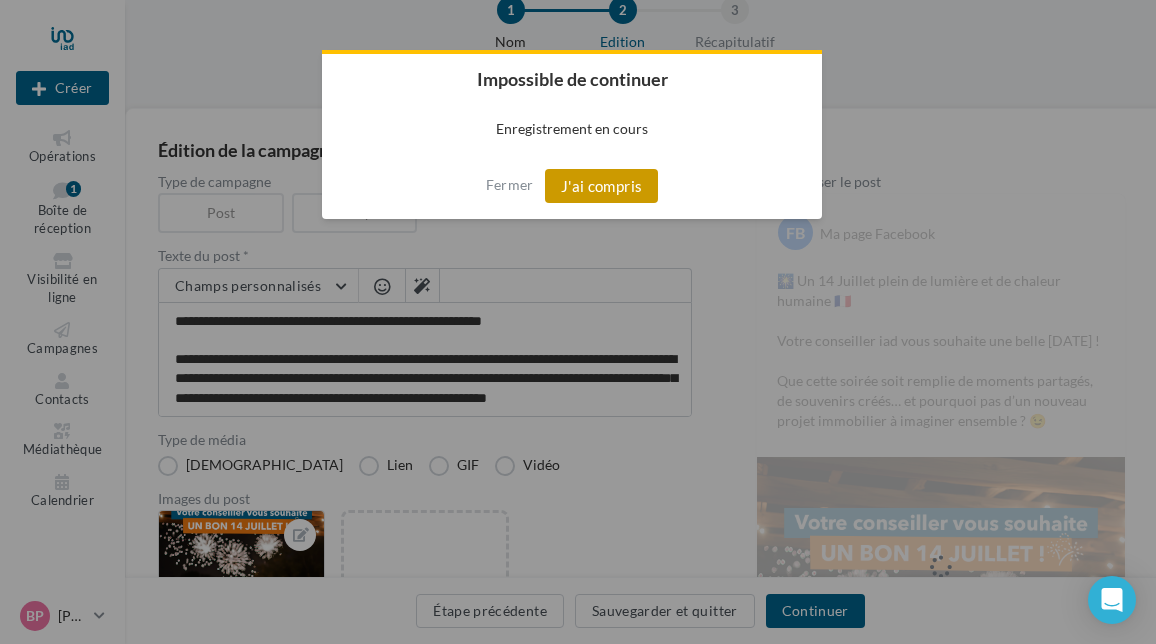 click on "J'ai compris" at bounding box center (602, 186) 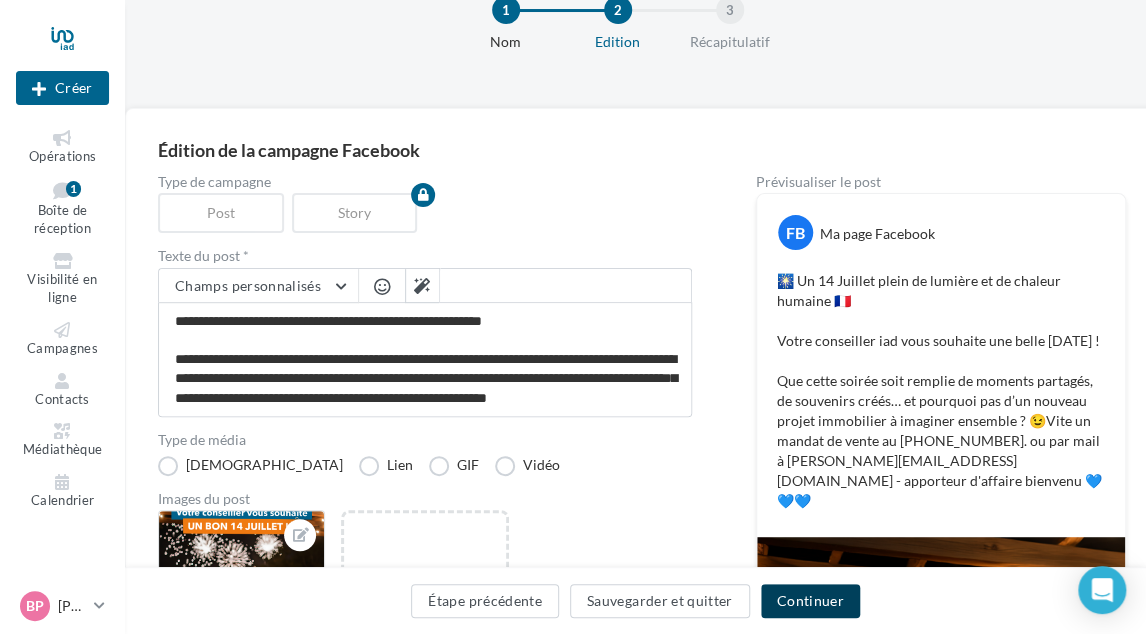 click on "Continuer" at bounding box center (810, 601) 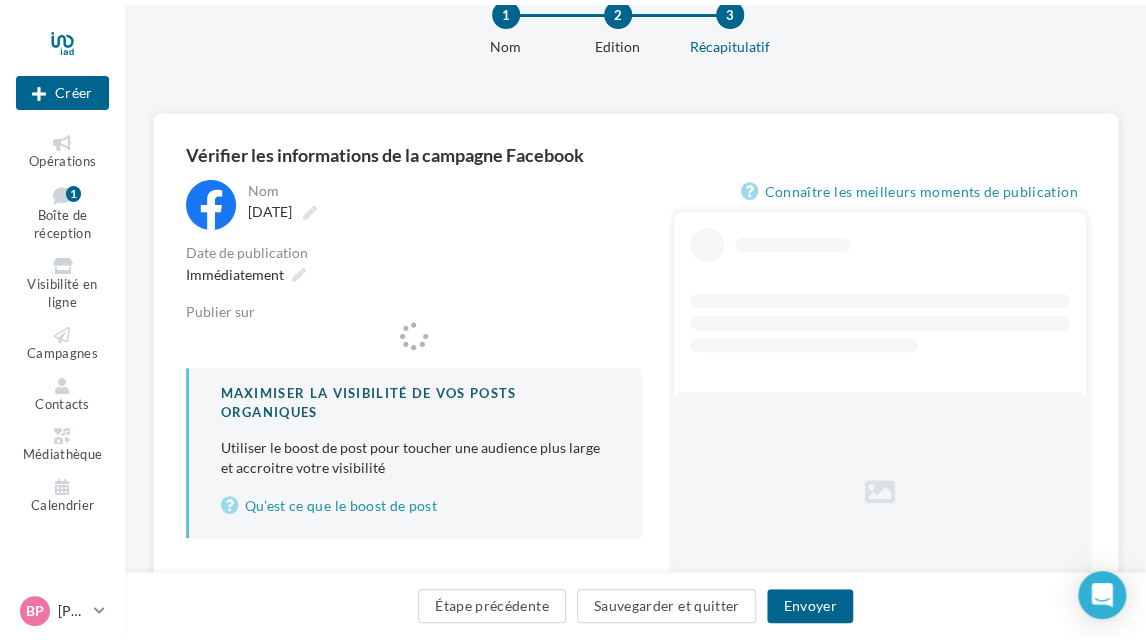 scroll, scrollTop: 0, scrollLeft: 0, axis: both 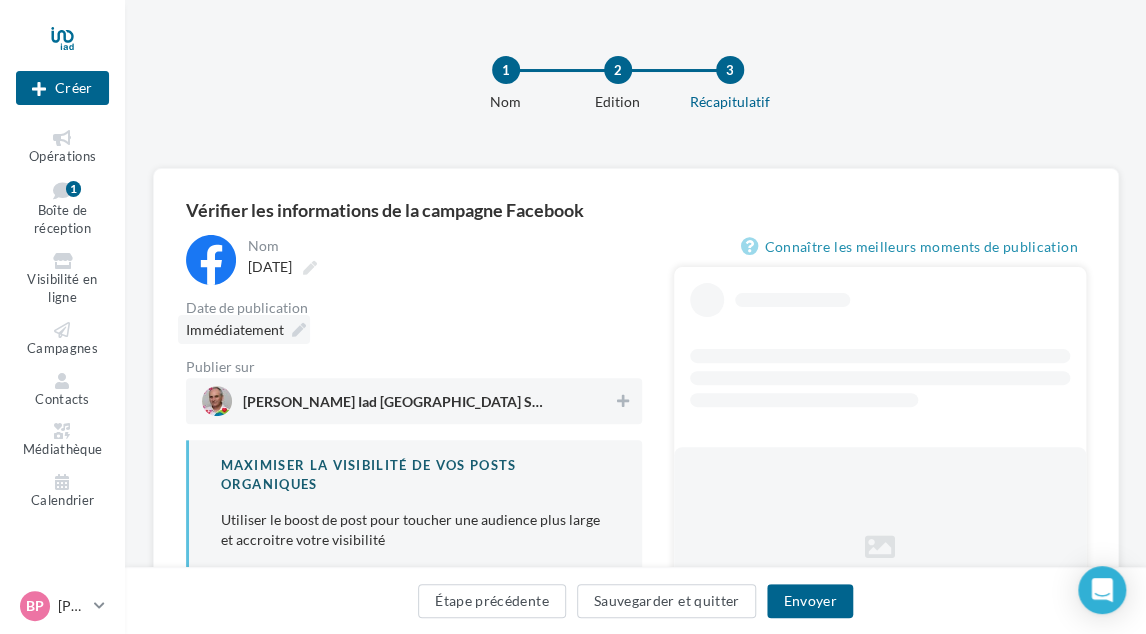 click on "Immédiatement" at bounding box center [244, 329] 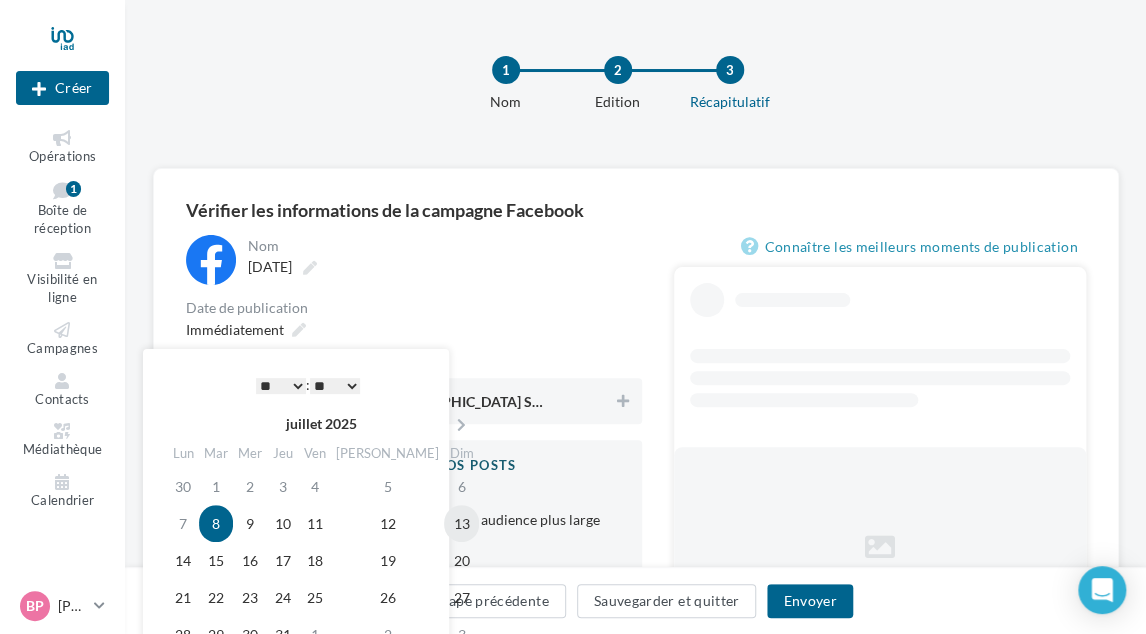 click on "13" at bounding box center (461, 523) 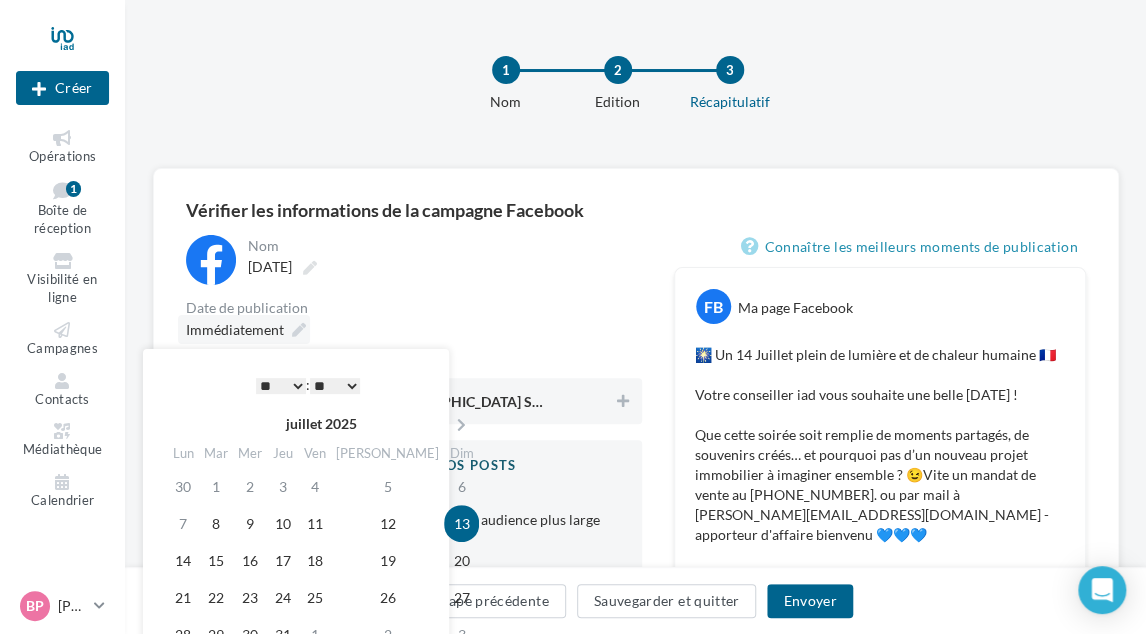 click at bounding box center [299, 330] 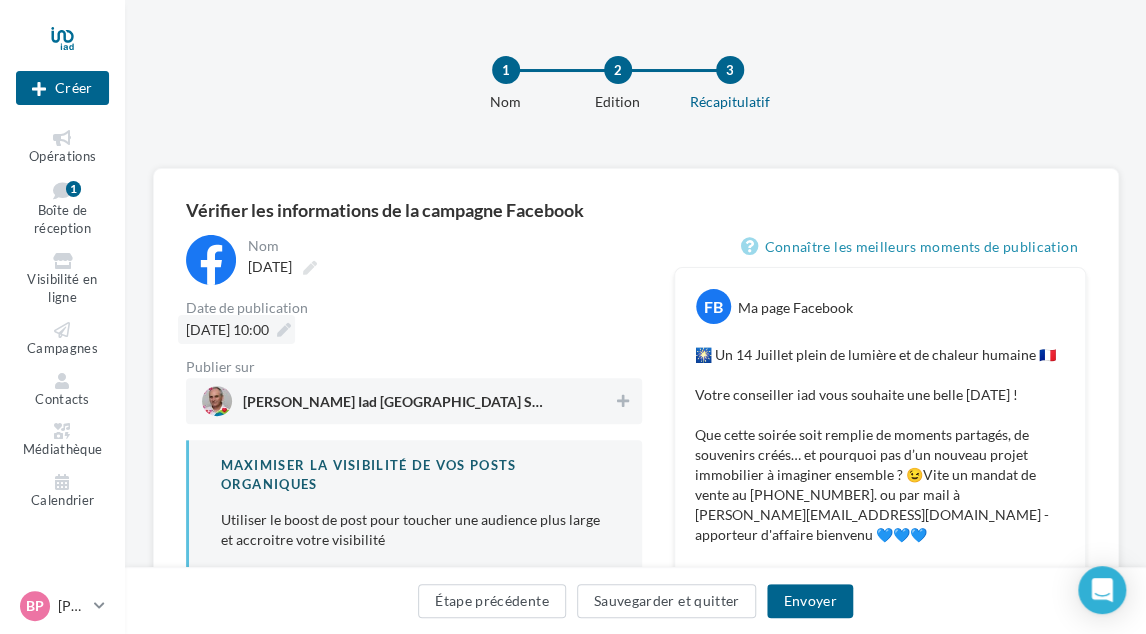 click on "13/07/2025 à 10:00" at bounding box center (236, 329) 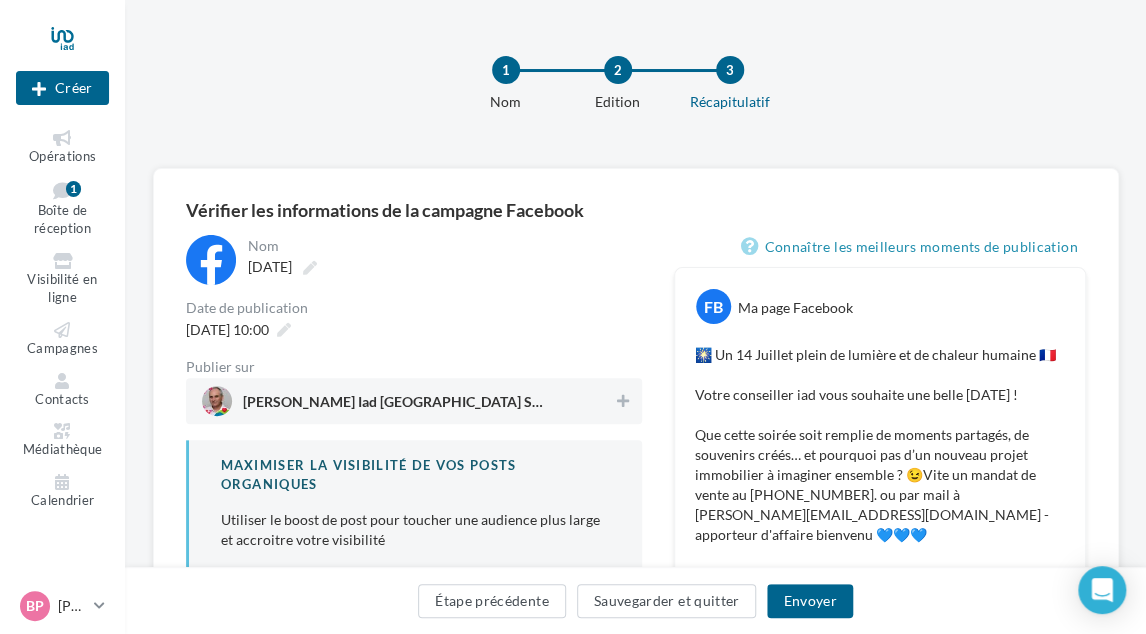 click on "Publier sur" at bounding box center [414, 367] 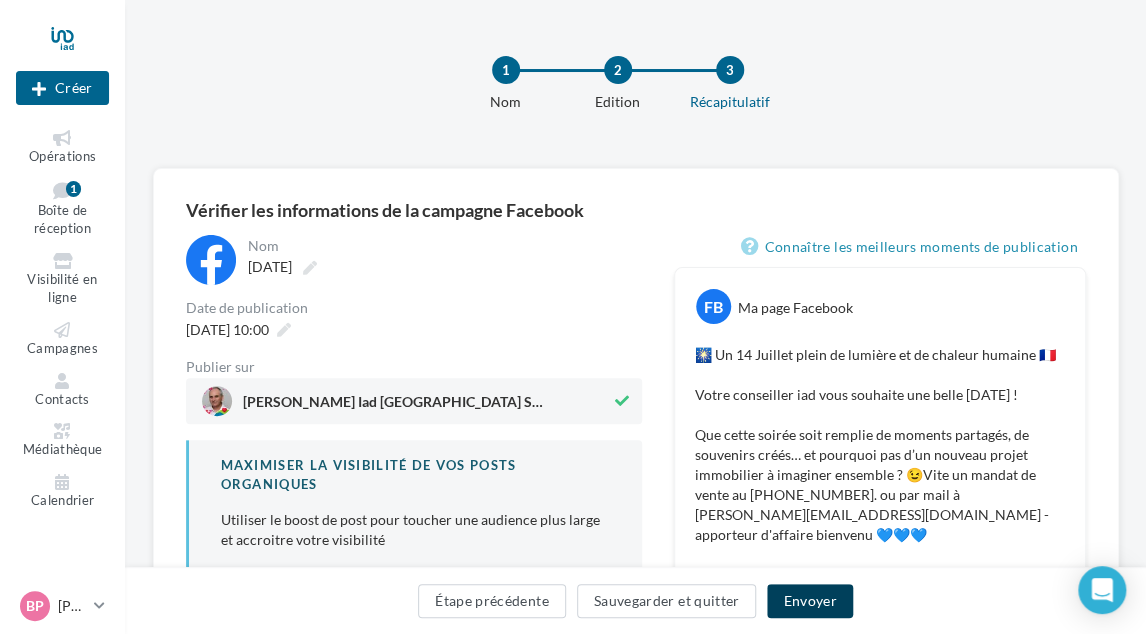 click on "Envoyer" at bounding box center (809, 601) 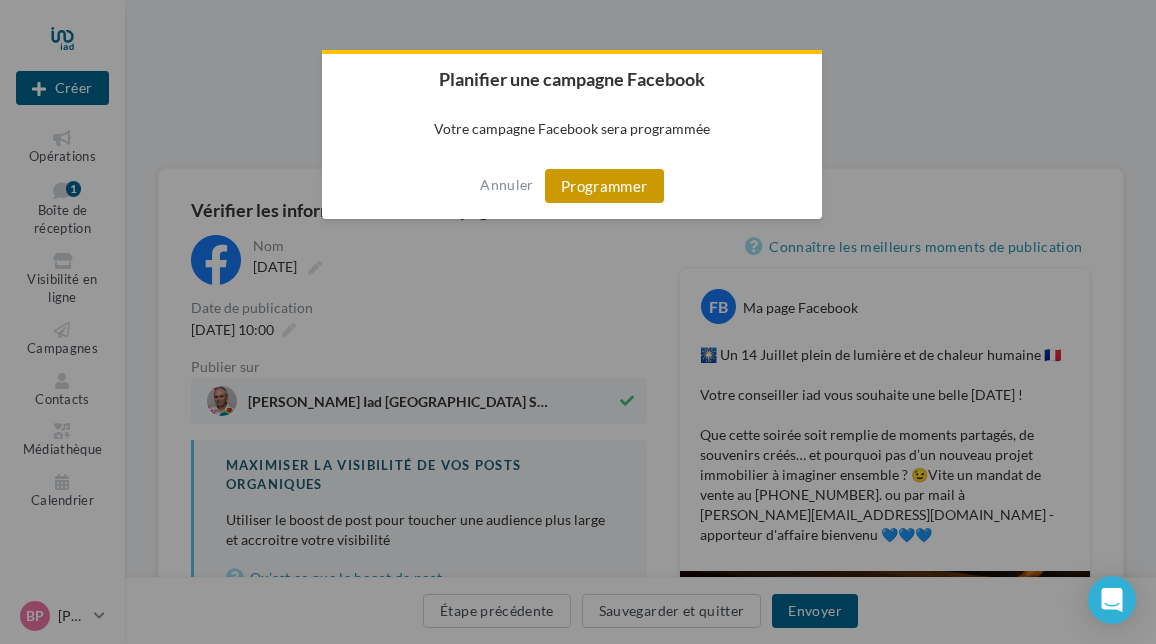 click on "Programmer" at bounding box center (604, 186) 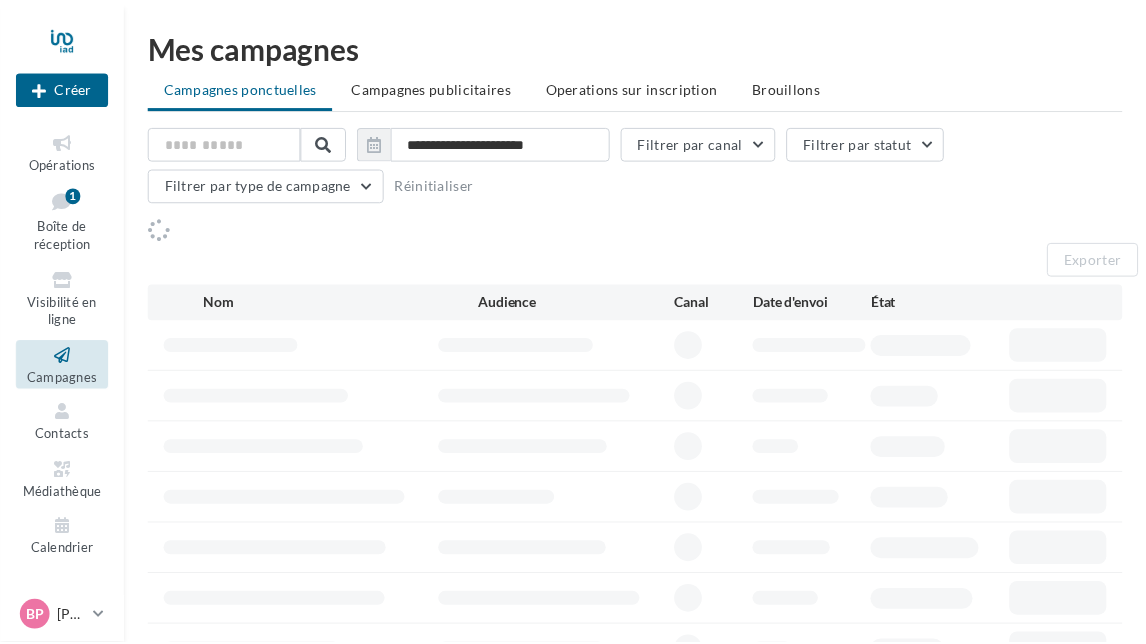 scroll, scrollTop: 0, scrollLeft: 0, axis: both 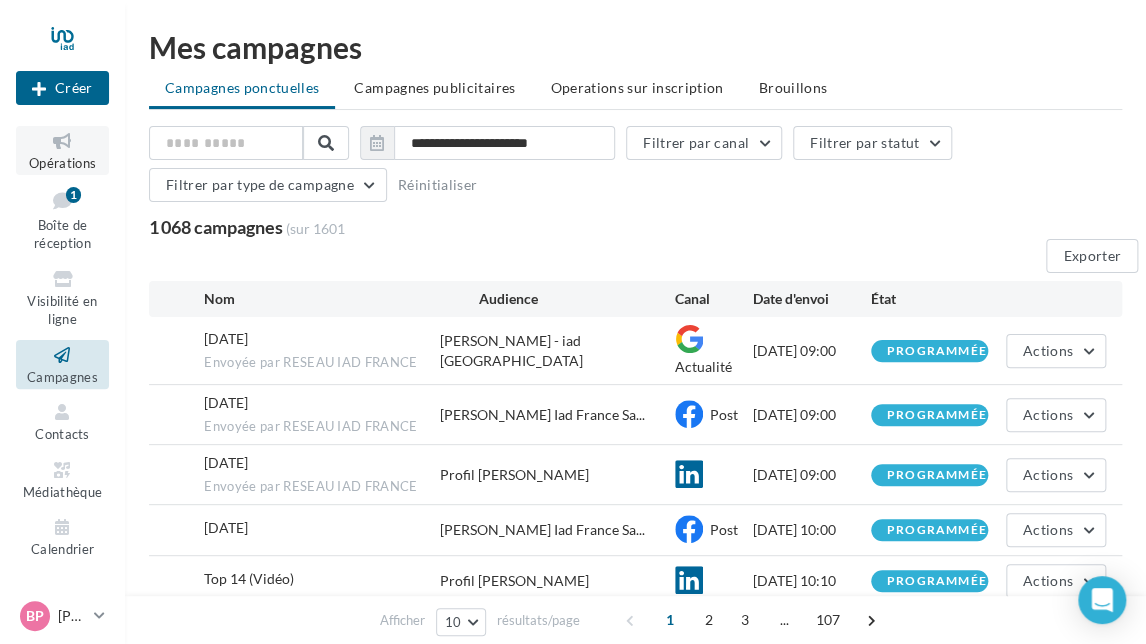 click at bounding box center (62, 141) 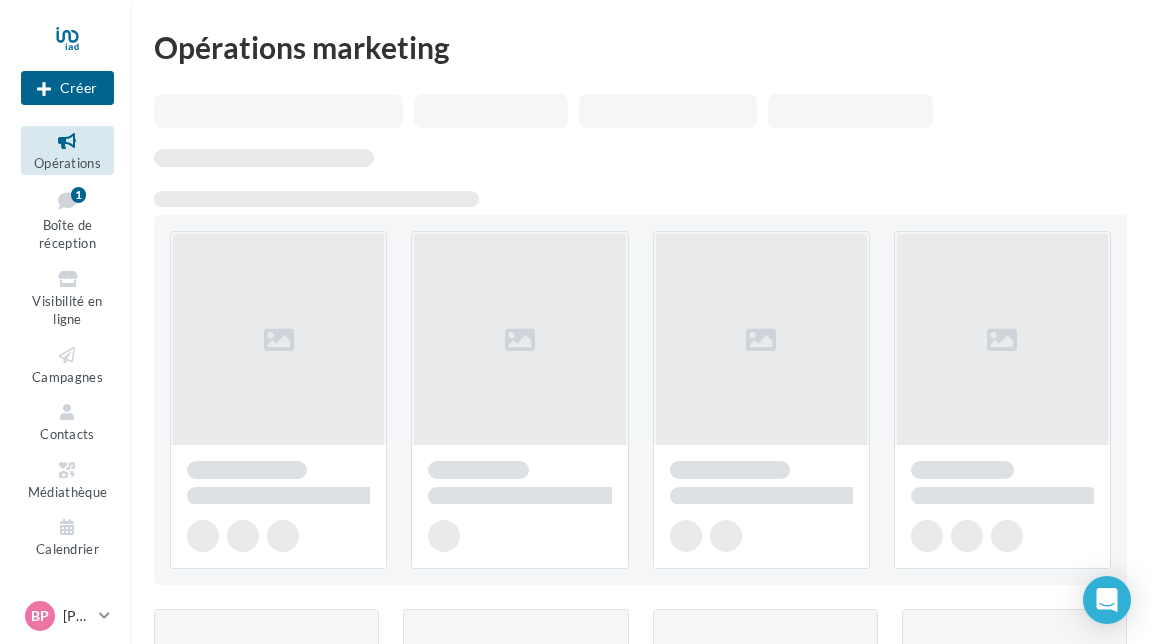 scroll, scrollTop: 0, scrollLeft: 0, axis: both 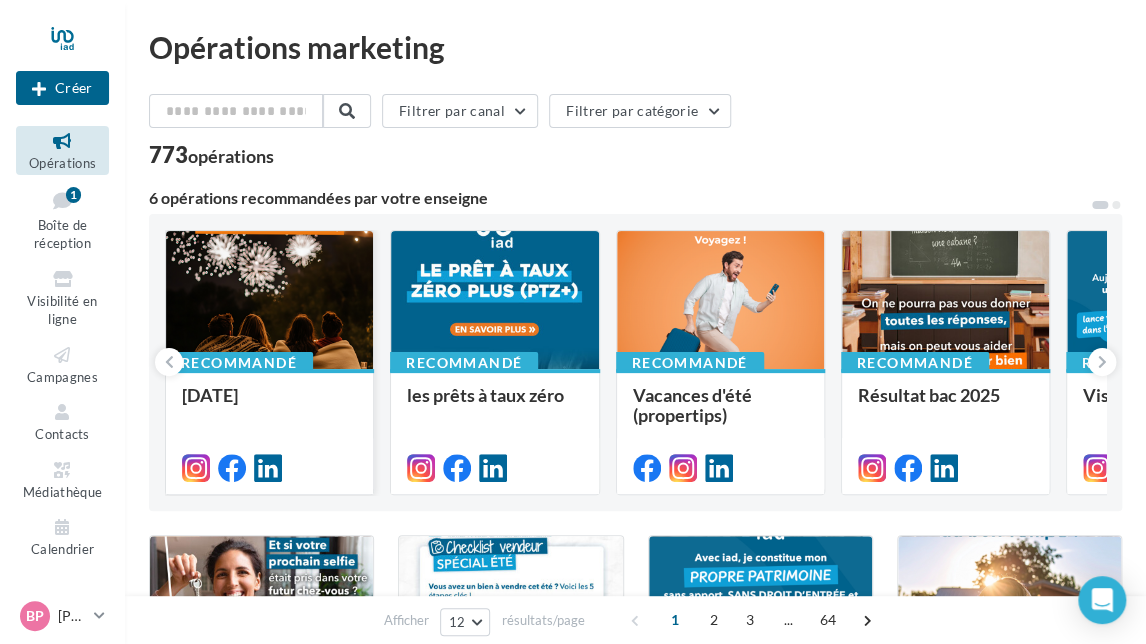 click at bounding box center [269, 301] 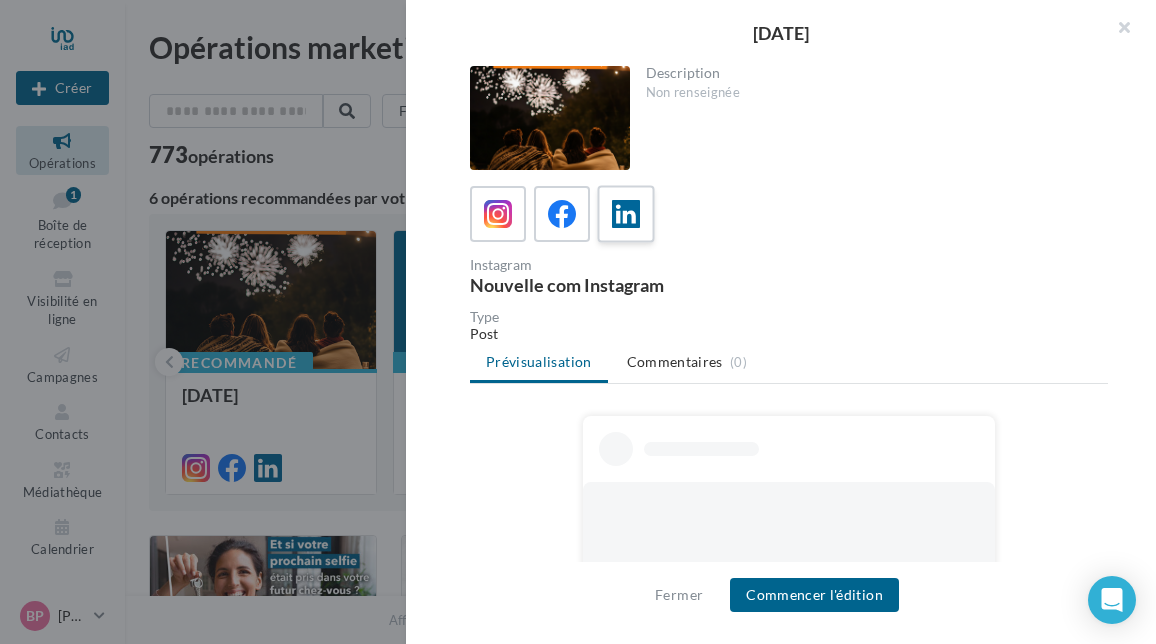 click at bounding box center (626, 214) 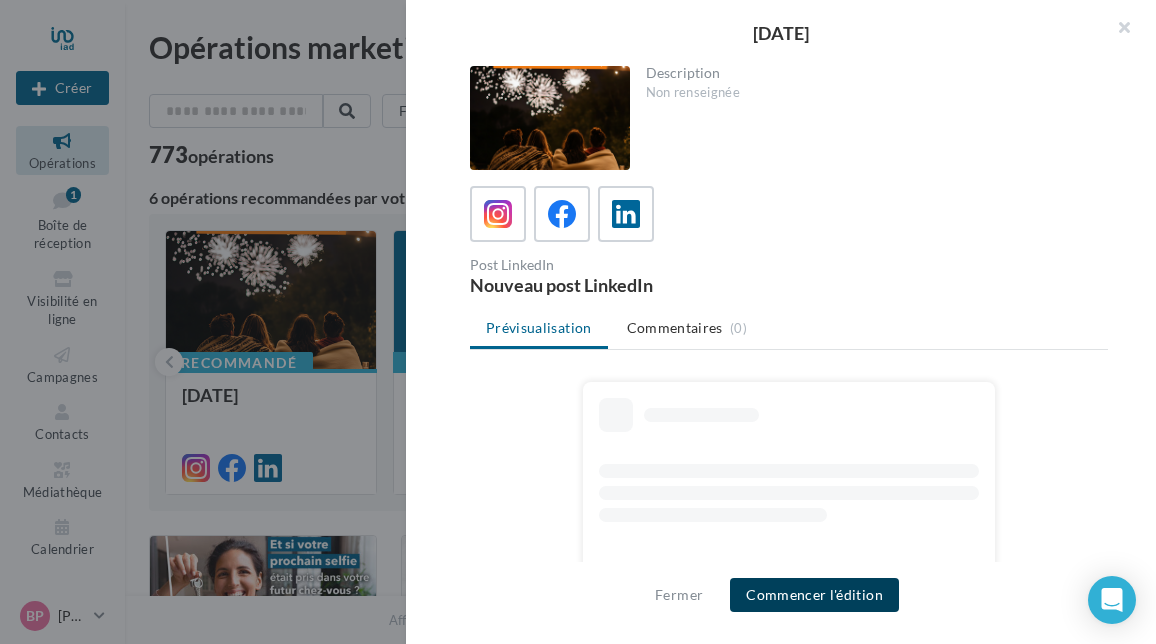click on "Commencer l'édition" at bounding box center [814, 595] 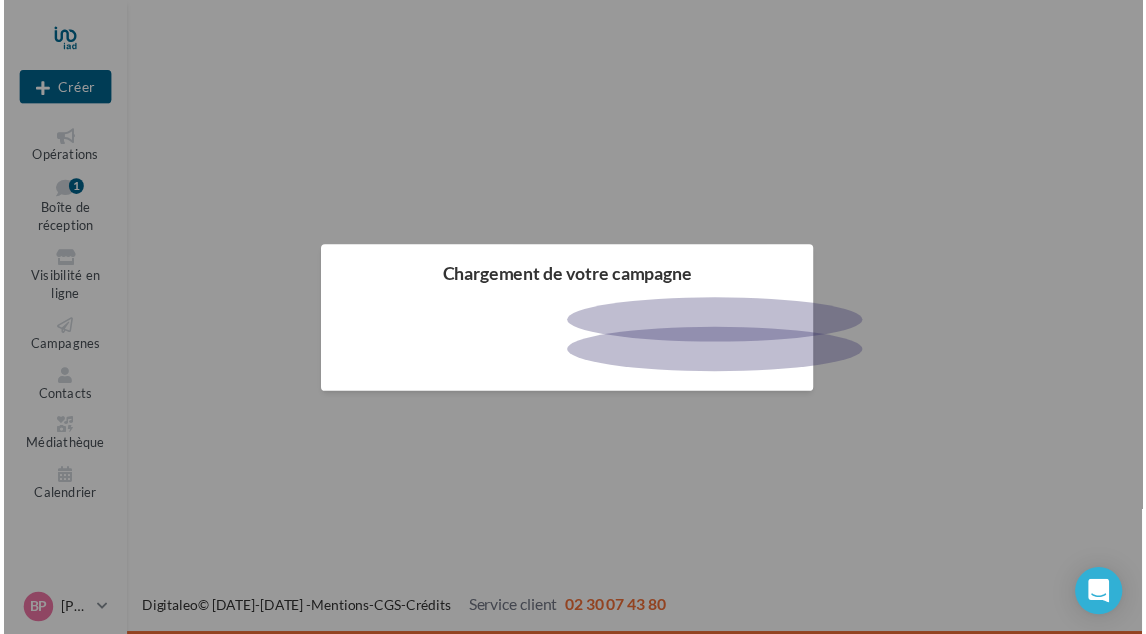 scroll, scrollTop: 0, scrollLeft: 0, axis: both 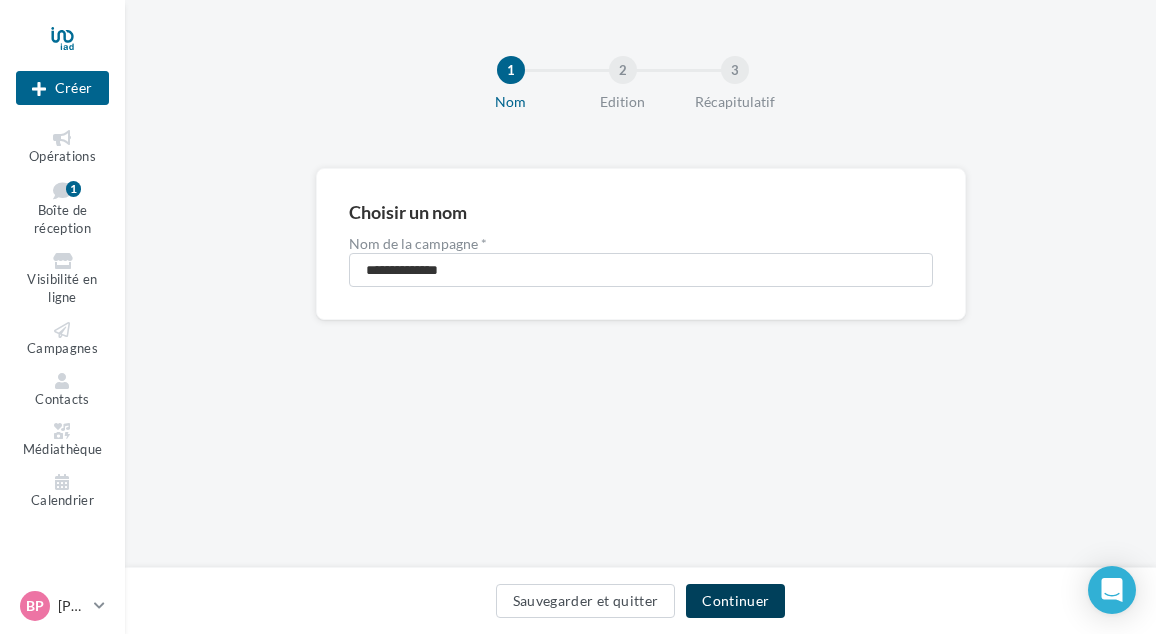 click on "Continuer" at bounding box center [735, 601] 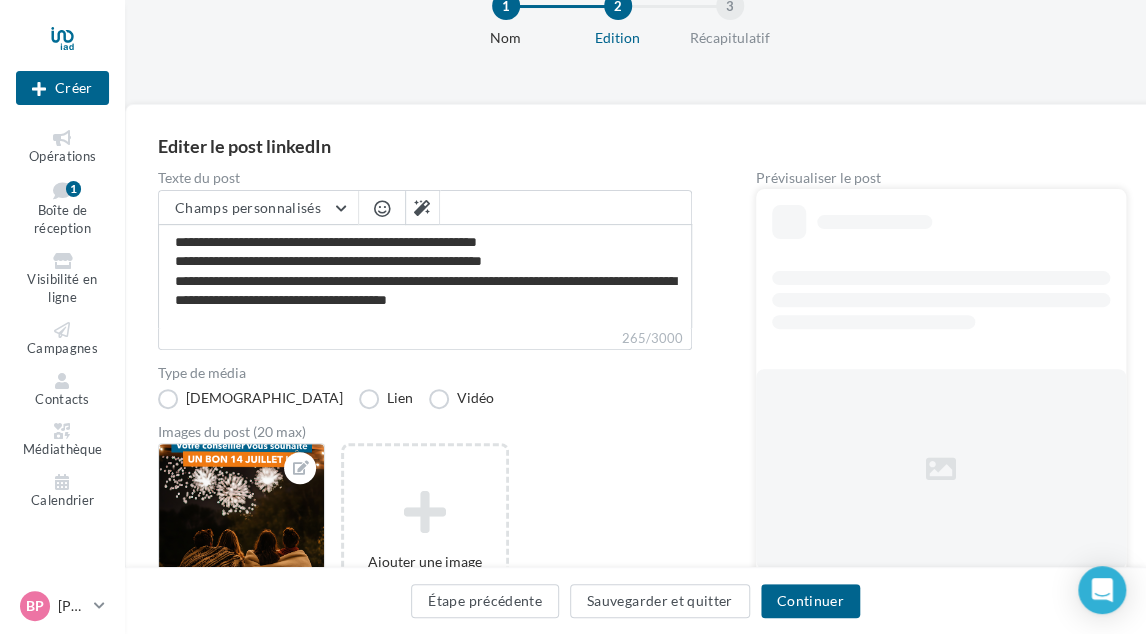 scroll, scrollTop: 100, scrollLeft: 0, axis: vertical 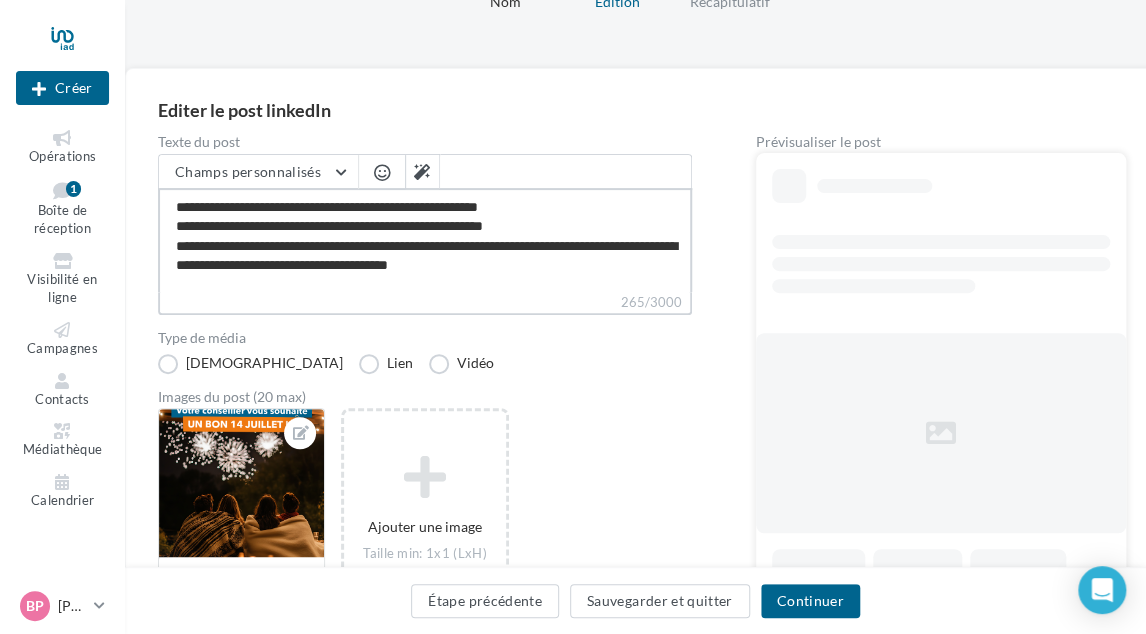 click on "**********" at bounding box center (425, 240) 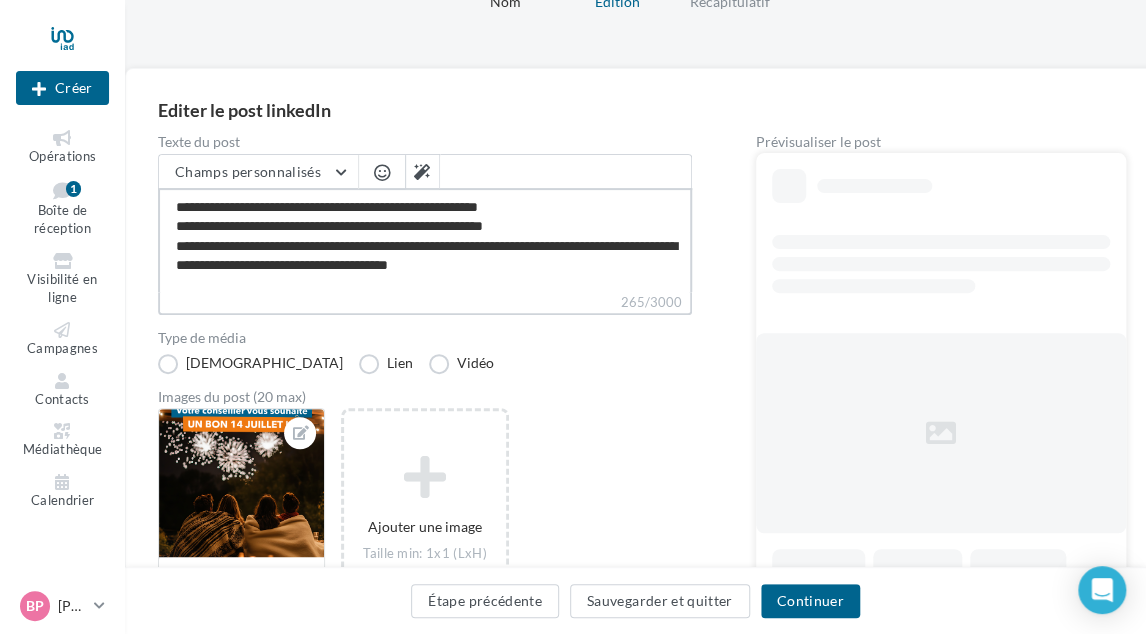 paste on "**********" 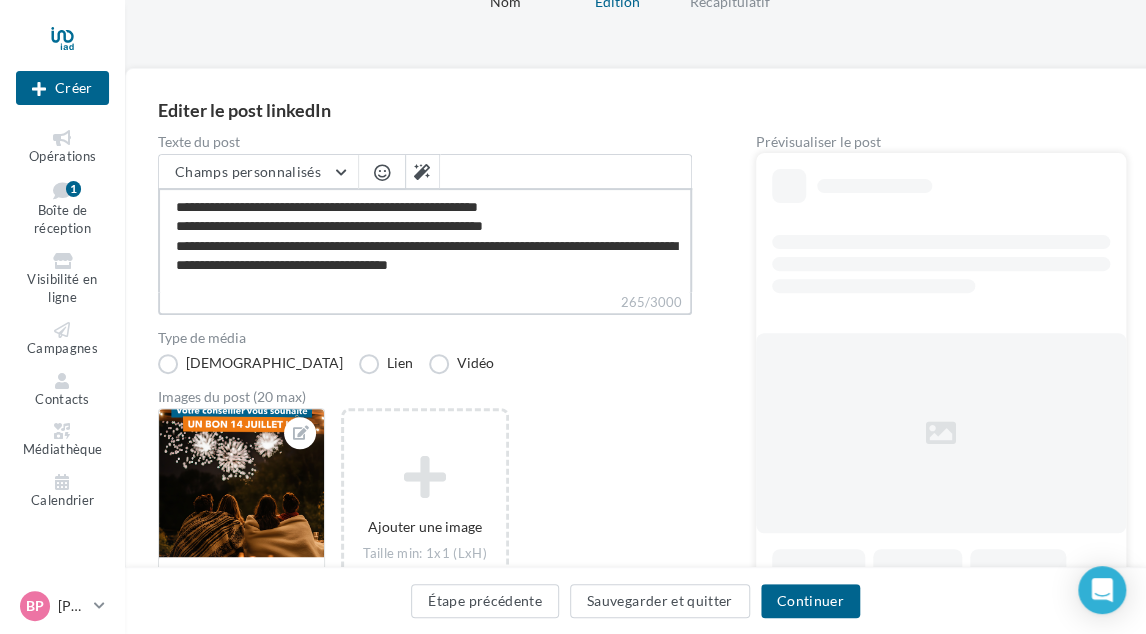 type on "**********" 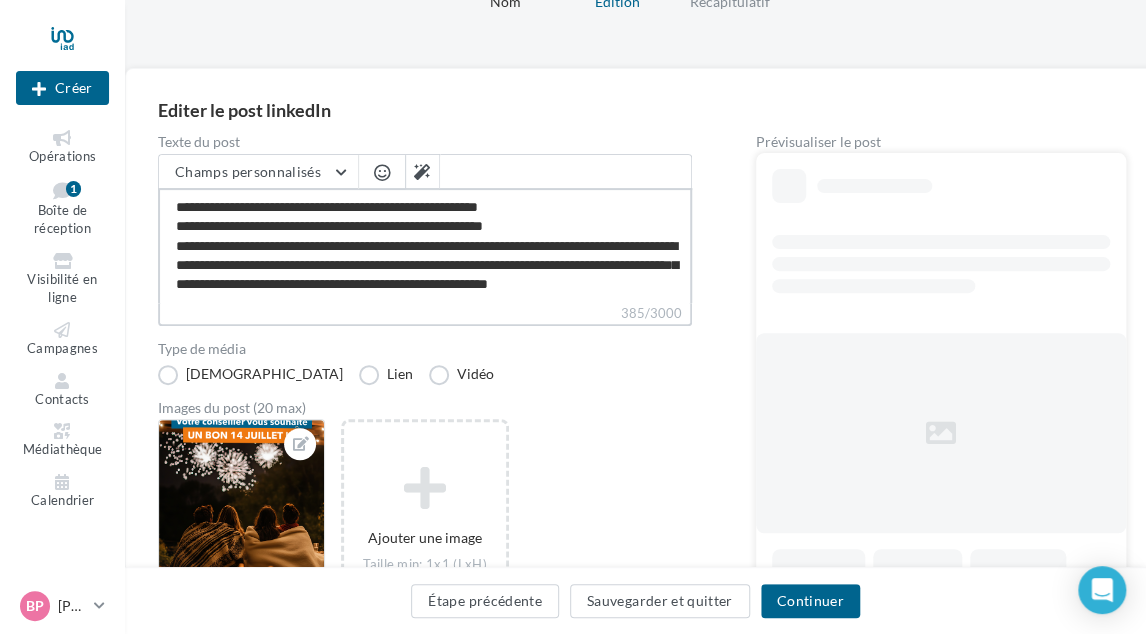 scroll, scrollTop: 28, scrollLeft: 0, axis: vertical 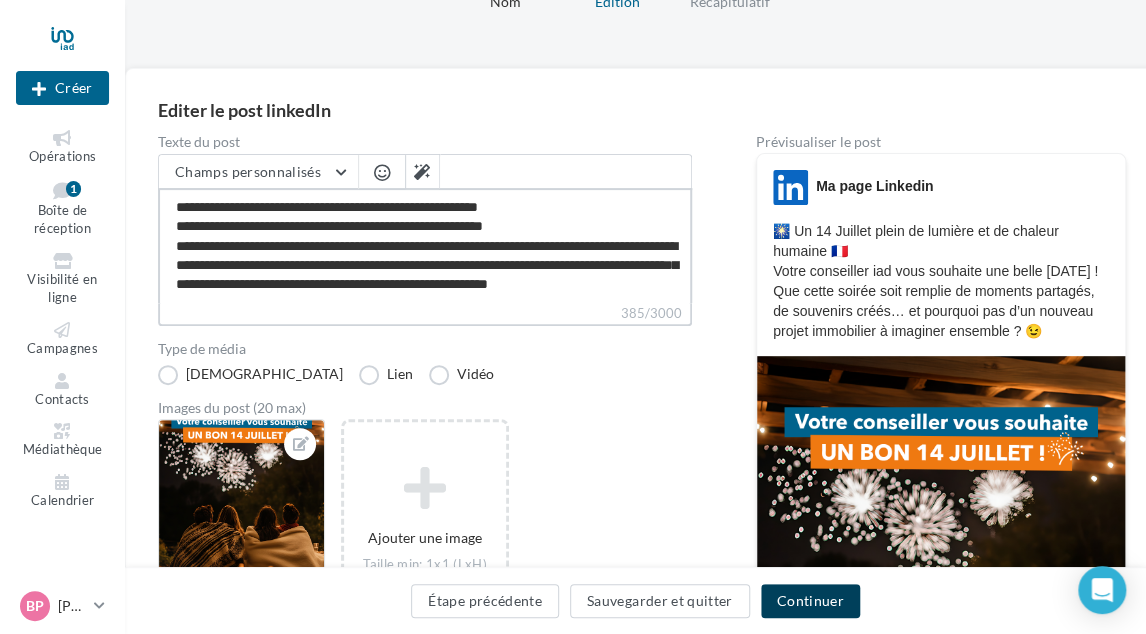 type on "**********" 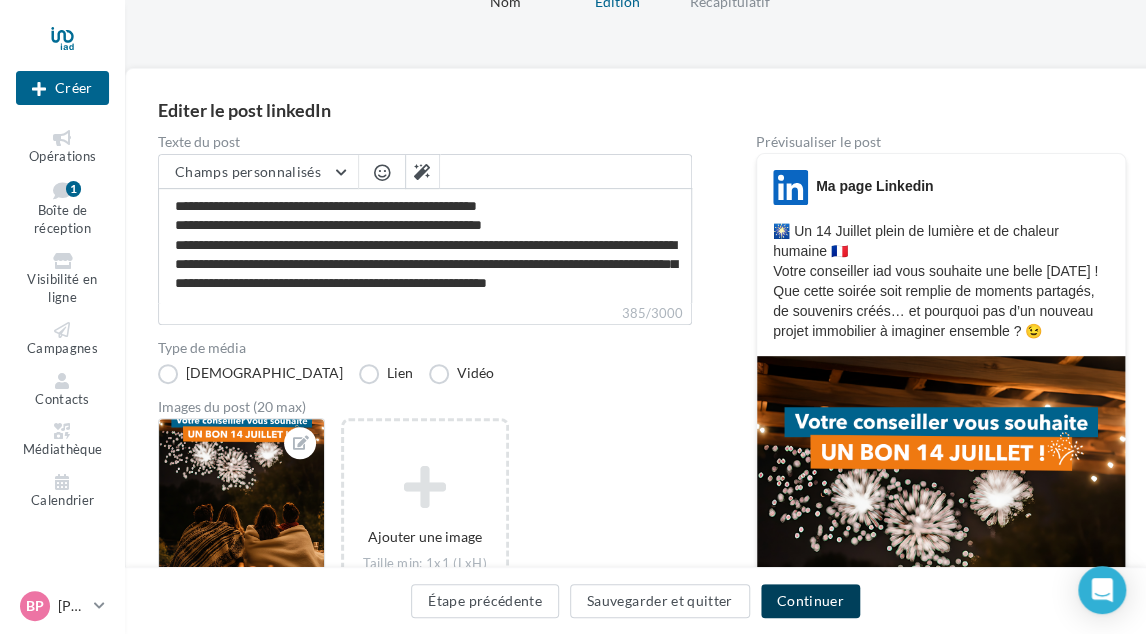 scroll, scrollTop: 28, scrollLeft: 0, axis: vertical 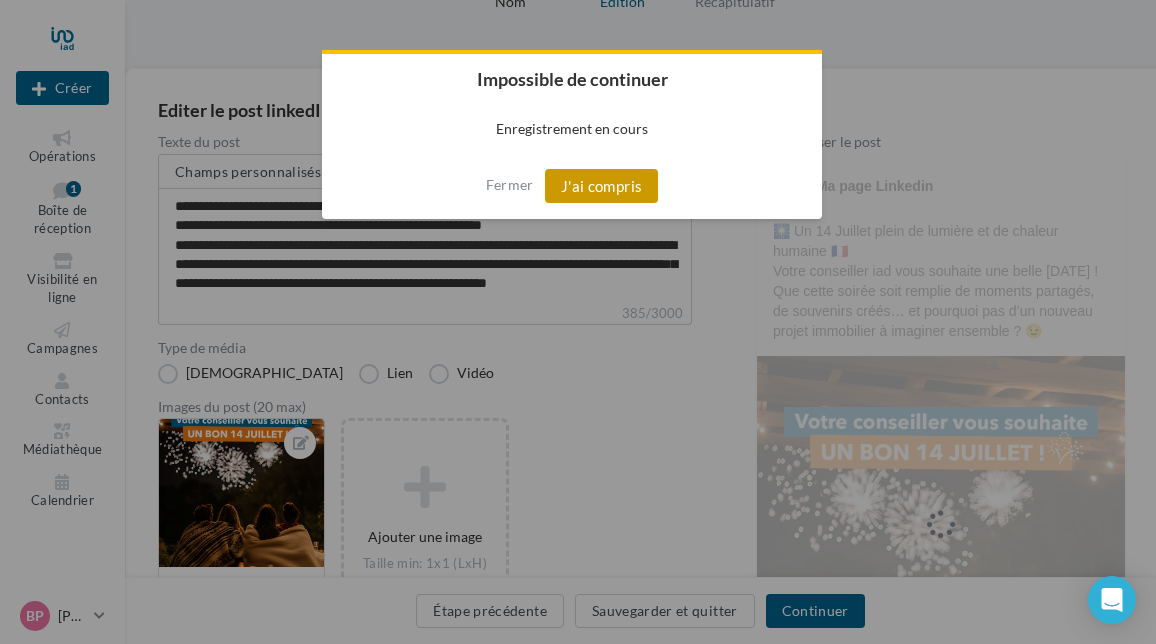 click on "J'ai compris" at bounding box center (602, 186) 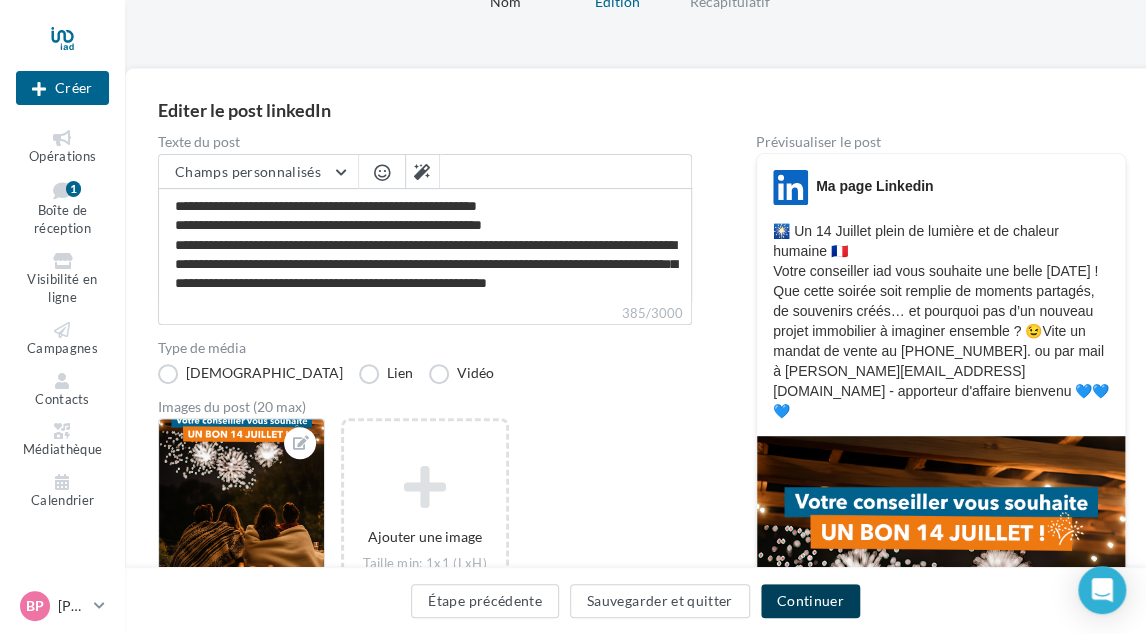 click on "Continuer" at bounding box center (810, 601) 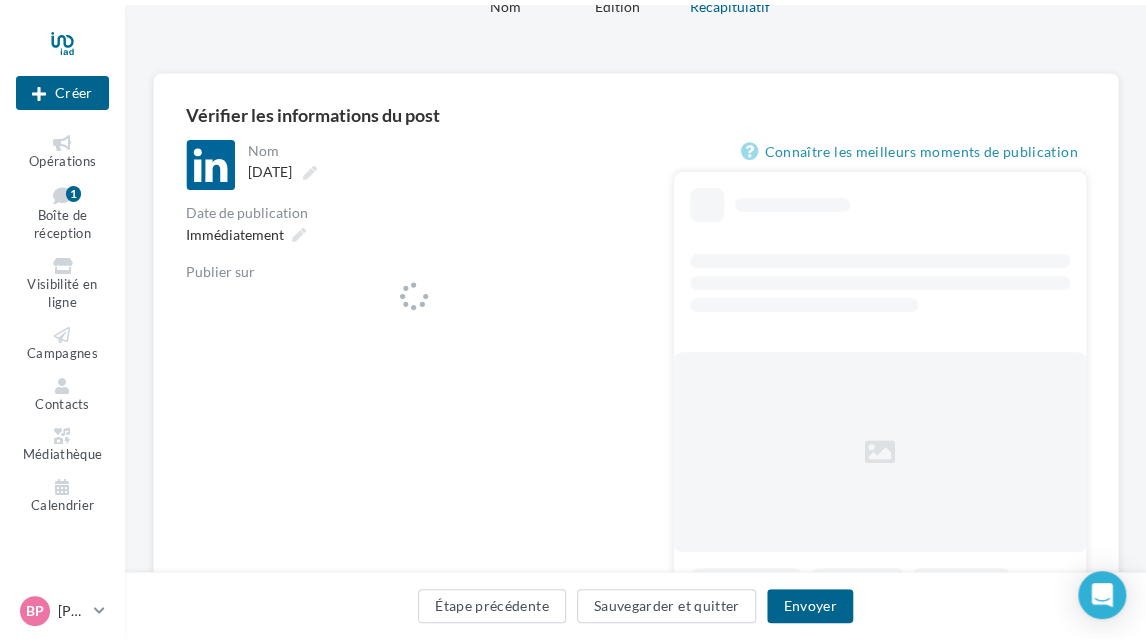 scroll, scrollTop: 0, scrollLeft: 0, axis: both 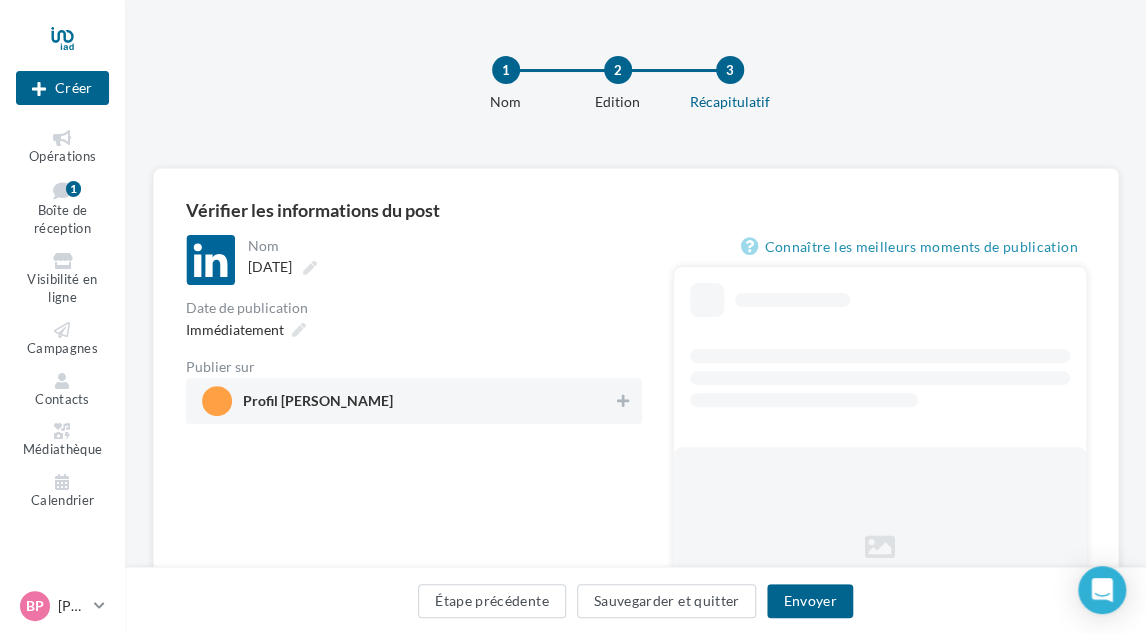 click on "Profil BRUNO PAPIN" at bounding box center [408, 401] 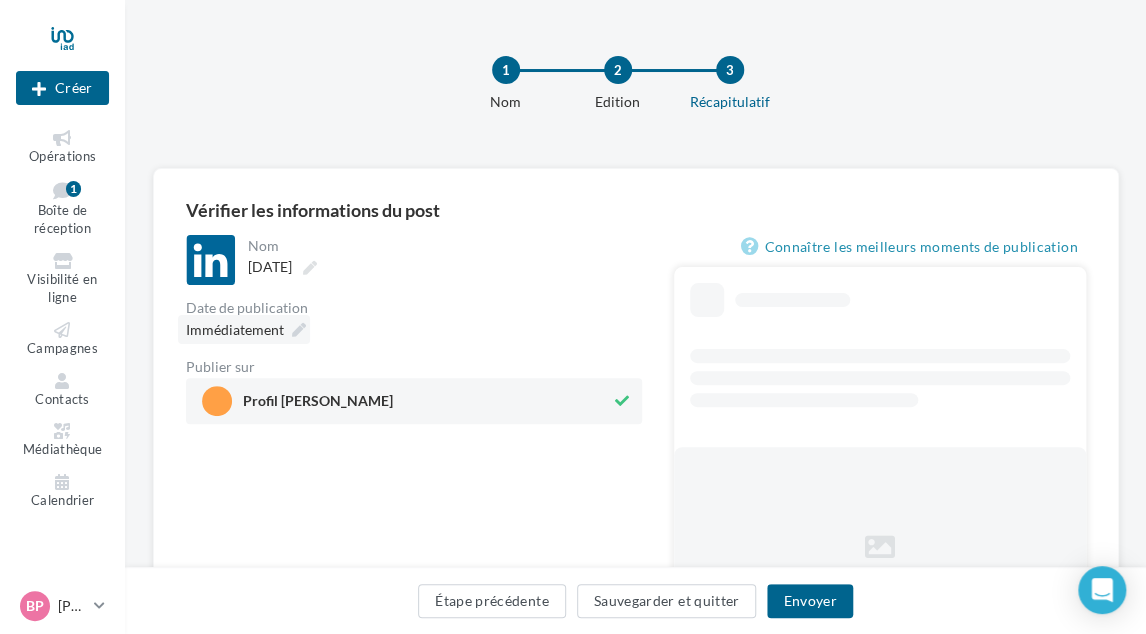 click on "Immédiatement" at bounding box center (244, 329) 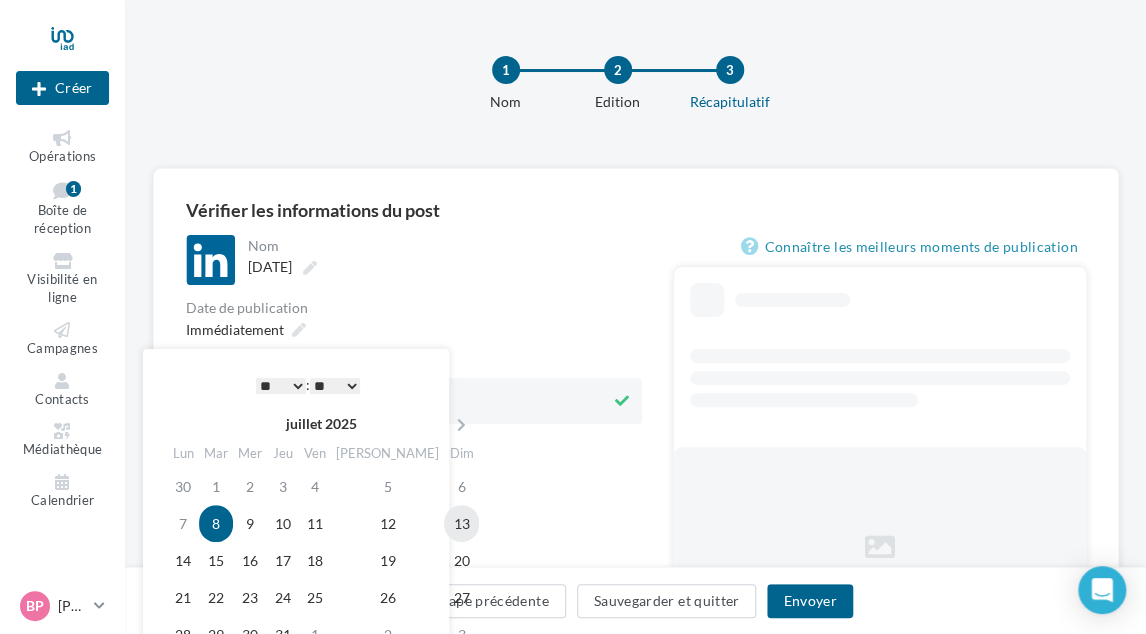 click on "13" at bounding box center (461, 523) 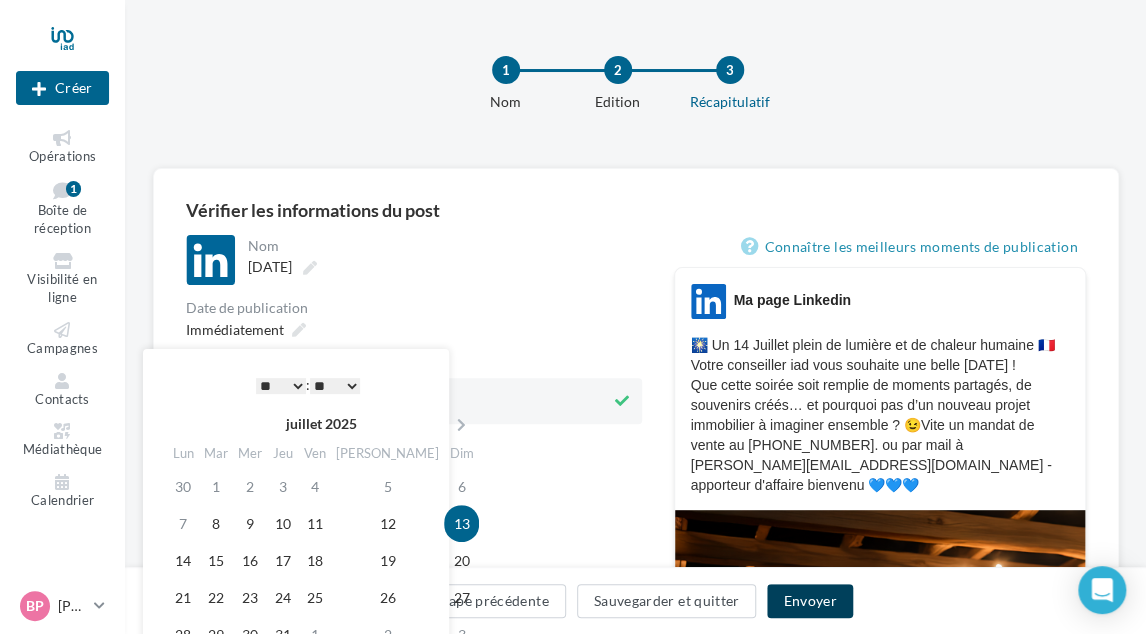 click on "Envoyer" at bounding box center (809, 601) 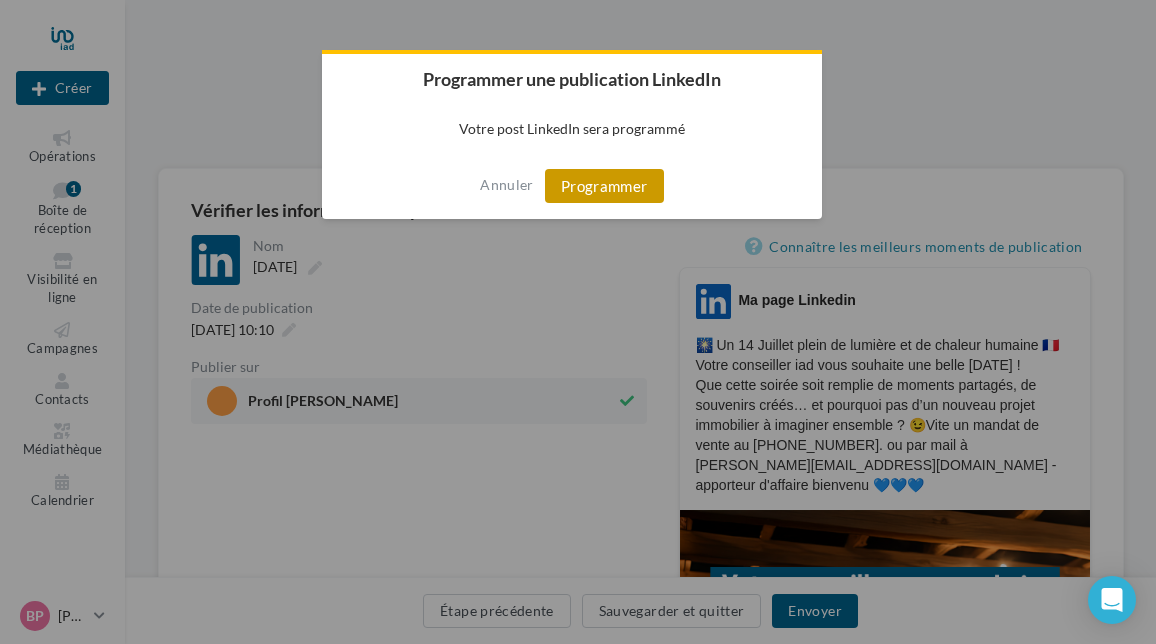 click on "Programmer" at bounding box center [604, 186] 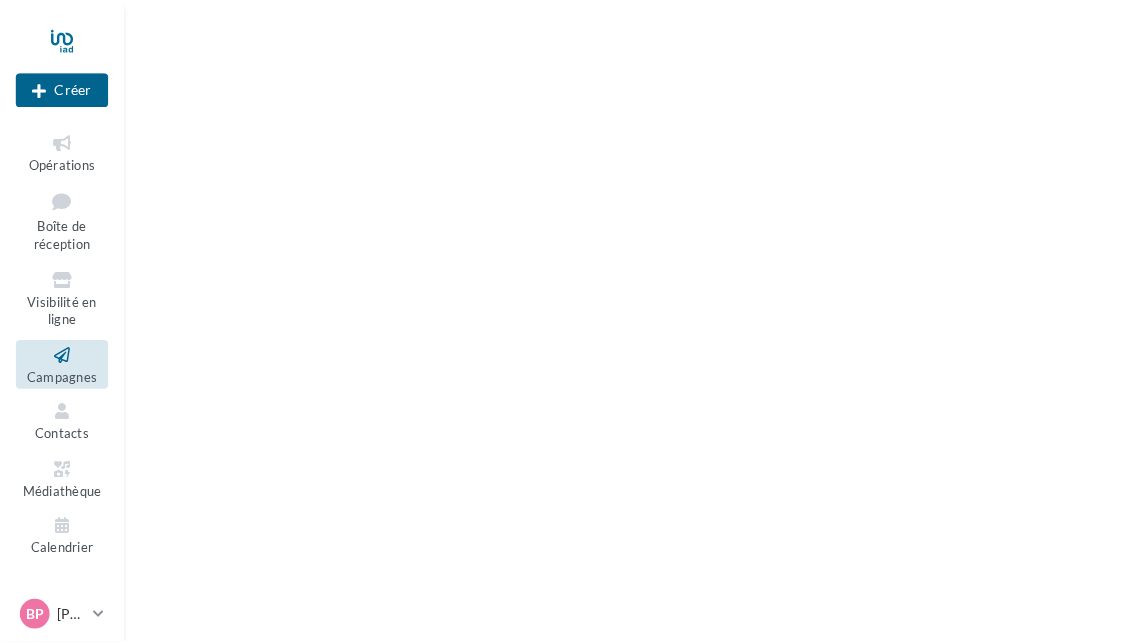 scroll, scrollTop: 0, scrollLeft: 0, axis: both 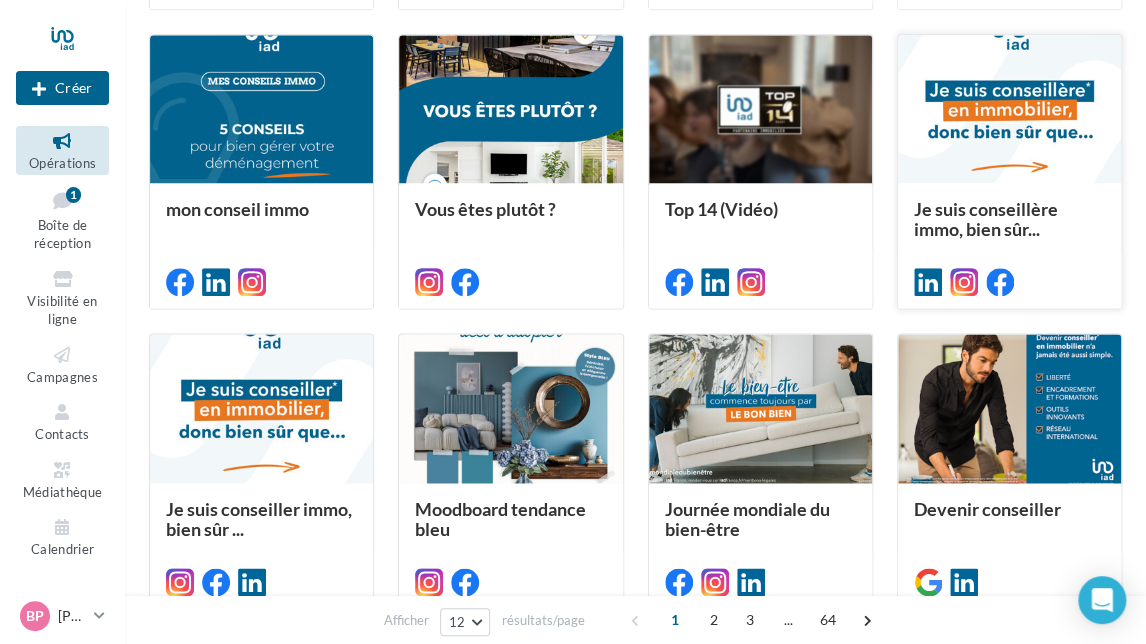click at bounding box center [1009, 110] 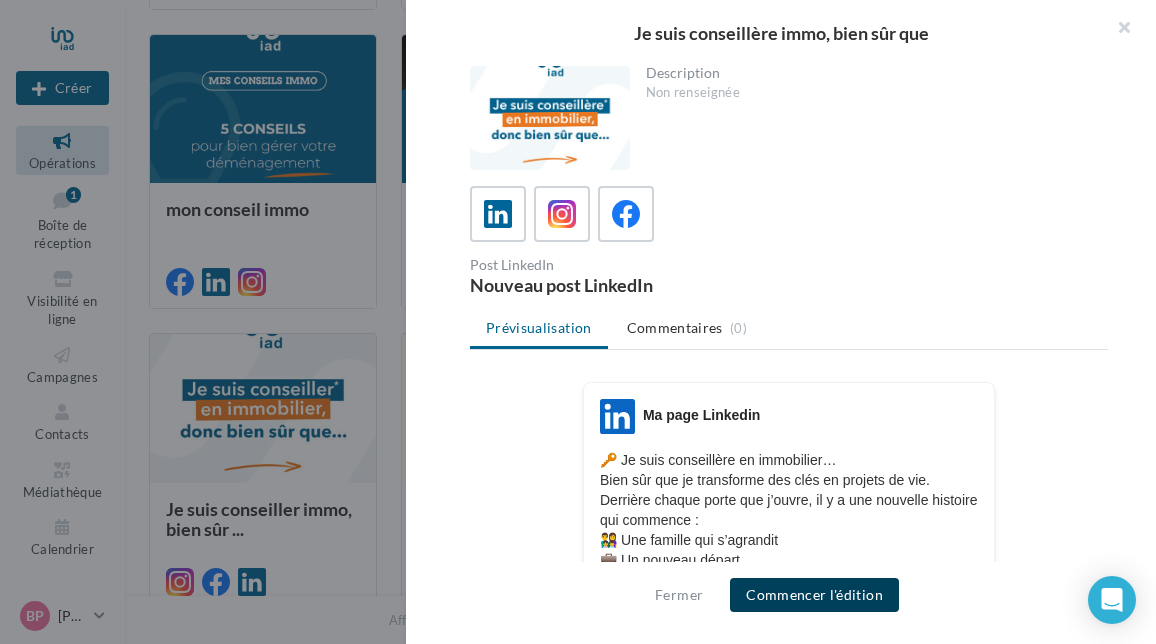 click on "Commencer l'édition" at bounding box center (814, 595) 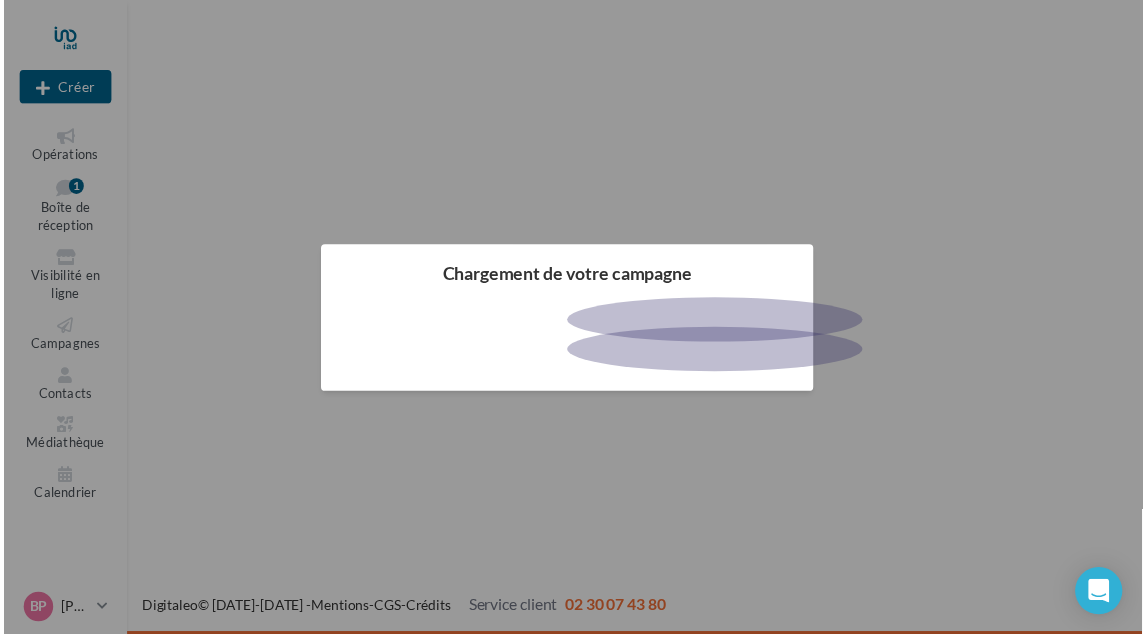 scroll, scrollTop: 0, scrollLeft: 0, axis: both 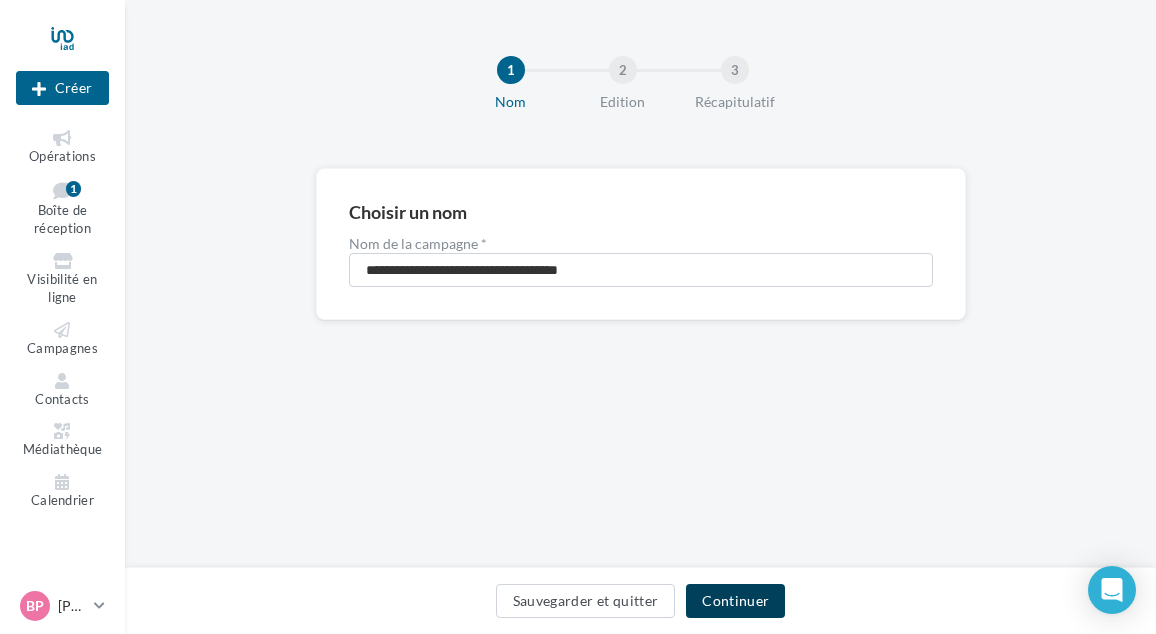 click on "Continuer" at bounding box center (735, 601) 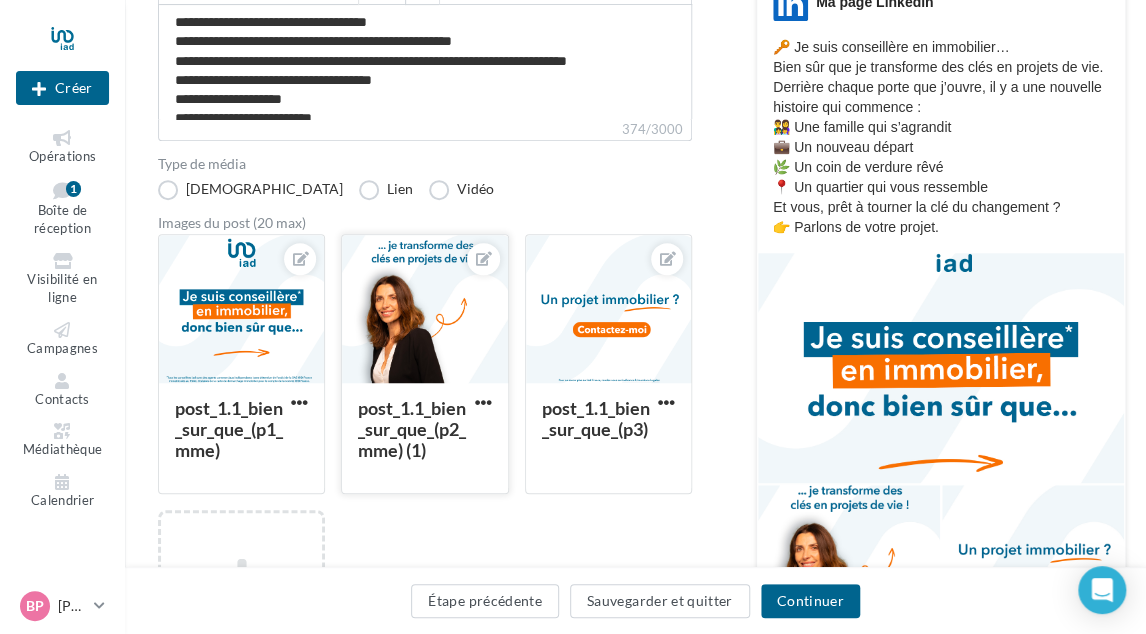 scroll, scrollTop: 300, scrollLeft: 0, axis: vertical 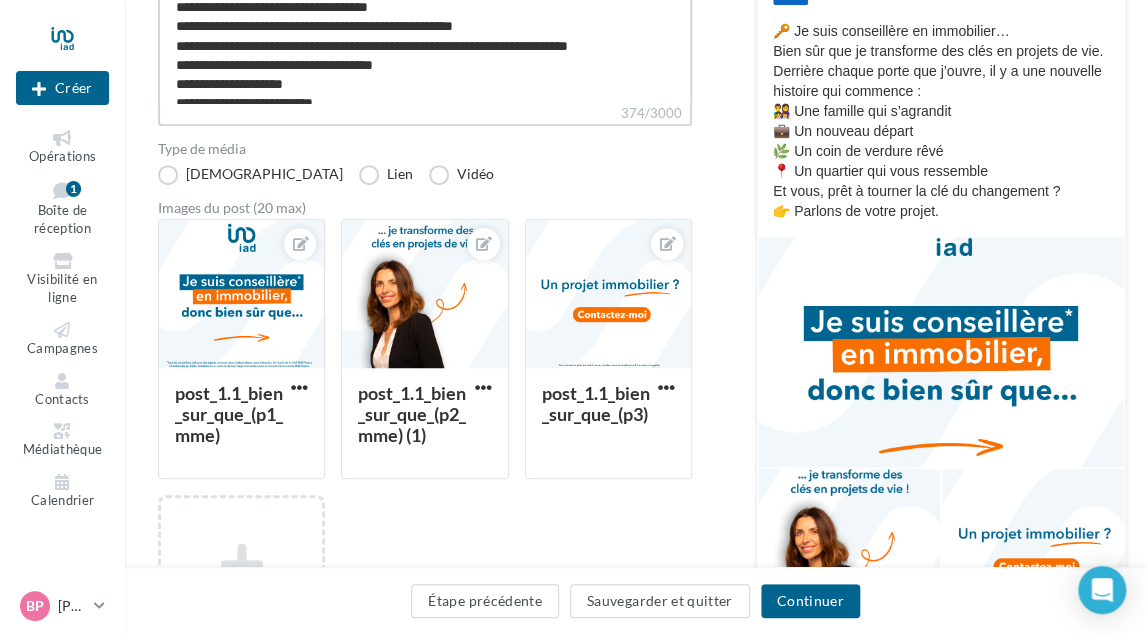 click on "**********" at bounding box center (425, 45) 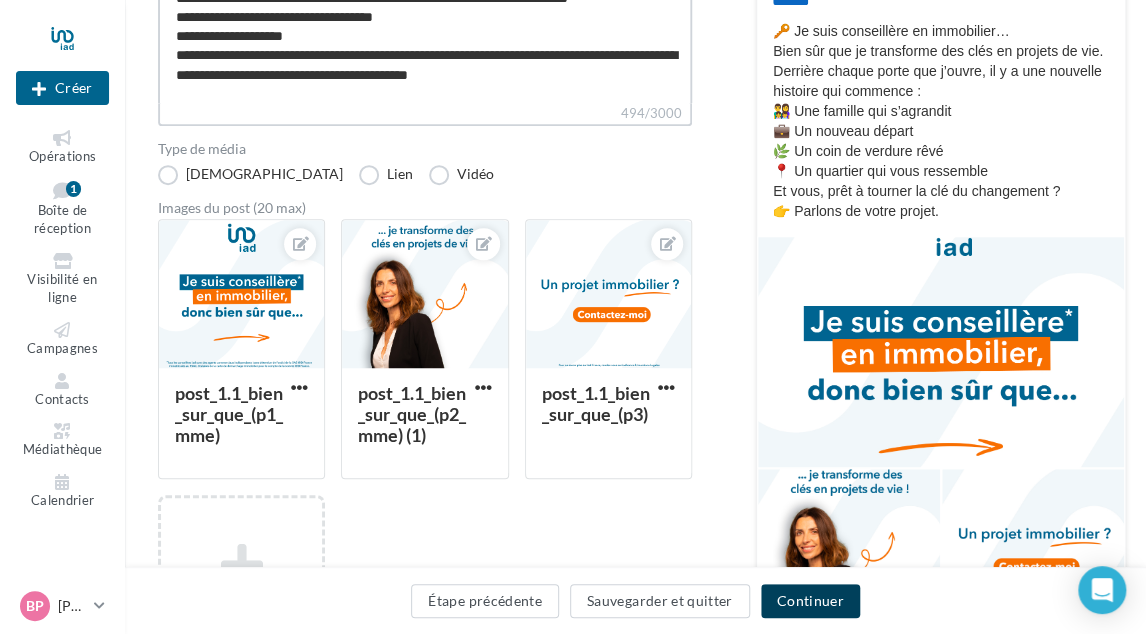 type on "**********" 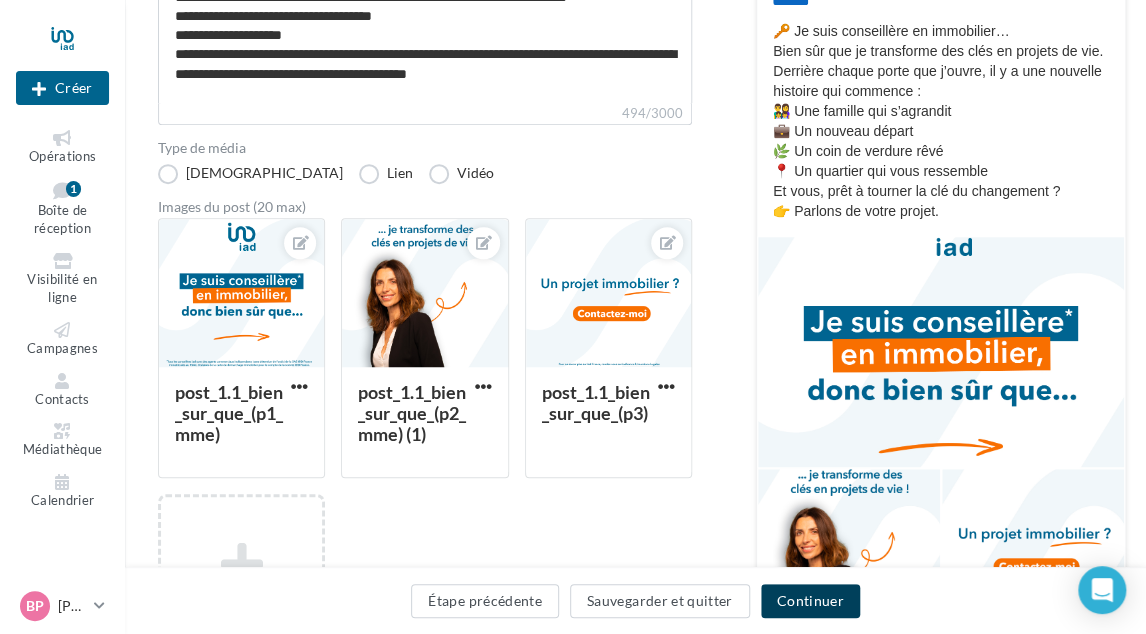 scroll, scrollTop: 47, scrollLeft: 0, axis: vertical 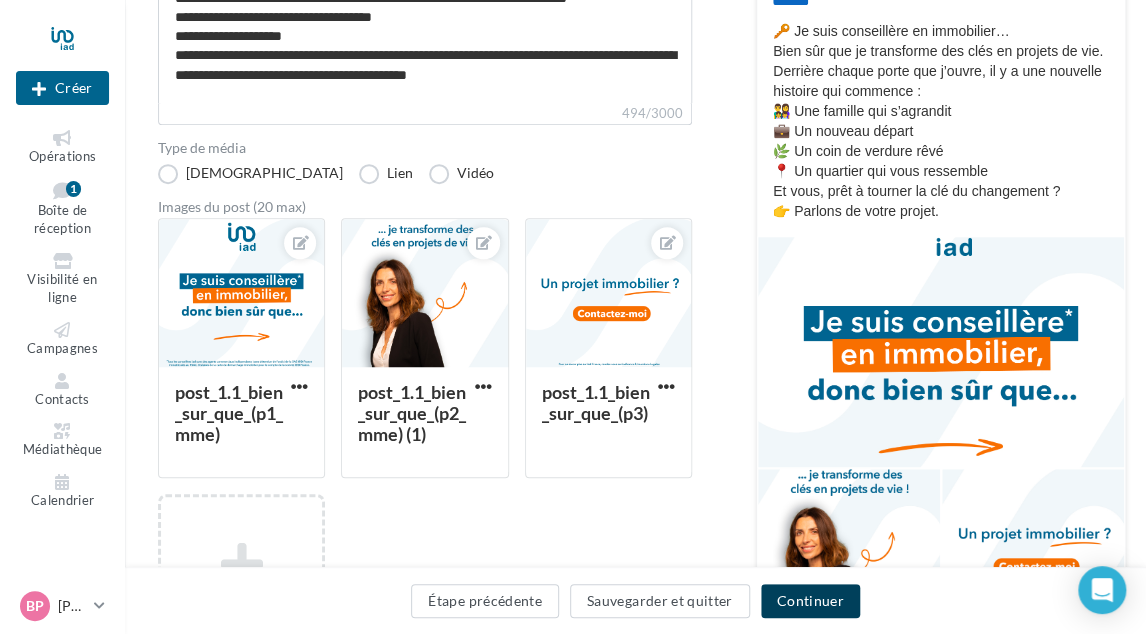 click on "Continuer" at bounding box center (810, 601) 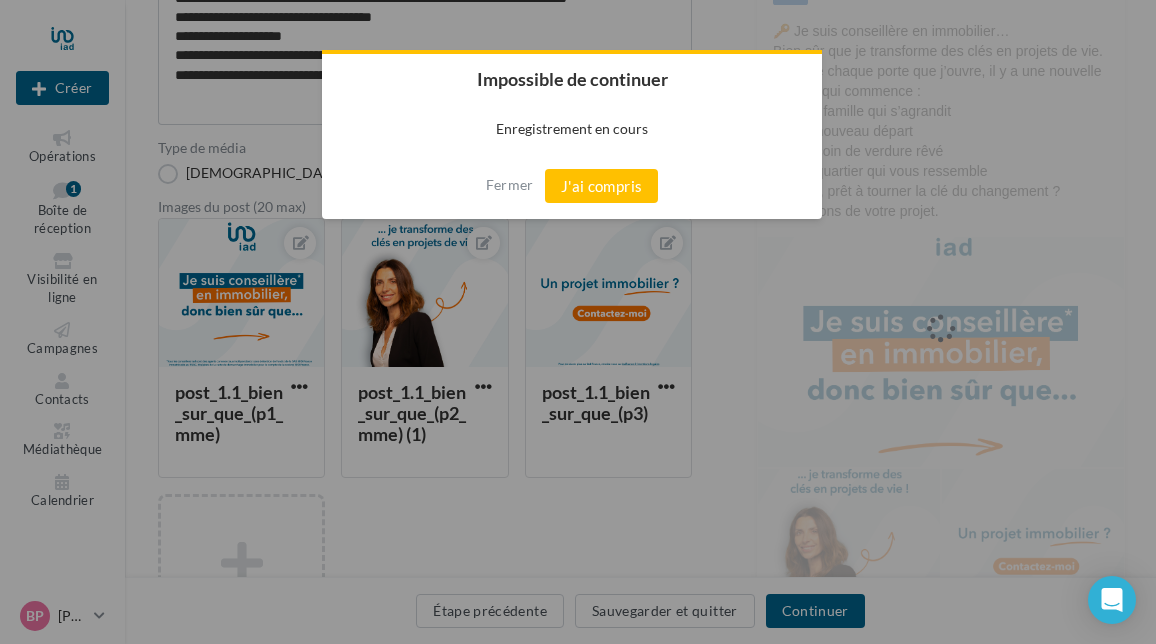 click on "J'ai compris" at bounding box center (602, 186) 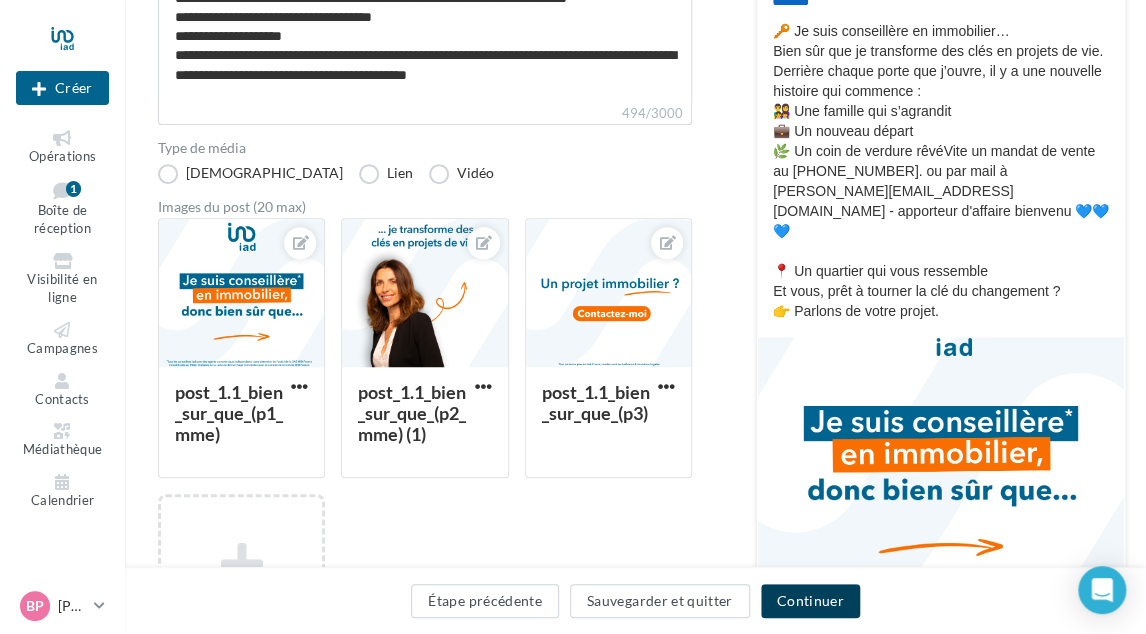 click on "Continuer" at bounding box center (810, 601) 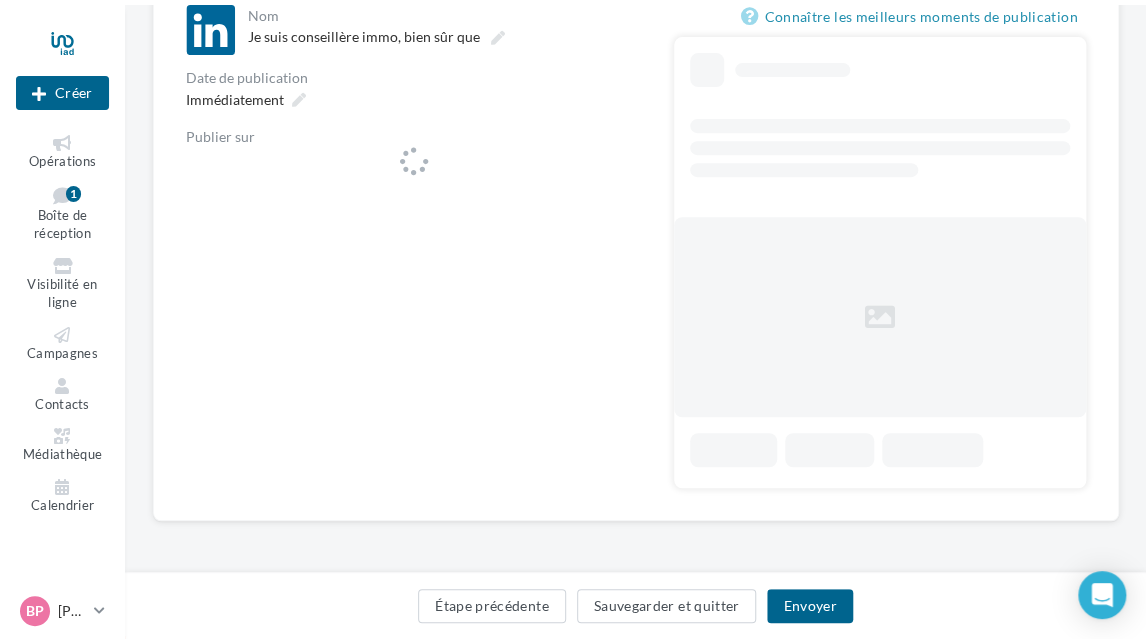 scroll, scrollTop: 0, scrollLeft: 0, axis: both 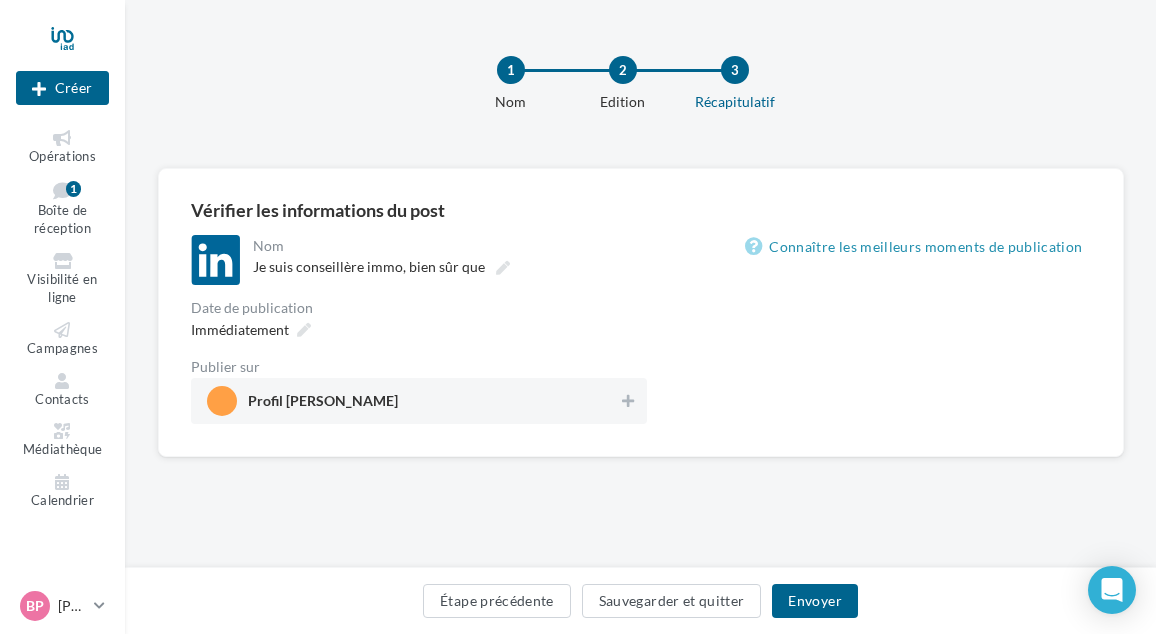 click on "Profil [PERSON_NAME]" at bounding box center (323, 405) 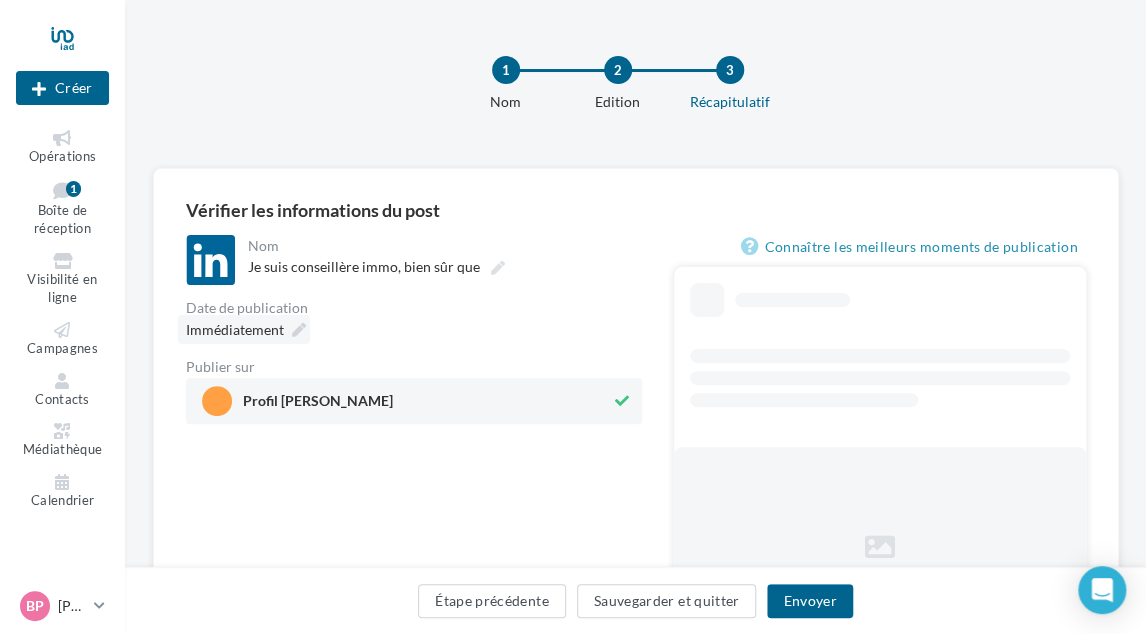 click at bounding box center [299, 330] 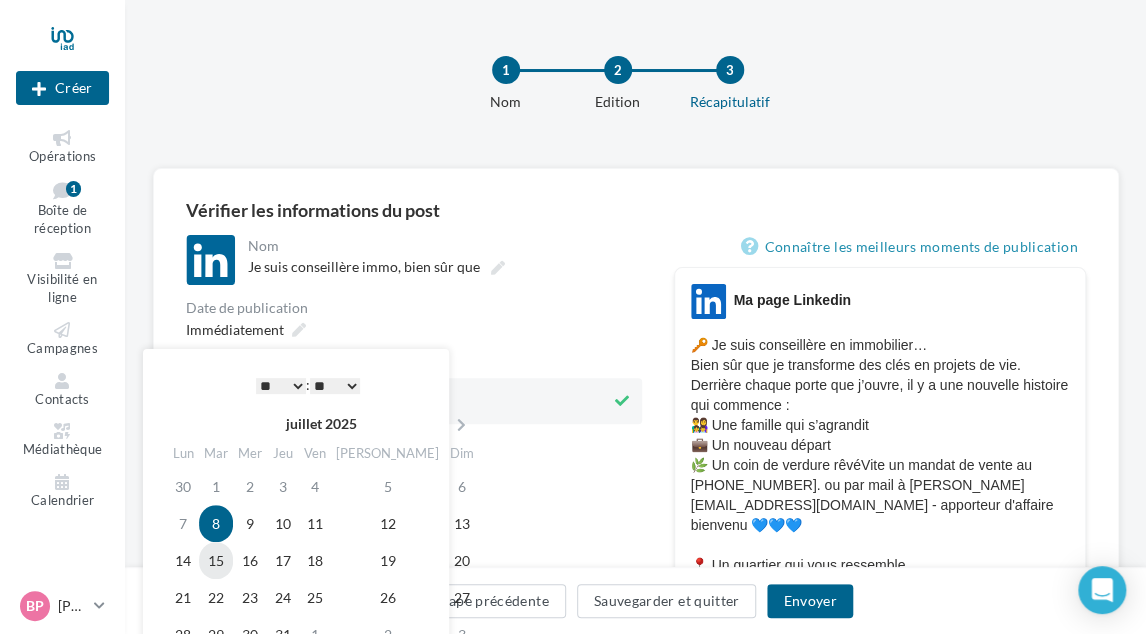 click on "15" at bounding box center (216, 560) 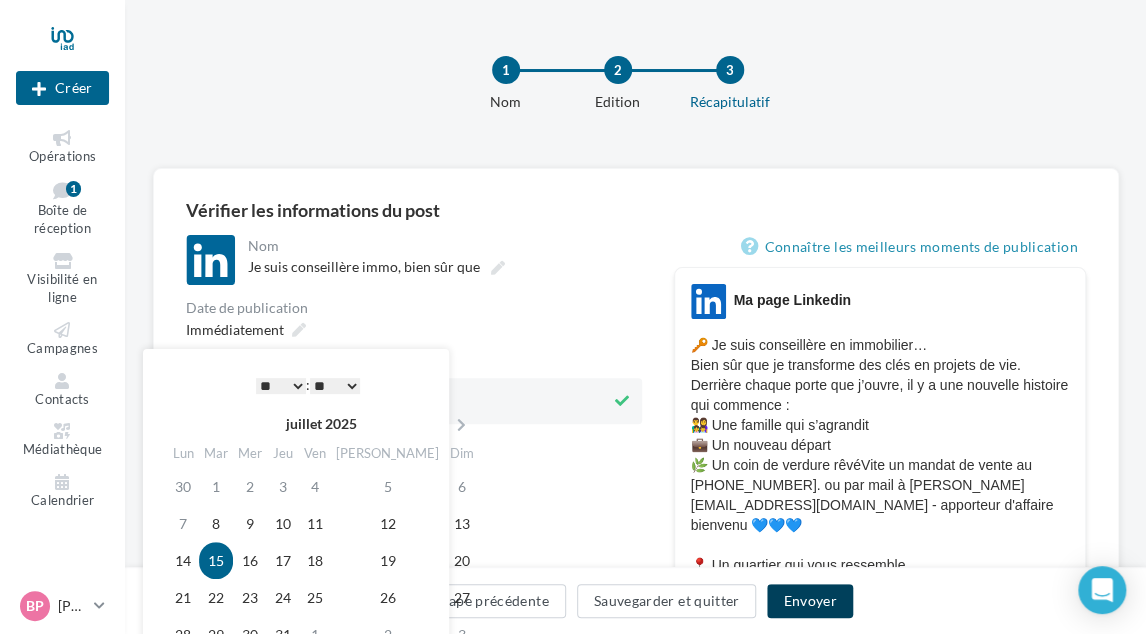 click on "Envoyer" at bounding box center (809, 601) 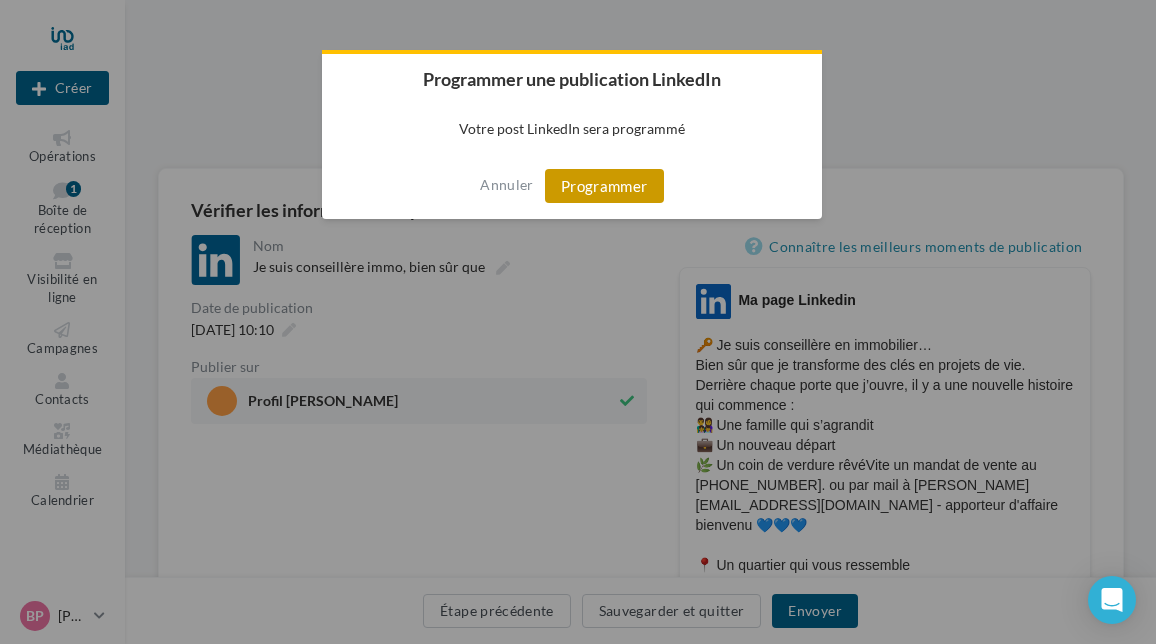 click on "Programmer" at bounding box center (604, 186) 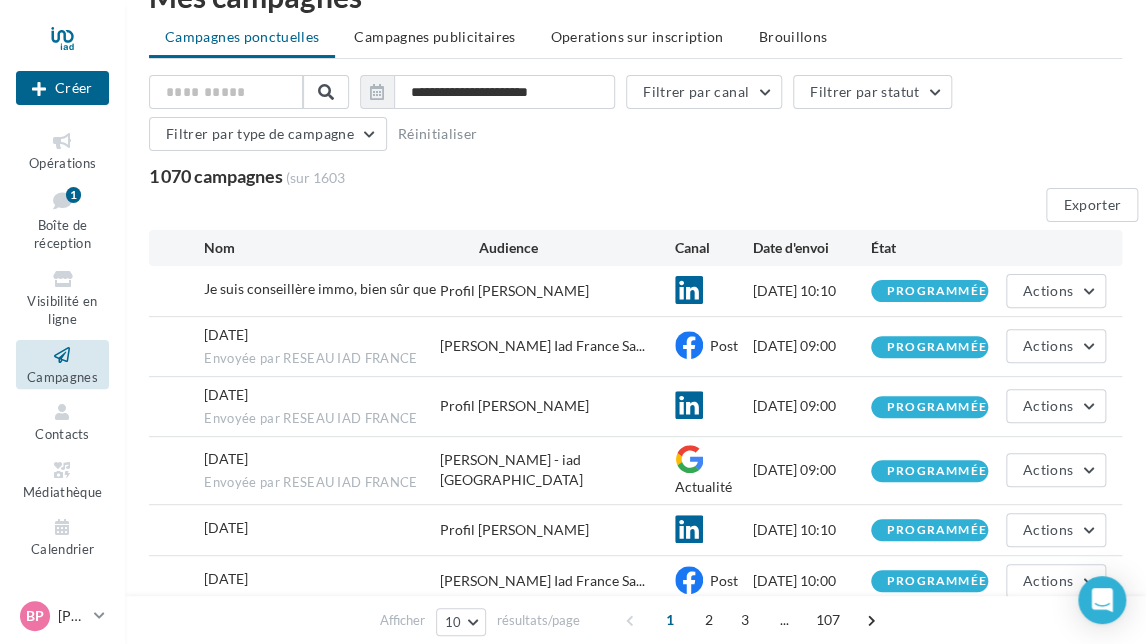 scroll, scrollTop: 100, scrollLeft: 0, axis: vertical 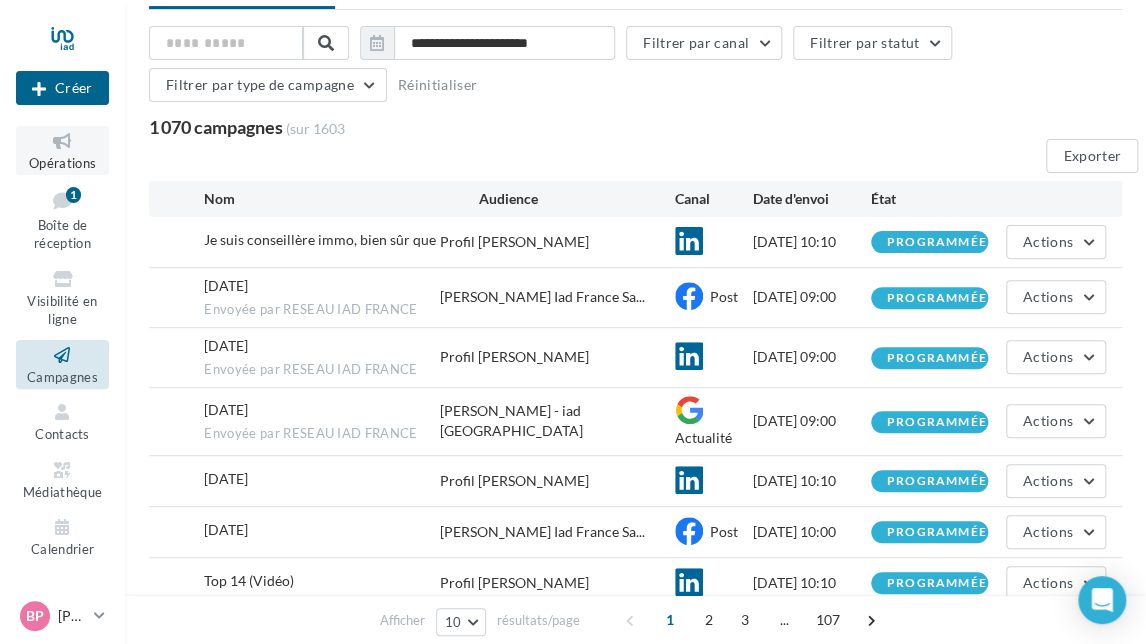 drag, startPoint x: 77, startPoint y: 151, endPoint x: 508, endPoint y: 166, distance: 431.26096 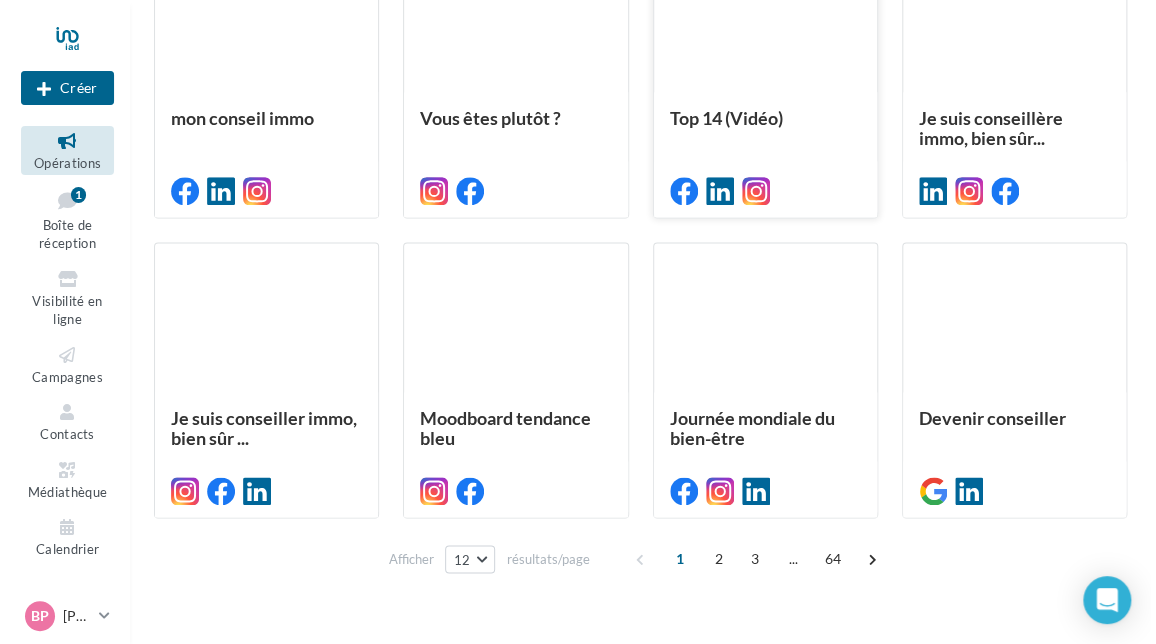 scroll, scrollTop: 900, scrollLeft: 0, axis: vertical 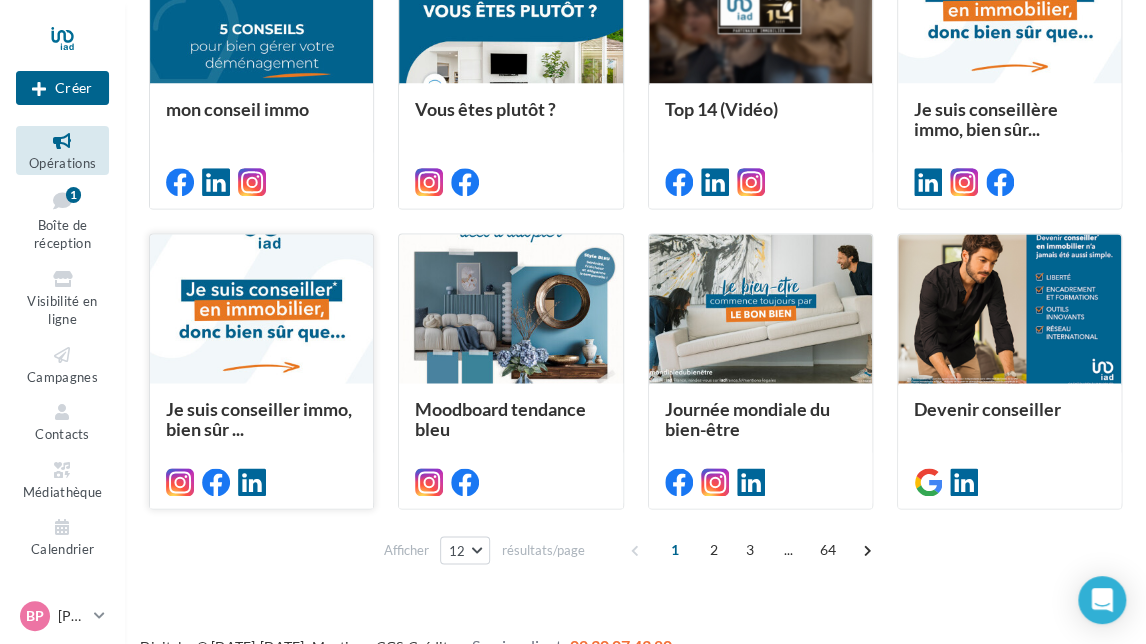 click at bounding box center [261, 309] 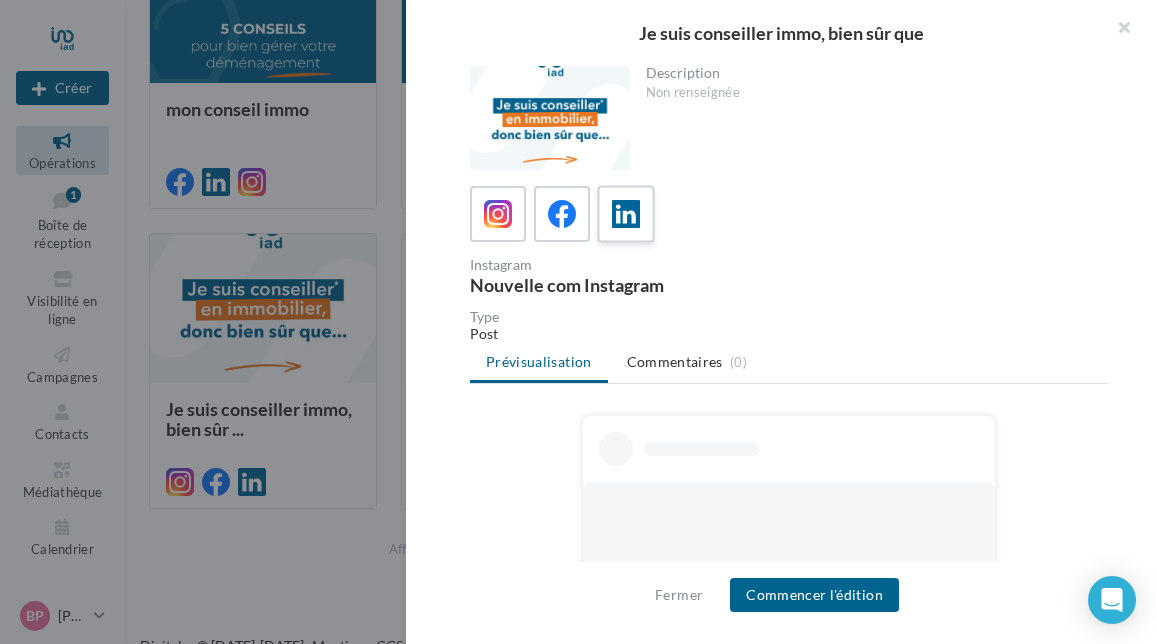 click at bounding box center [626, 214] 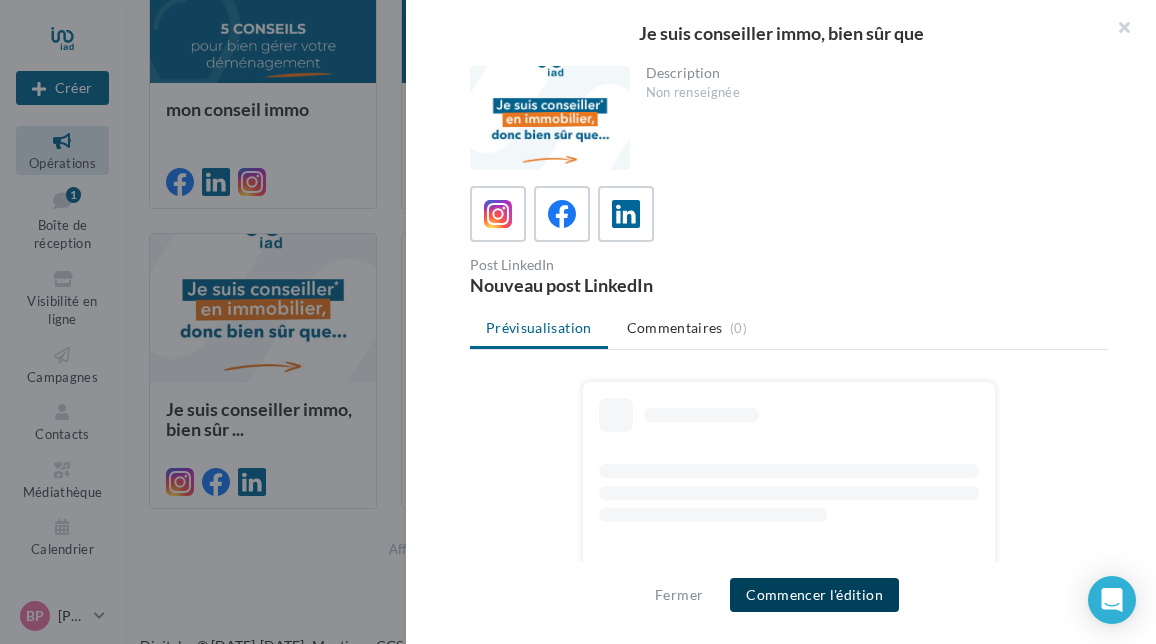 click on "Commencer l'édition" at bounding box center [814, 595] 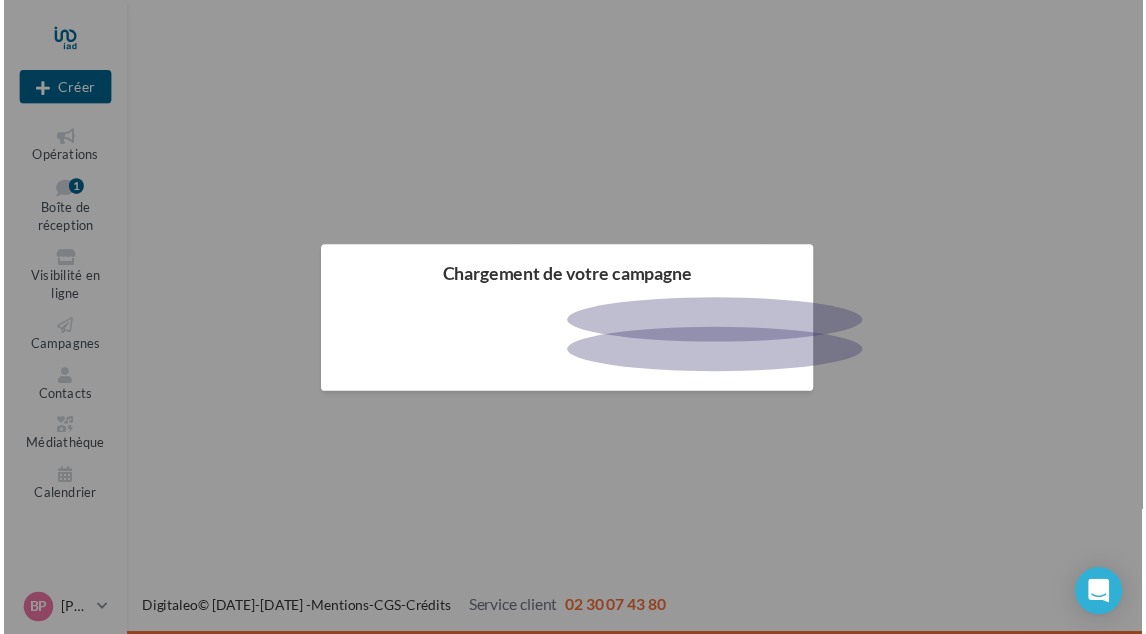 scroll, scrollTop: 0, scrollLeft: 0, axis: both 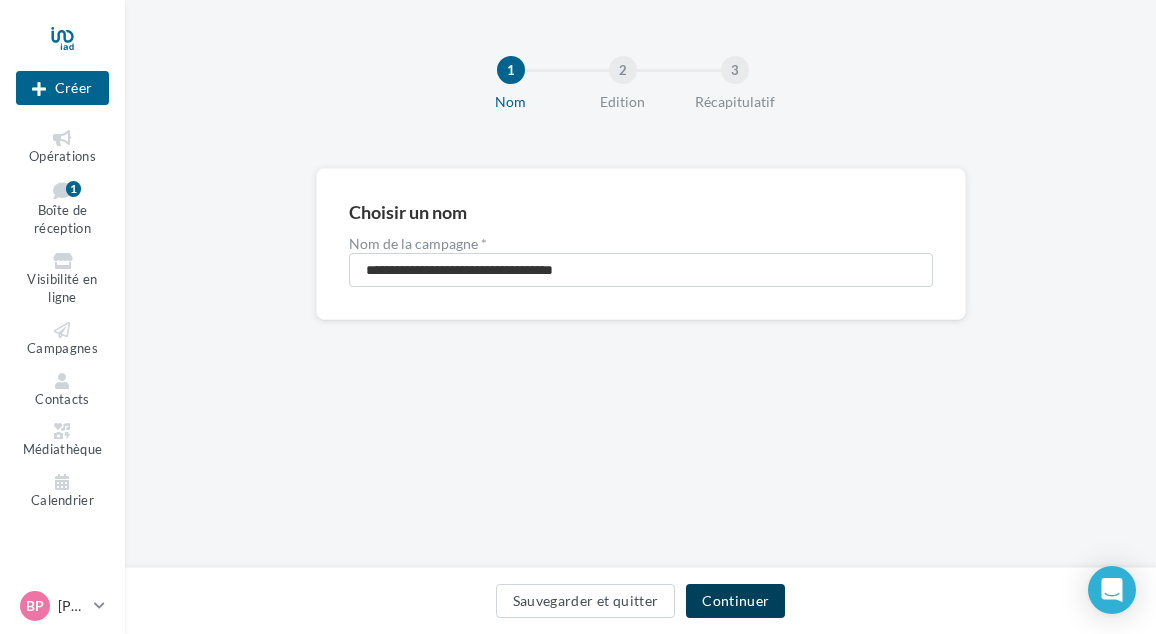 click on "Continuer" at bounding box center [735, 601] 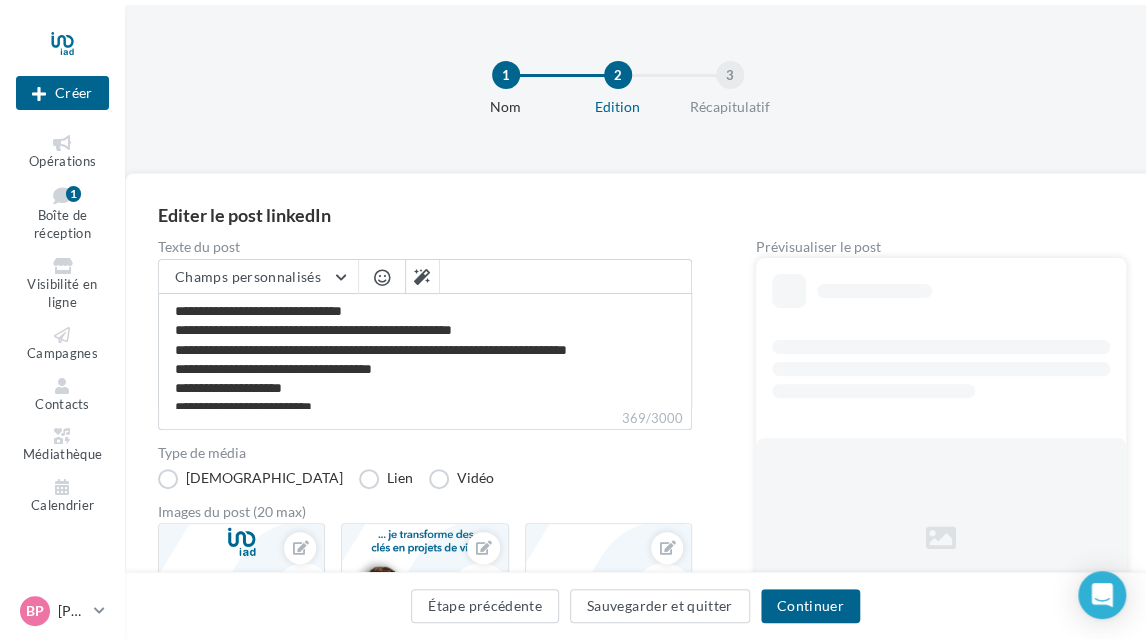 scroll, scrollTop: 74, scrollLeft: 0, axis: vertical 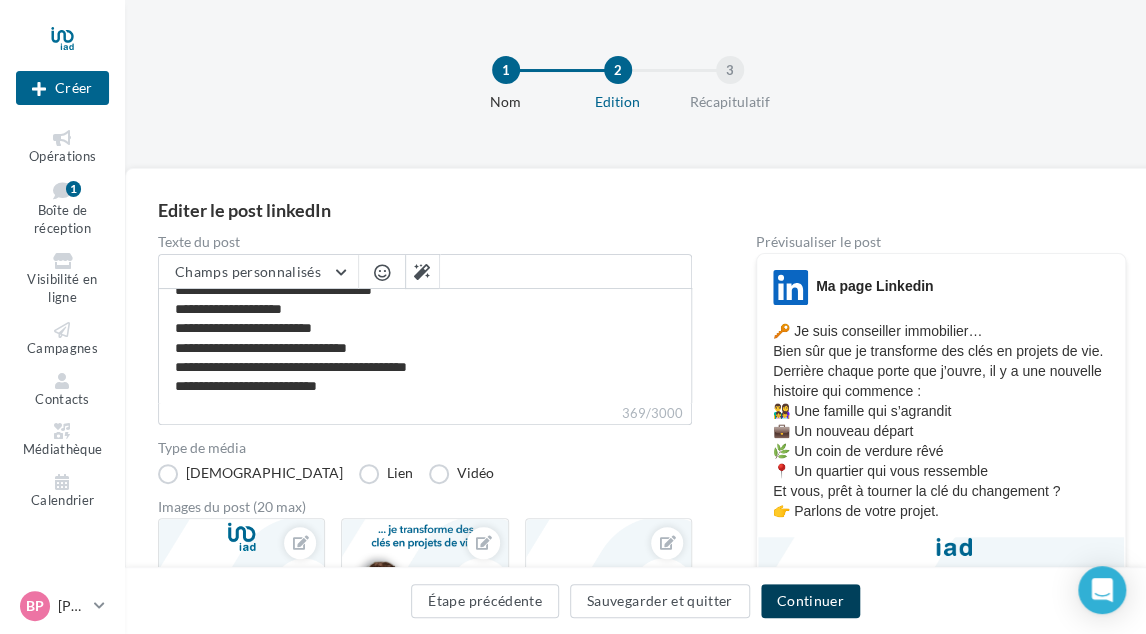 click on "Continuer" at bounding box center [810, 601] 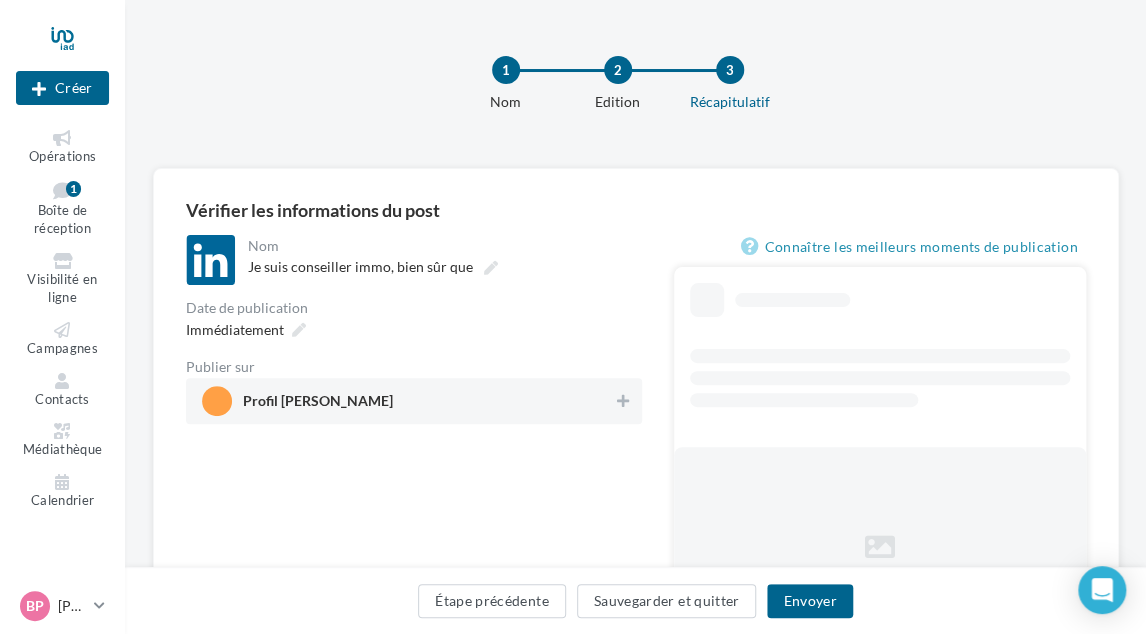 click on "Profil [PERSON_NAME]" at bounding box center (408, 401) 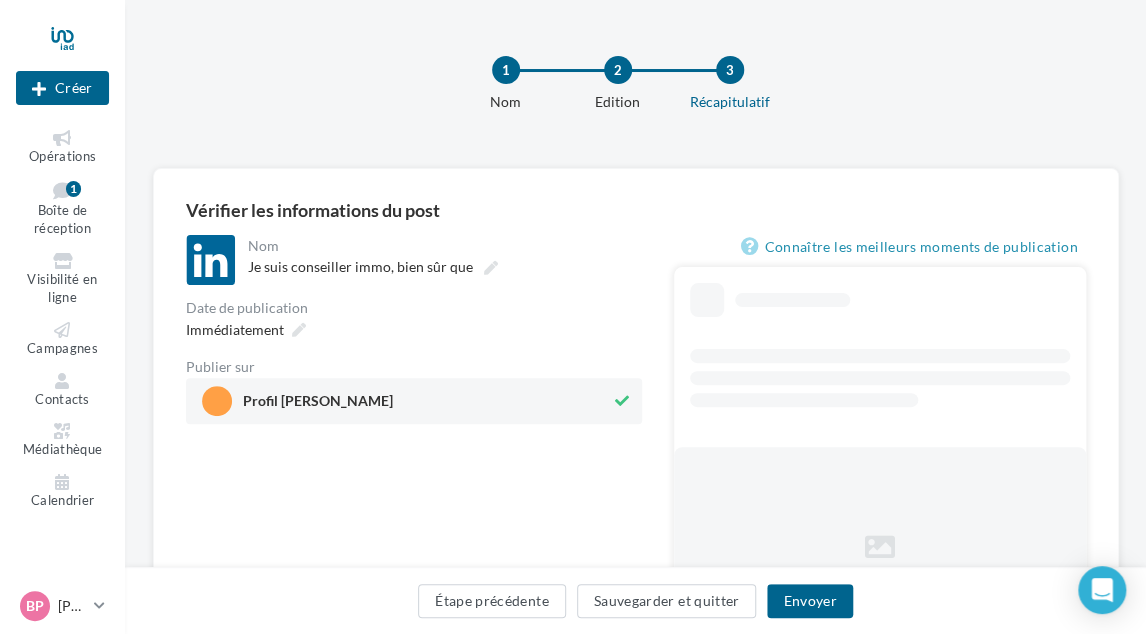 click on "Immédiatement" at bounding box center [414, 329] 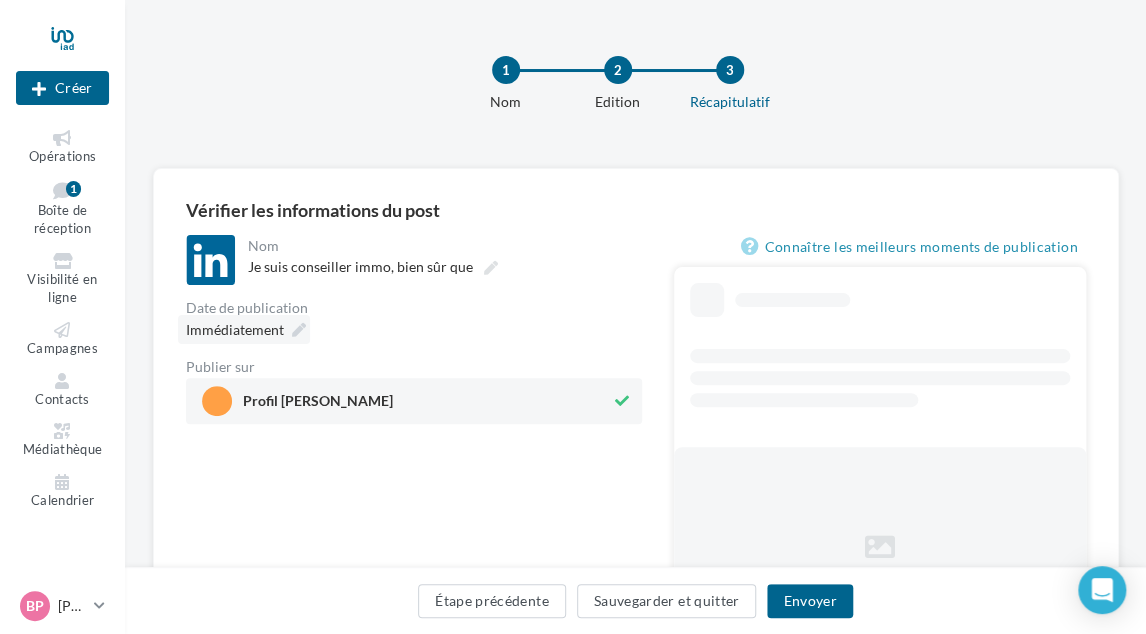 click on "Immédiatement" at bounding box center [244, 329] 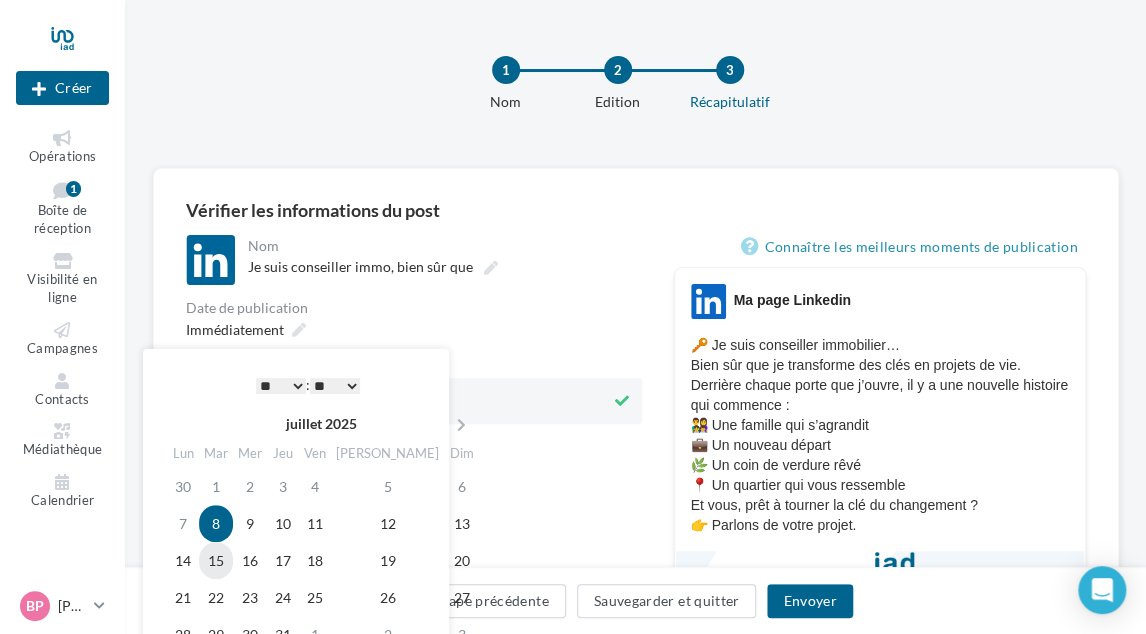 click on "15" at bounding box center (216, 560) 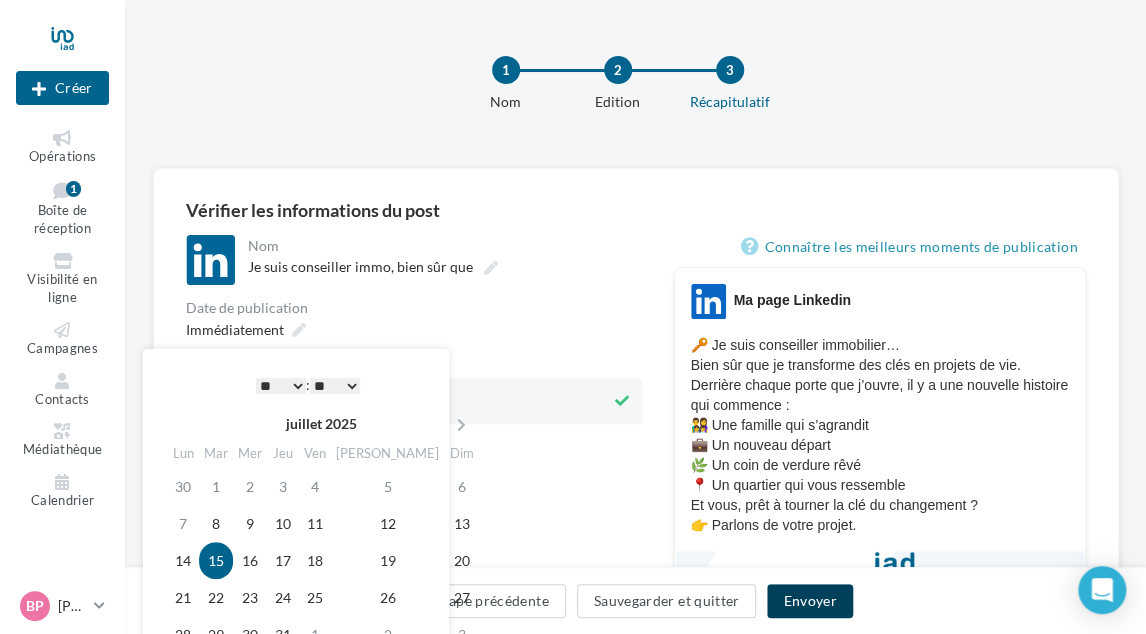 click on "Envoyer" at bounding box center [809, 601] 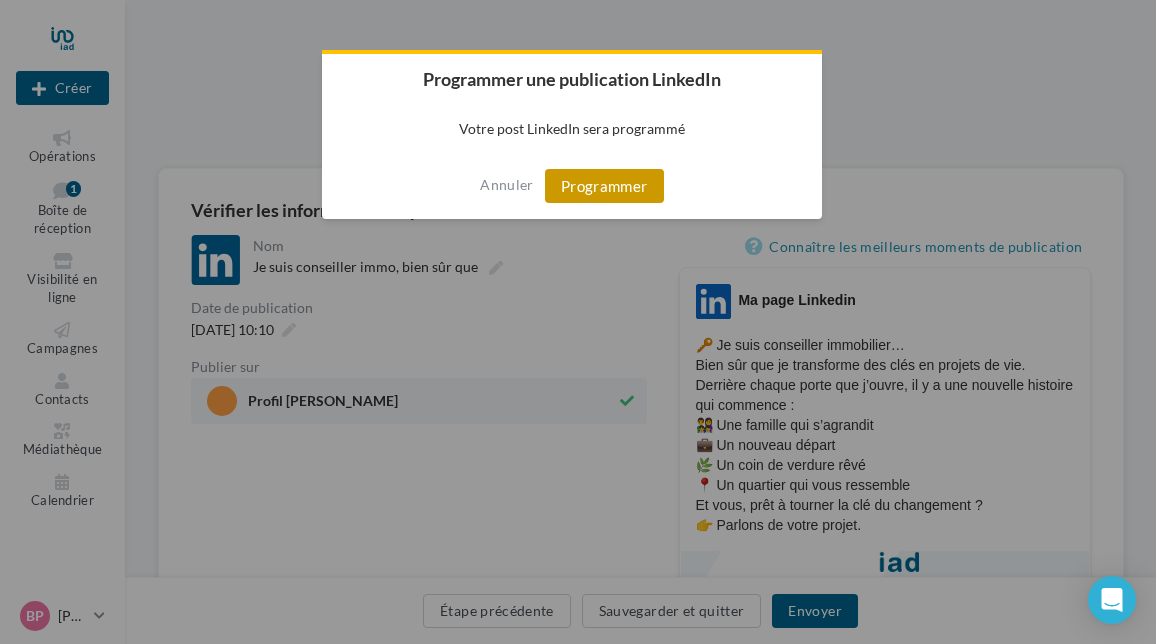 drag, startPoint x: 624, startPoint y: 198, endPoint x: 605, endPoint y: 202, distance: 19.416489 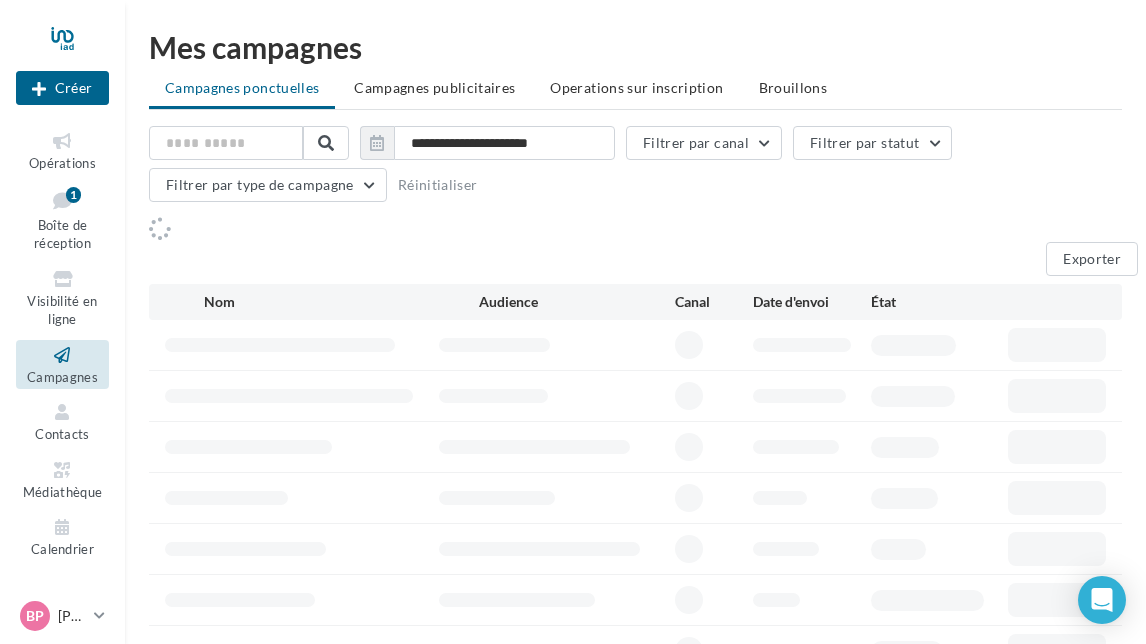 scroll, scrollTop: 0, scrollLeft: 0, axis: both 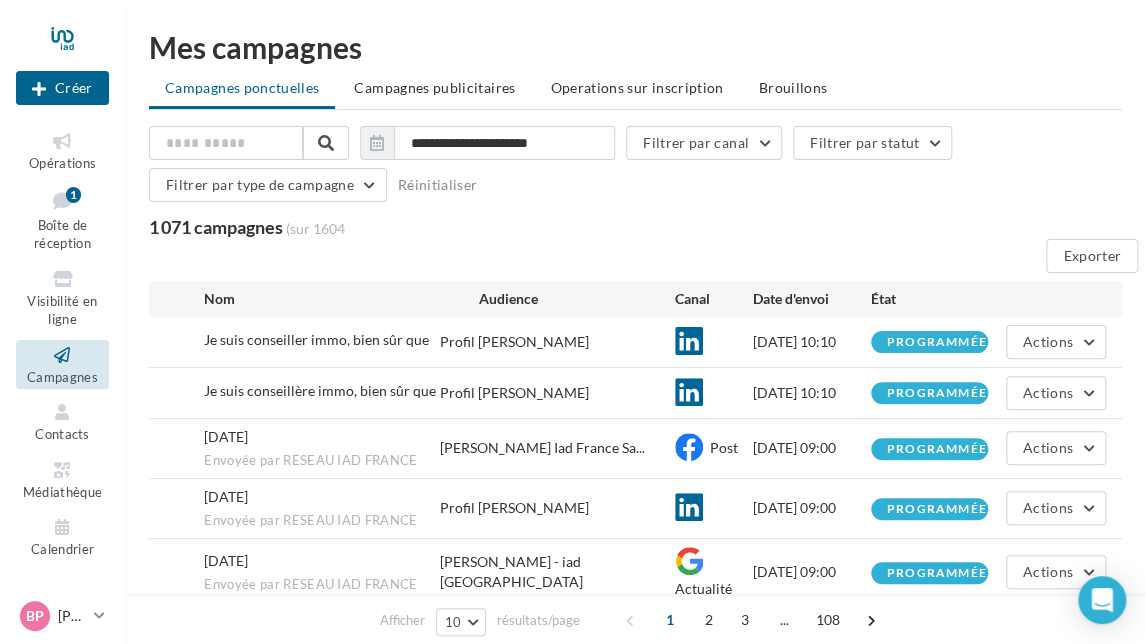 click at bounding box center [62, 141] 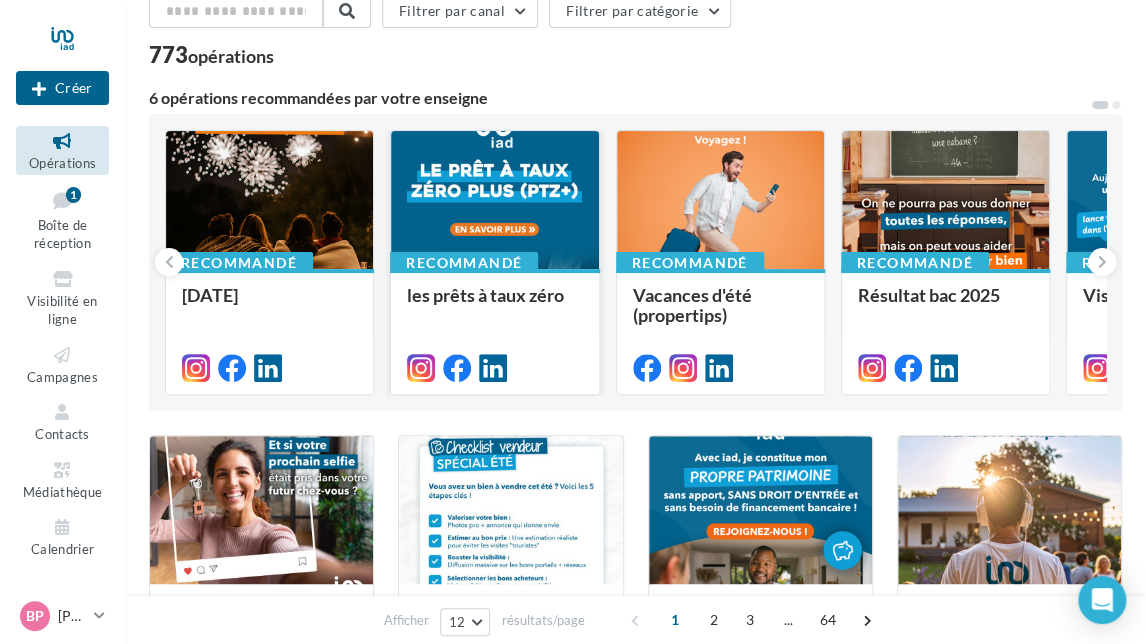 scroll, scrollTop: 0, scrollLeft: 0, axis: both 